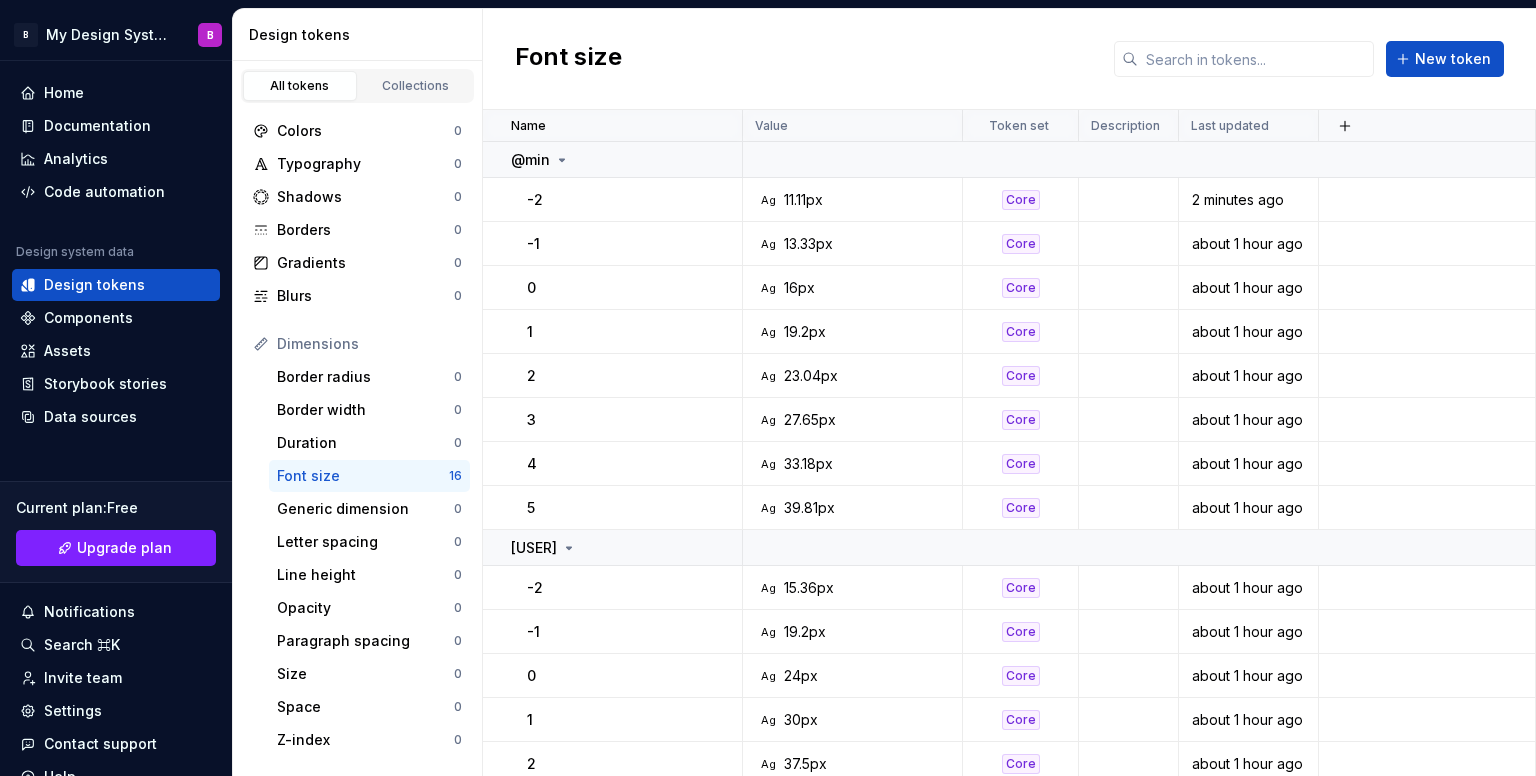 scroll, scrollTop: 0, scrollLeft: 0, axis: both 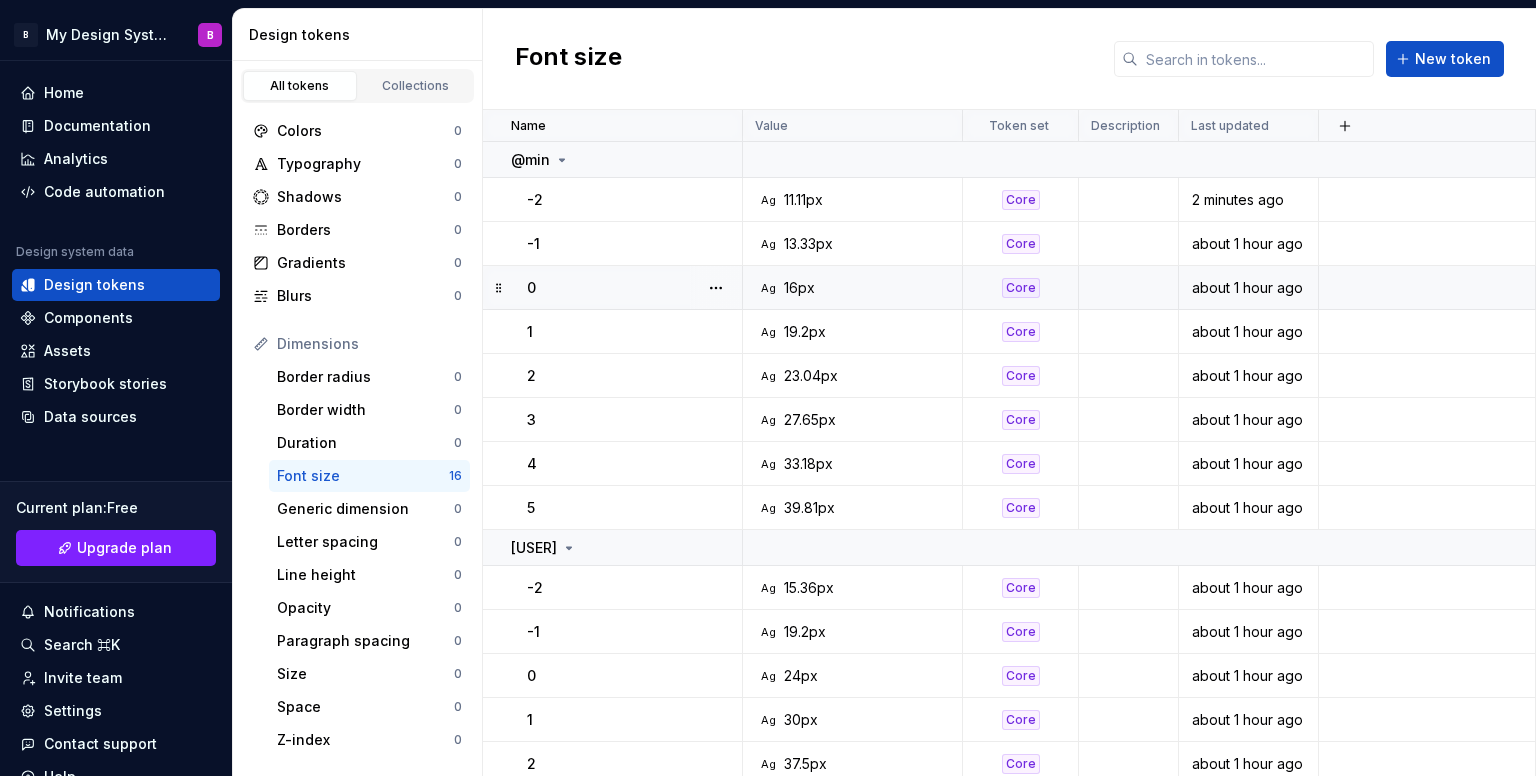click on "0" at bounding box center (613, 288) 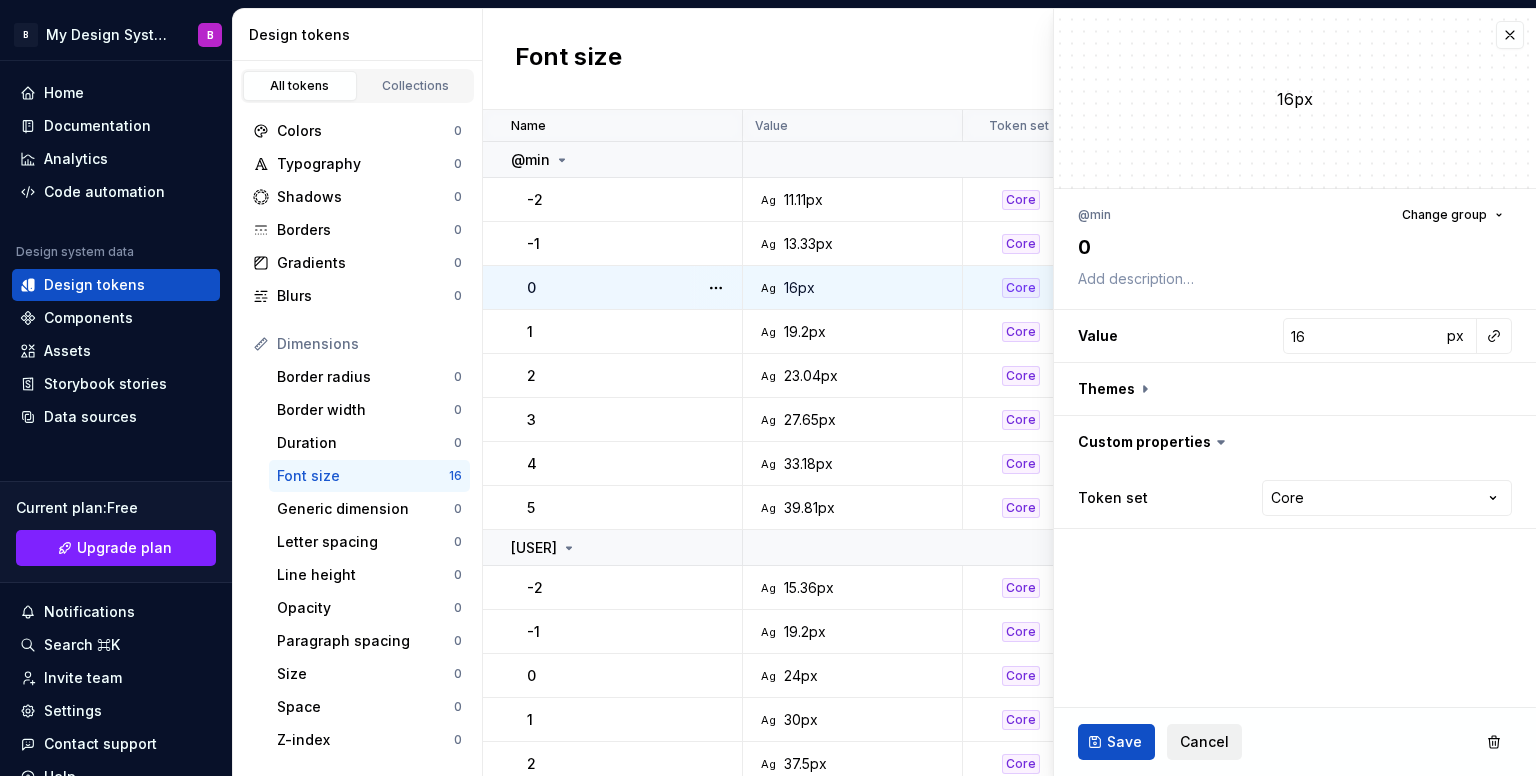 click on "Cancel" at bounding box center (1204, 742) 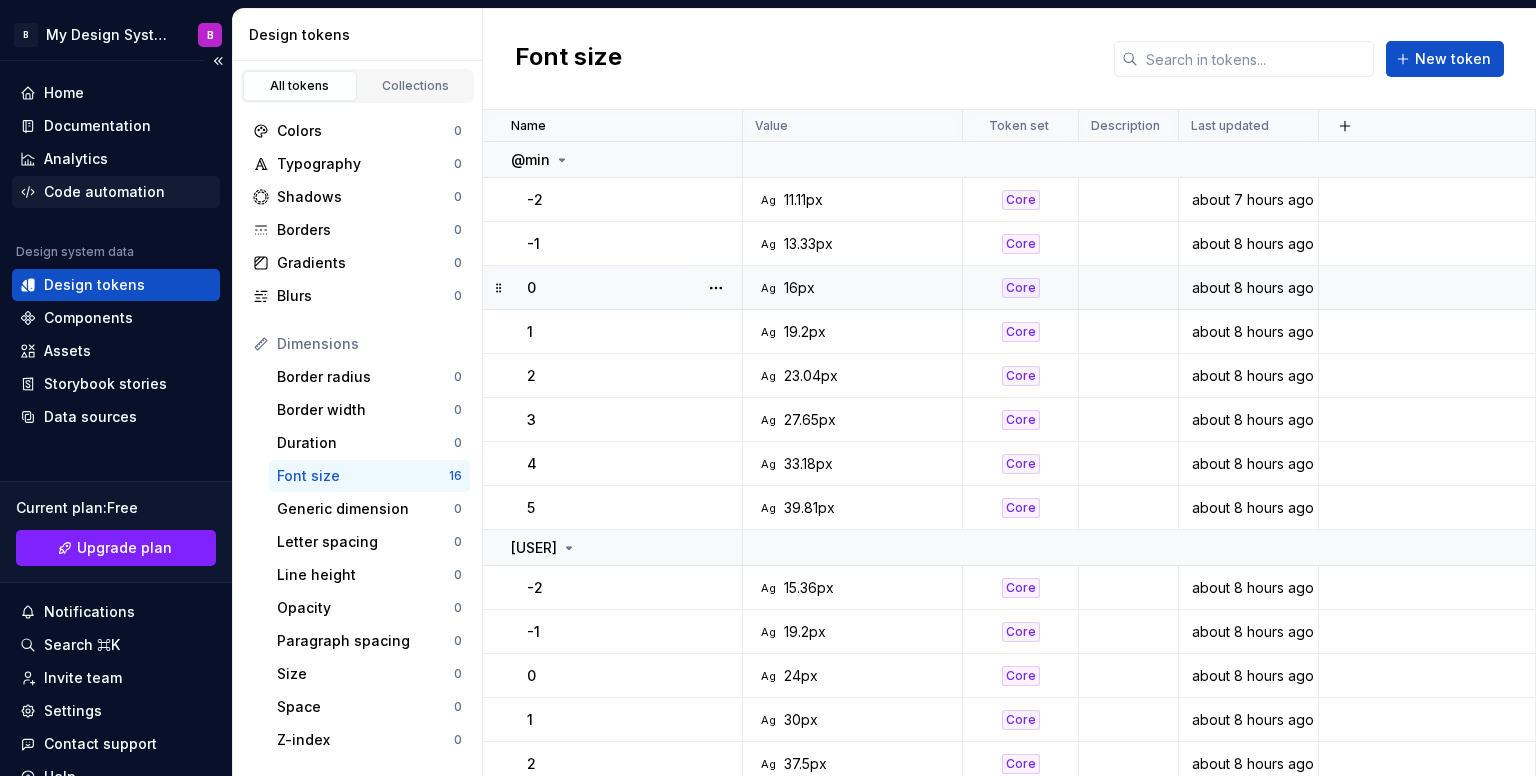 click on "Code automation" at bounding box center [104, 192] 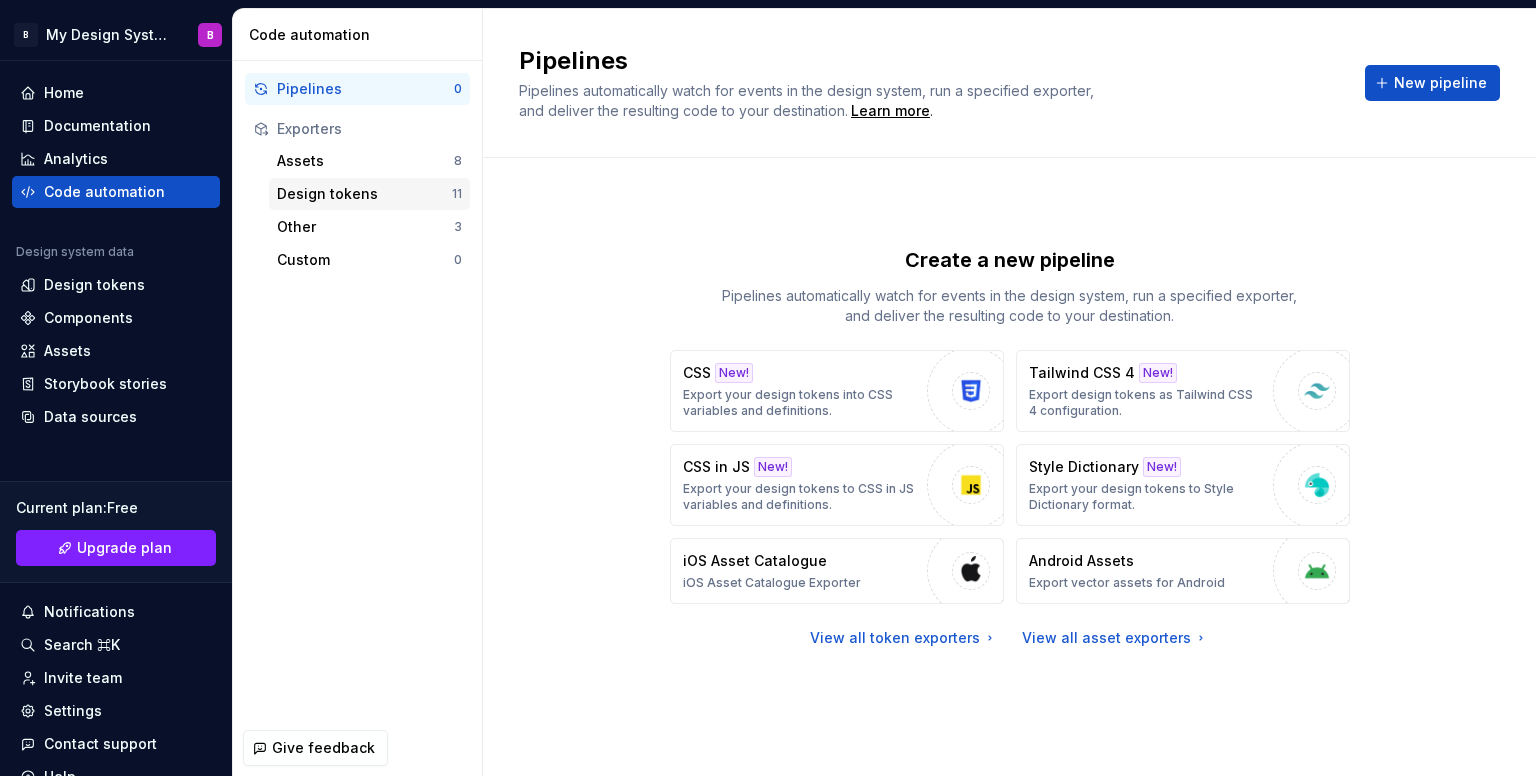 click on "Design tokens" at bounding box center (364, 194) 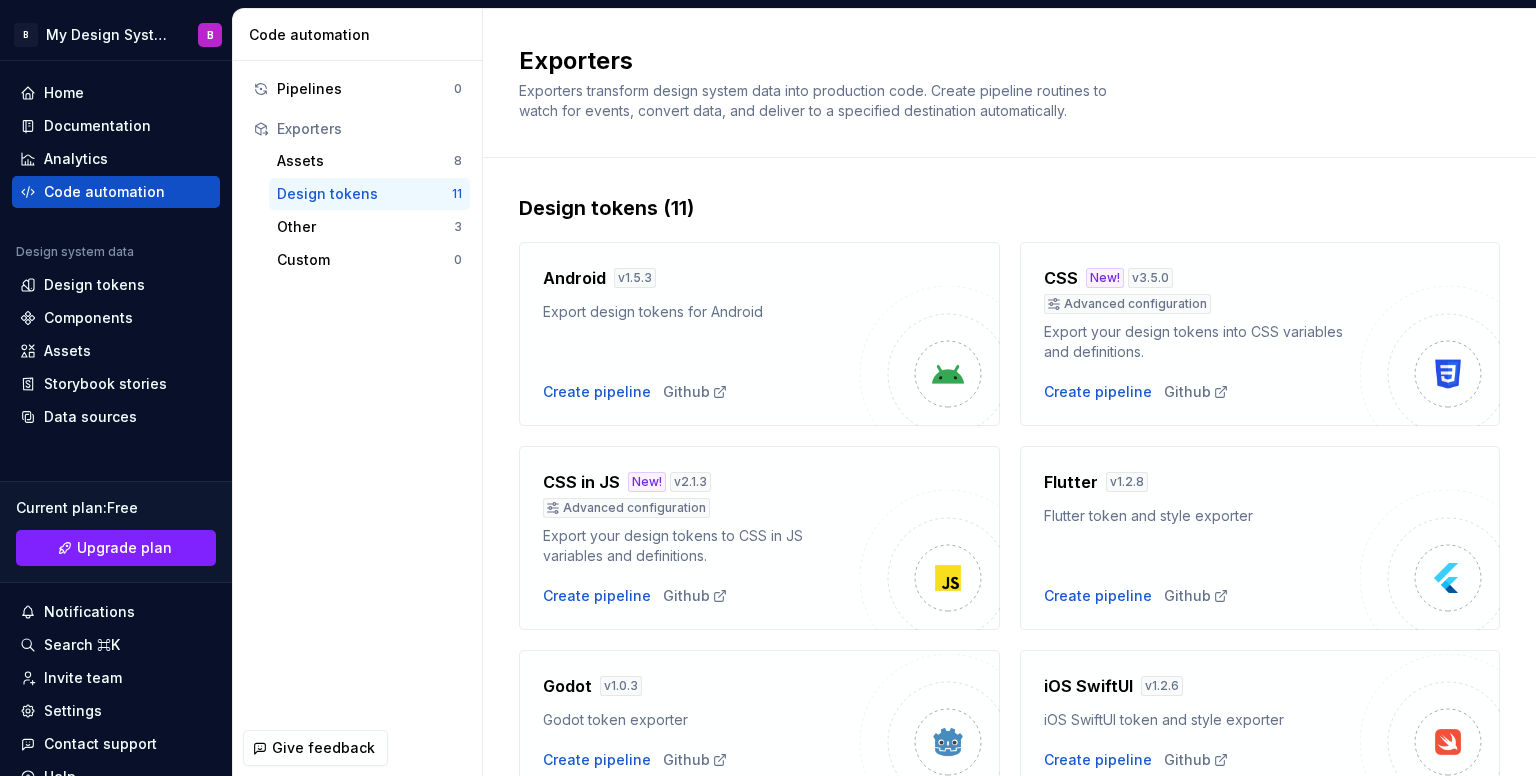 scroll, scrollTop: 685, scrollLeft: 0, axis: vertical 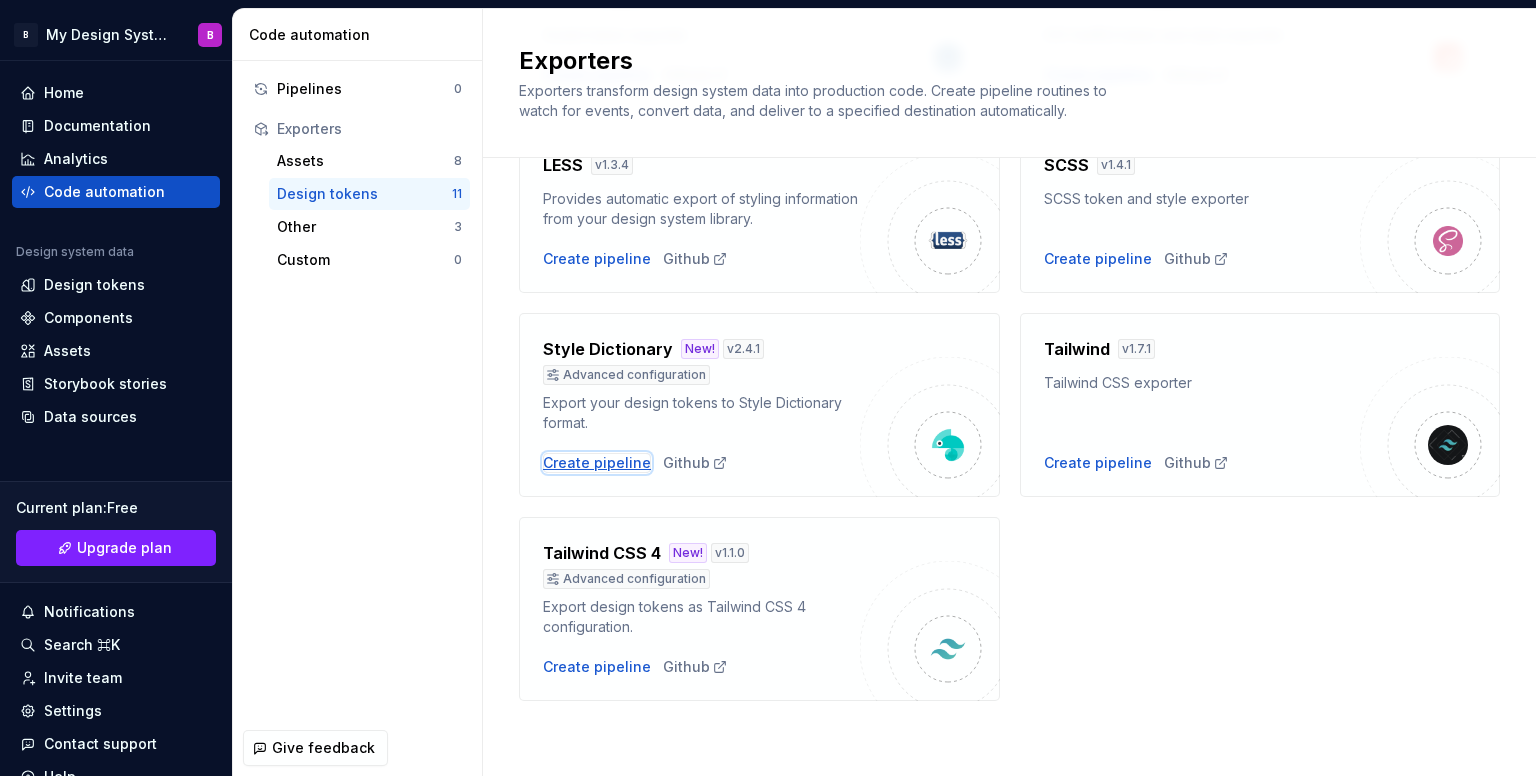 click on "Create pipeline" at bounding box center (597, 463) 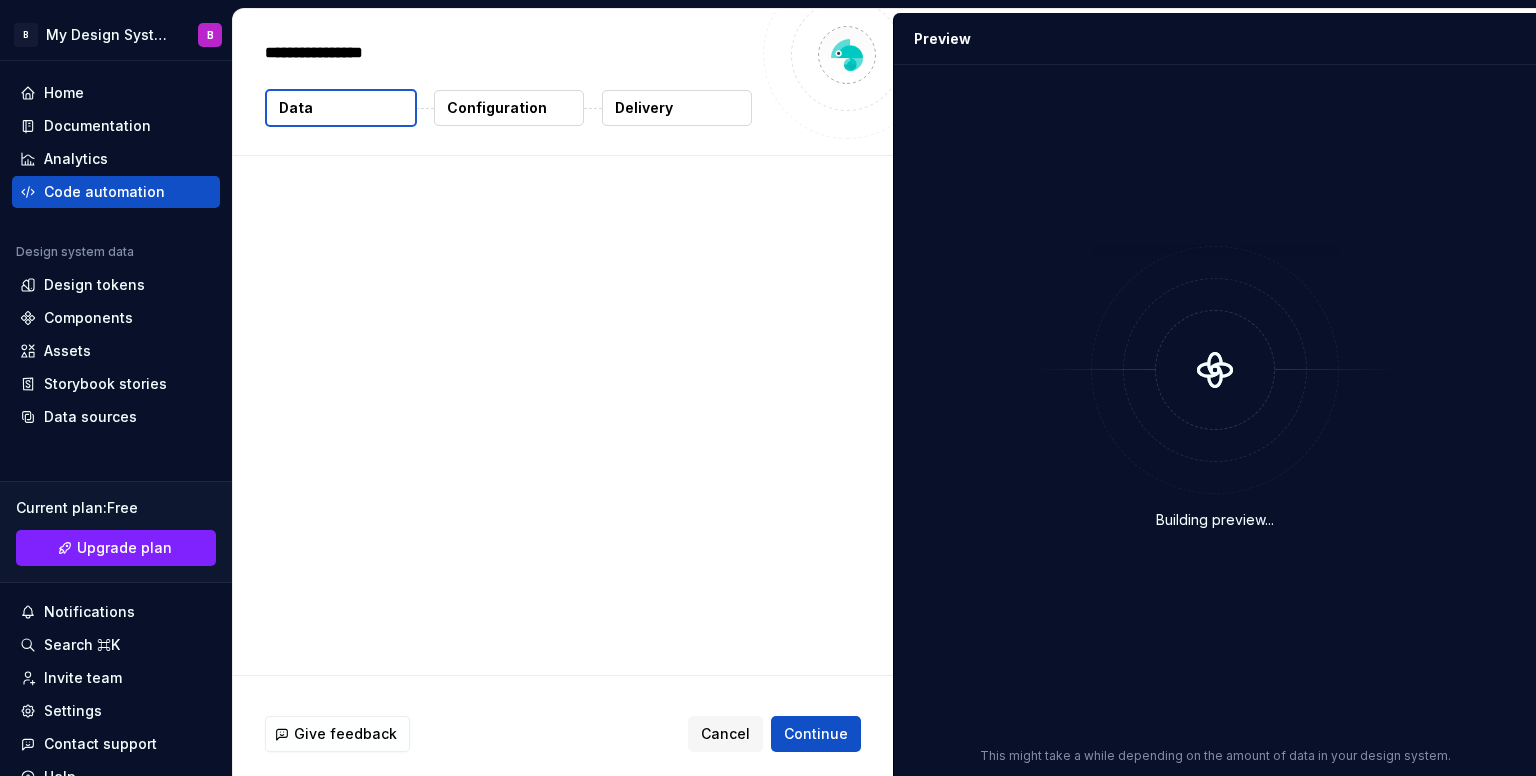 type on "*" 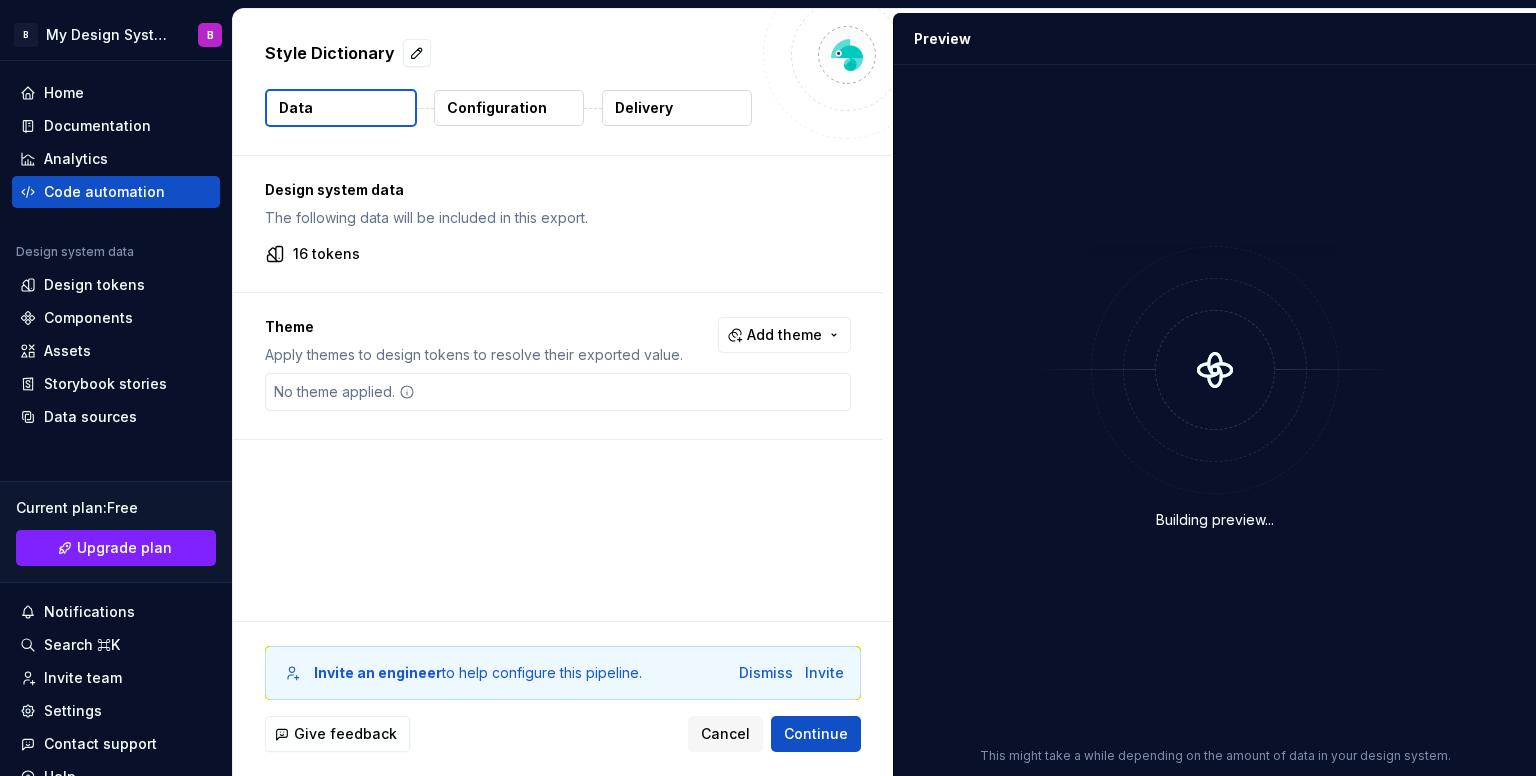 click on "Configuration" at bounding box center (497, 108) 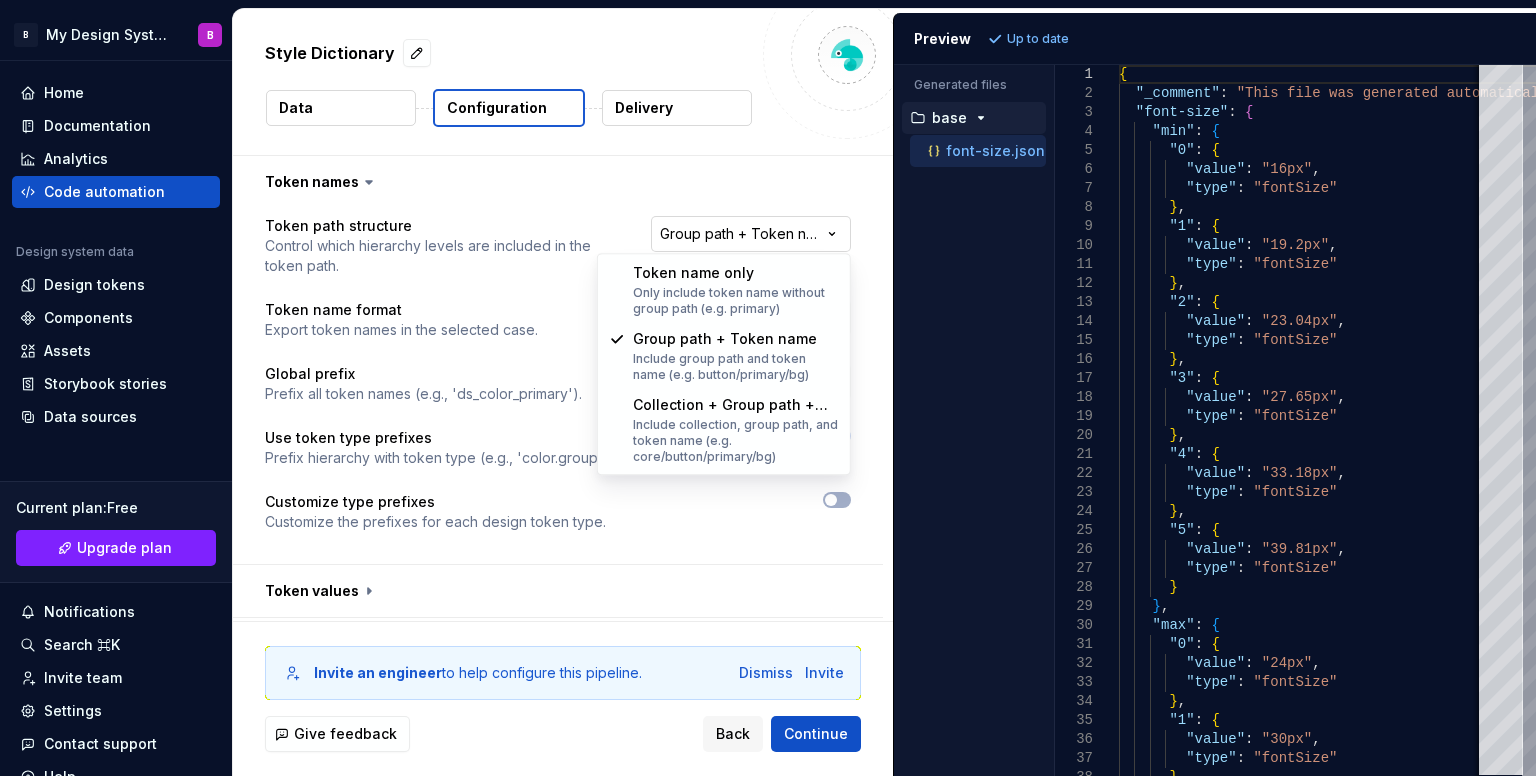 click on "**********" at bounding box center [768, 388] 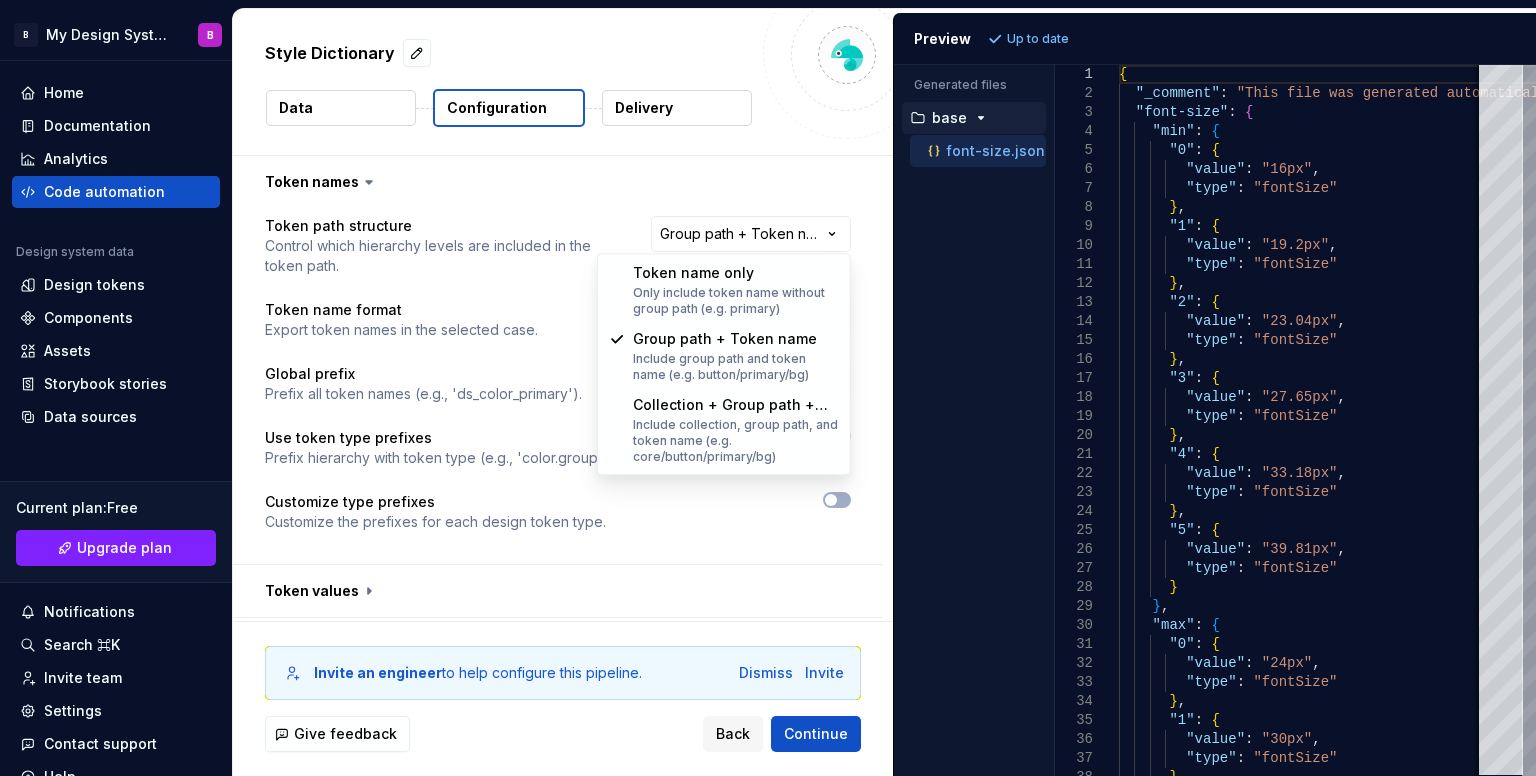 select on "********" 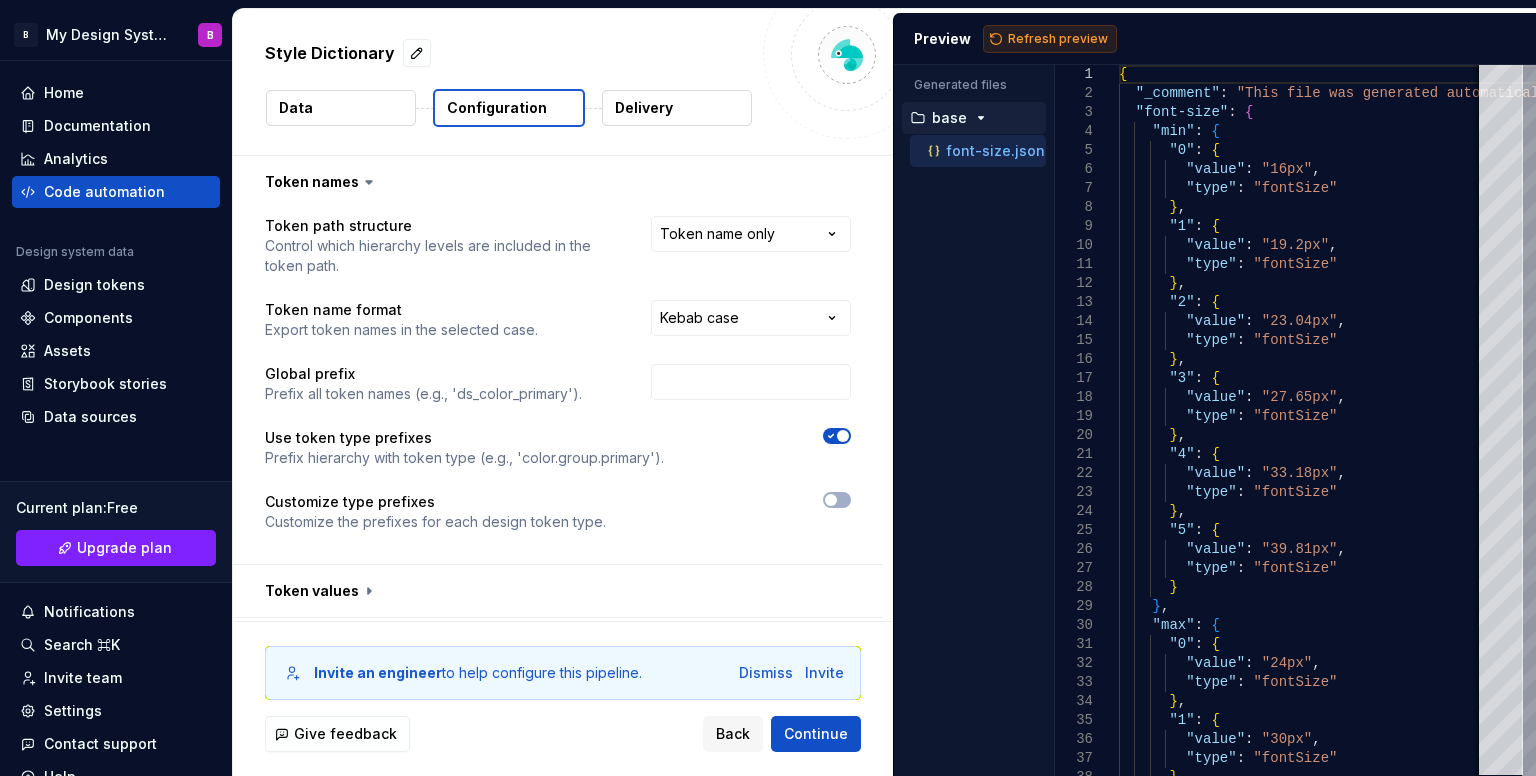 click on "Refresh preview" at bounding box center (1058, 39) 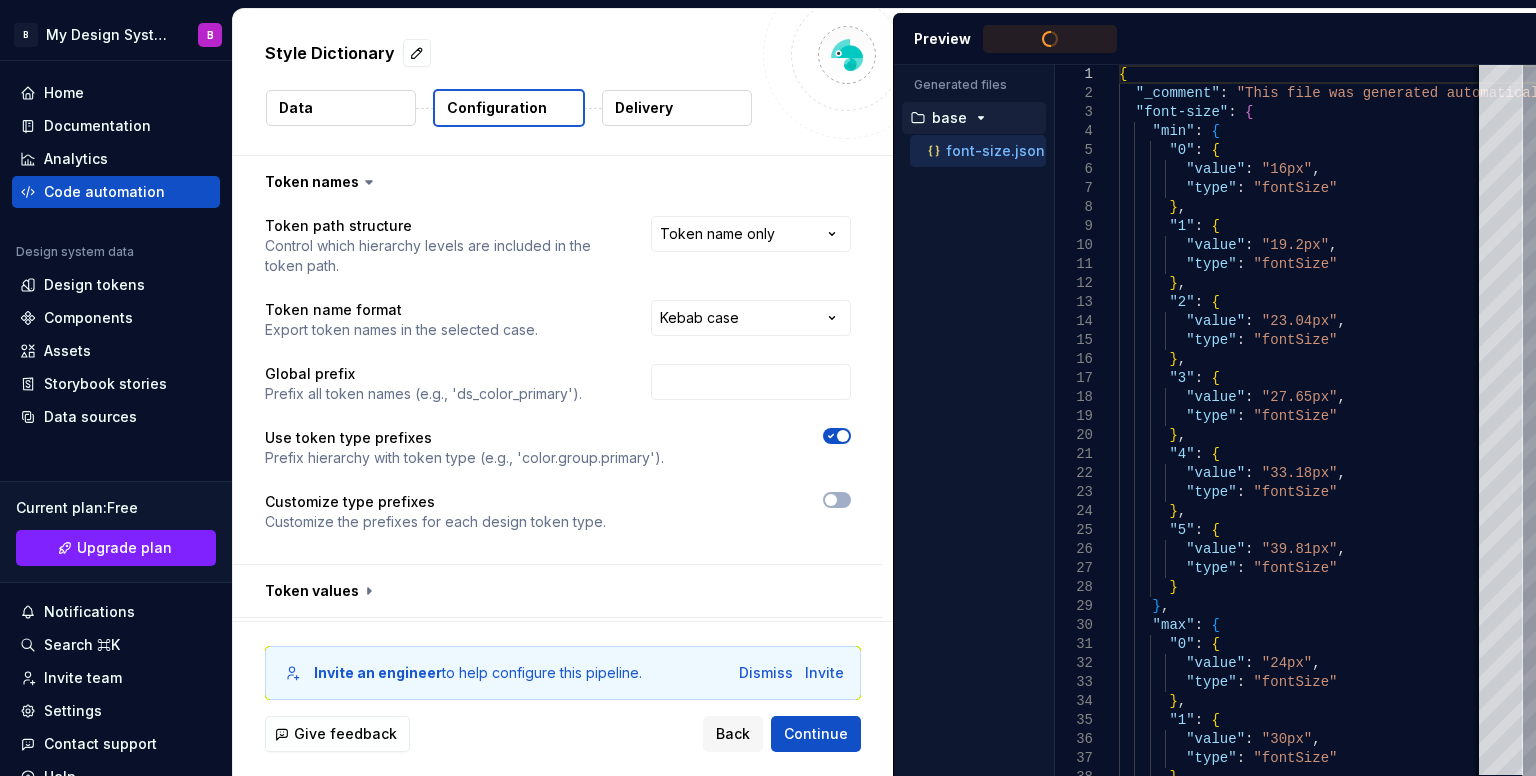 scroll, scrollTop: 153, scrollLeft: 0, axis: vertical 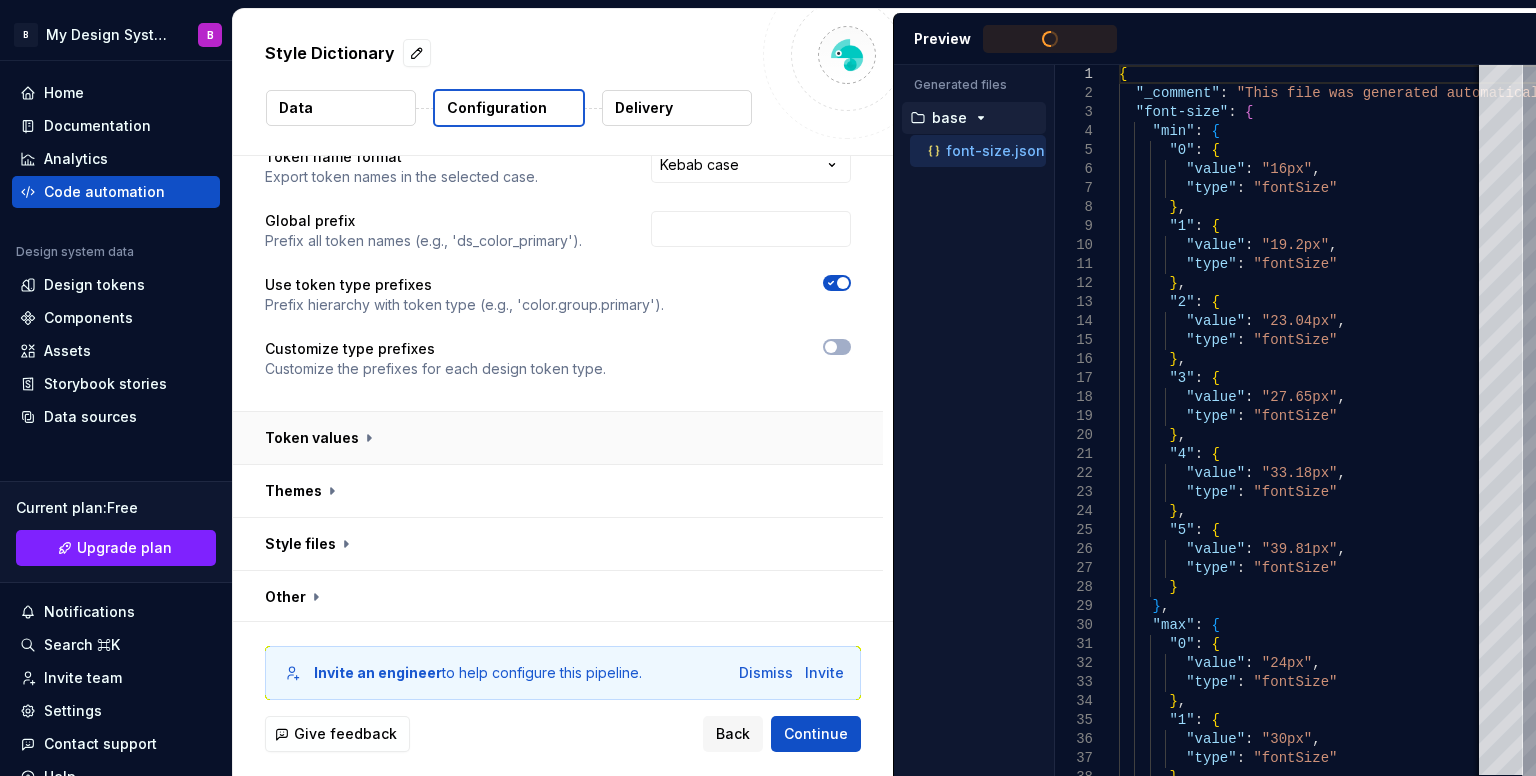 click at bounding box center (558, 438) 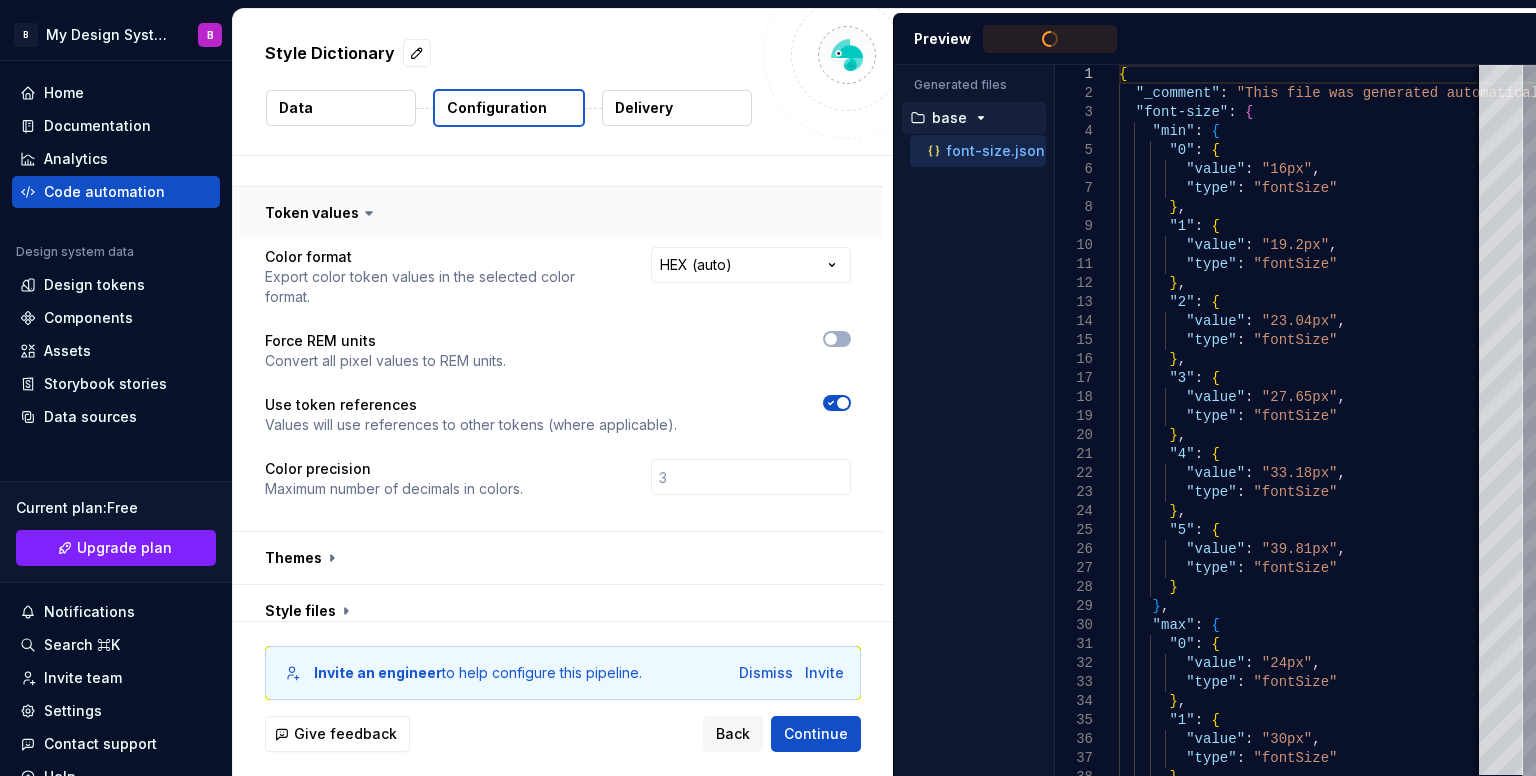 scroll, scrollTop: 377, scrollLeft: 0, axis: vertical 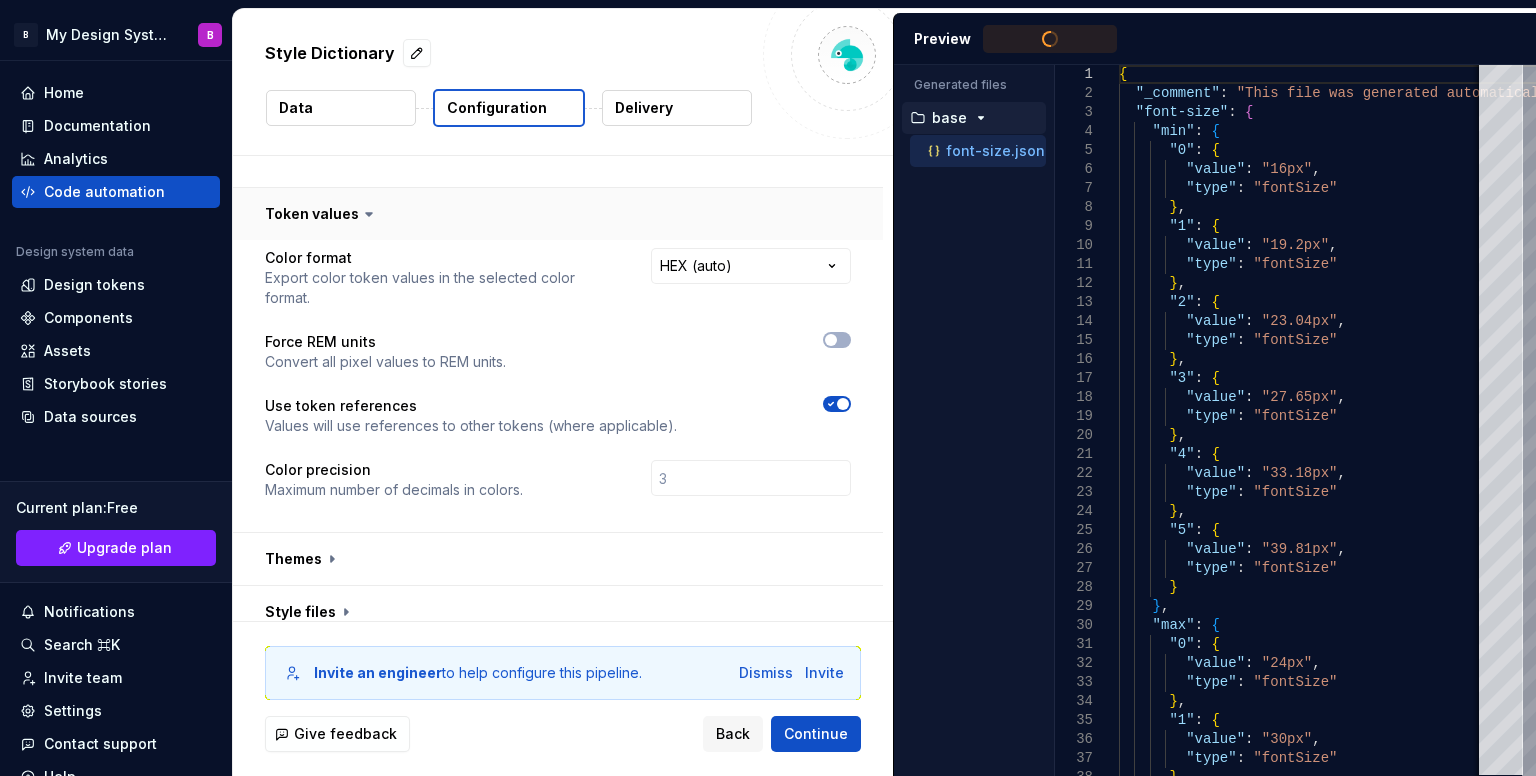 type on "**********" 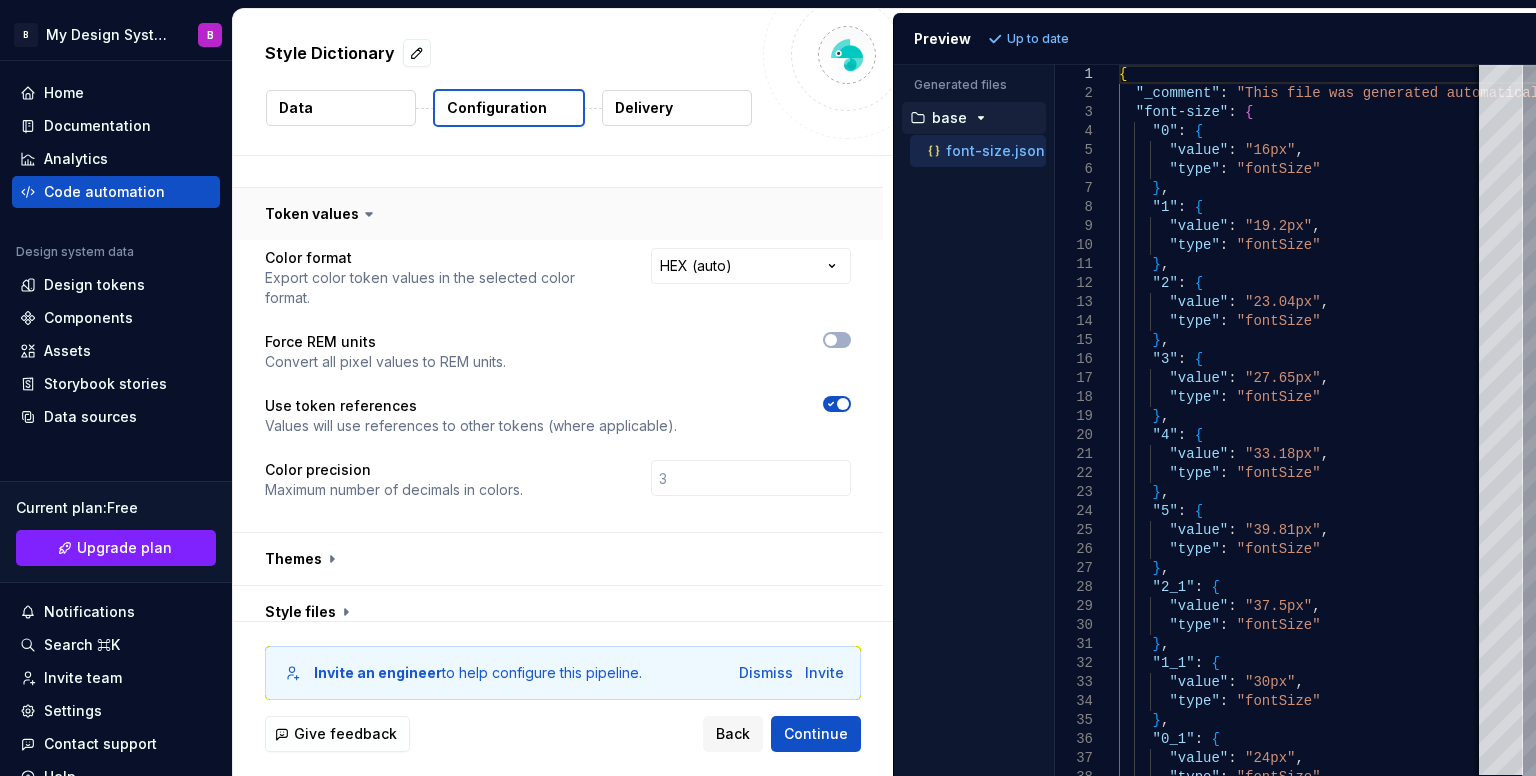 scroll, scrollTop: 445, scrollLeft: 0, axis: vertical 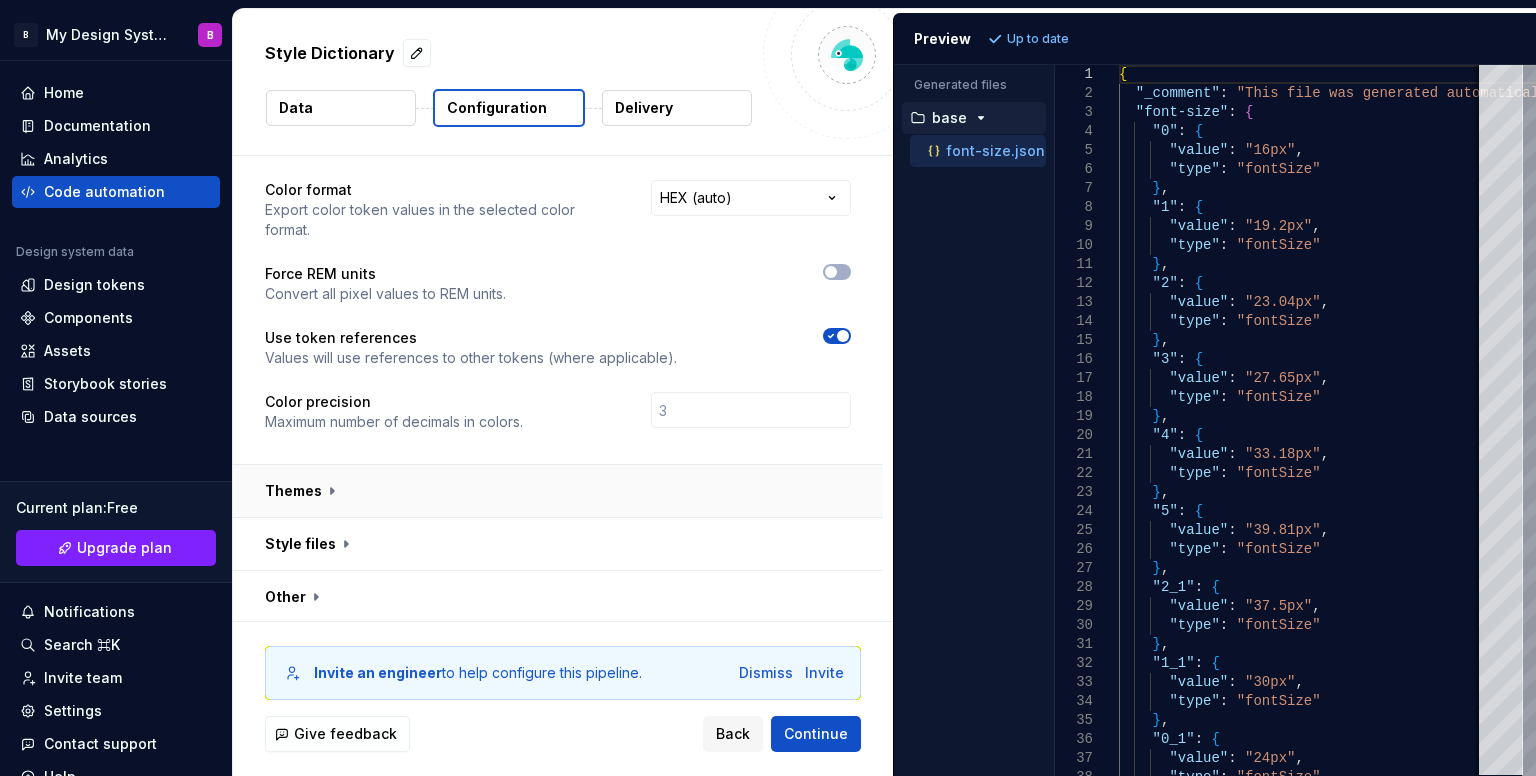 click at bounding box center (558, 491) 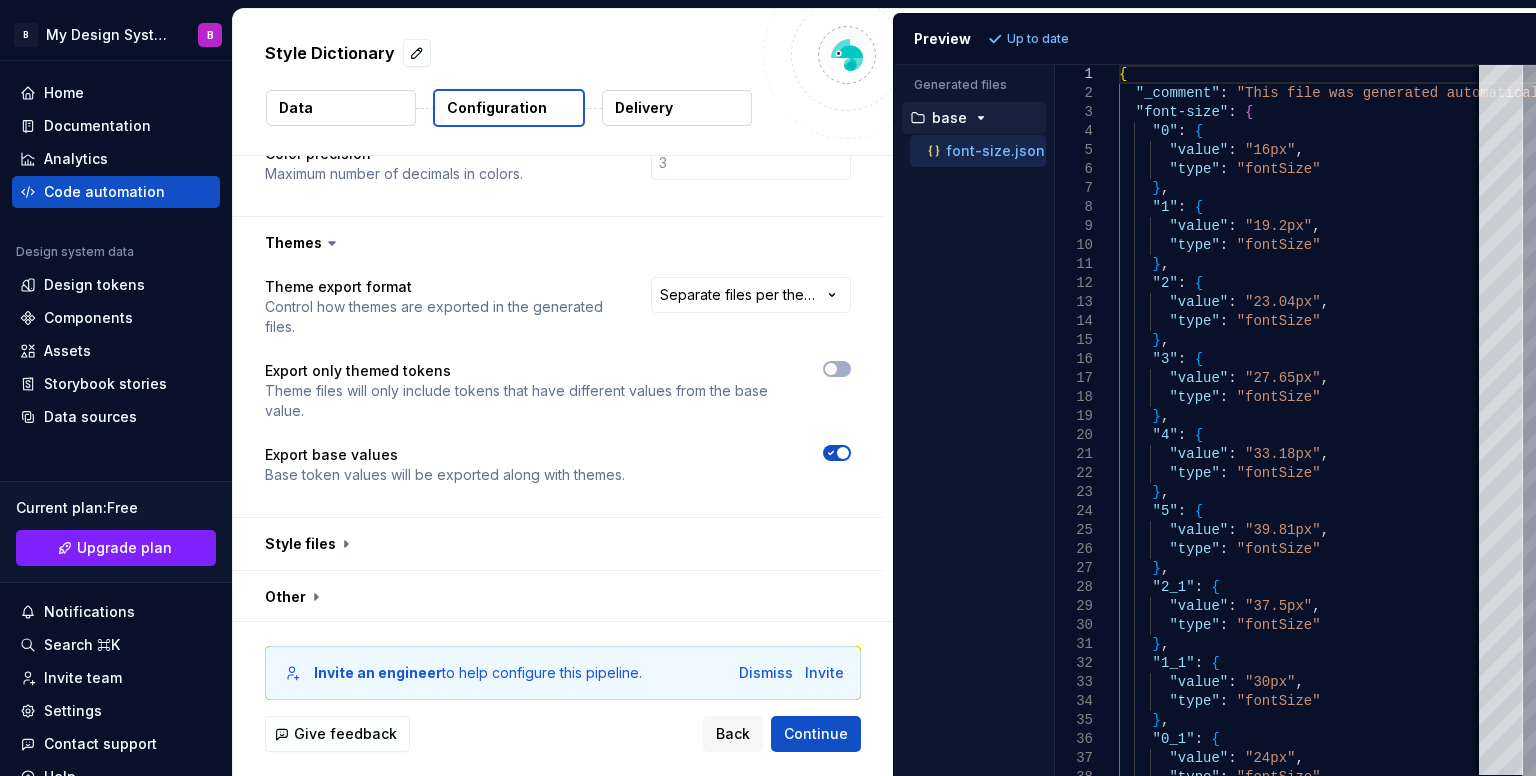 scroll, scrollTop: 692, scrollLeft: 0, axis: vertical 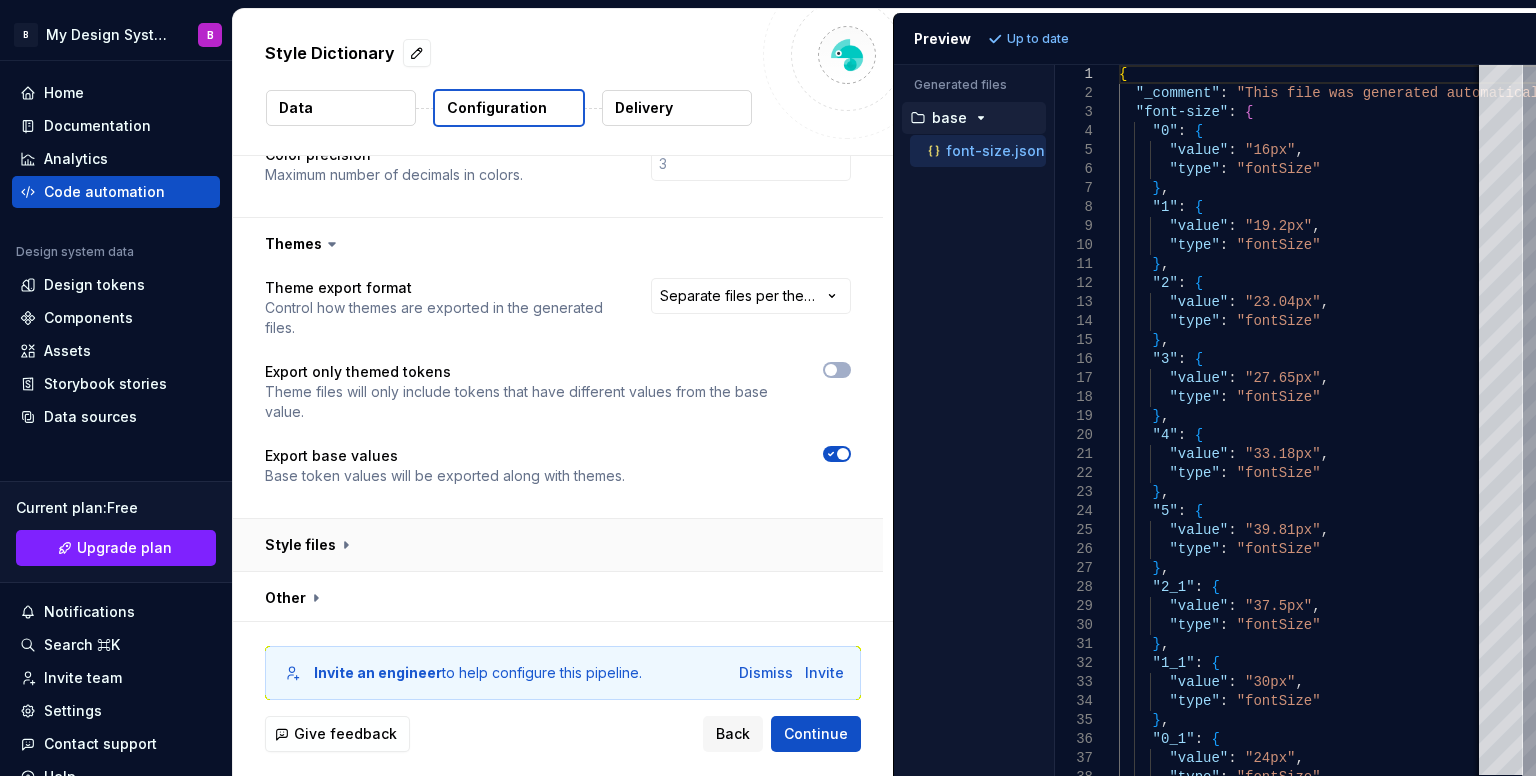 click at bounding box center (558, 545) 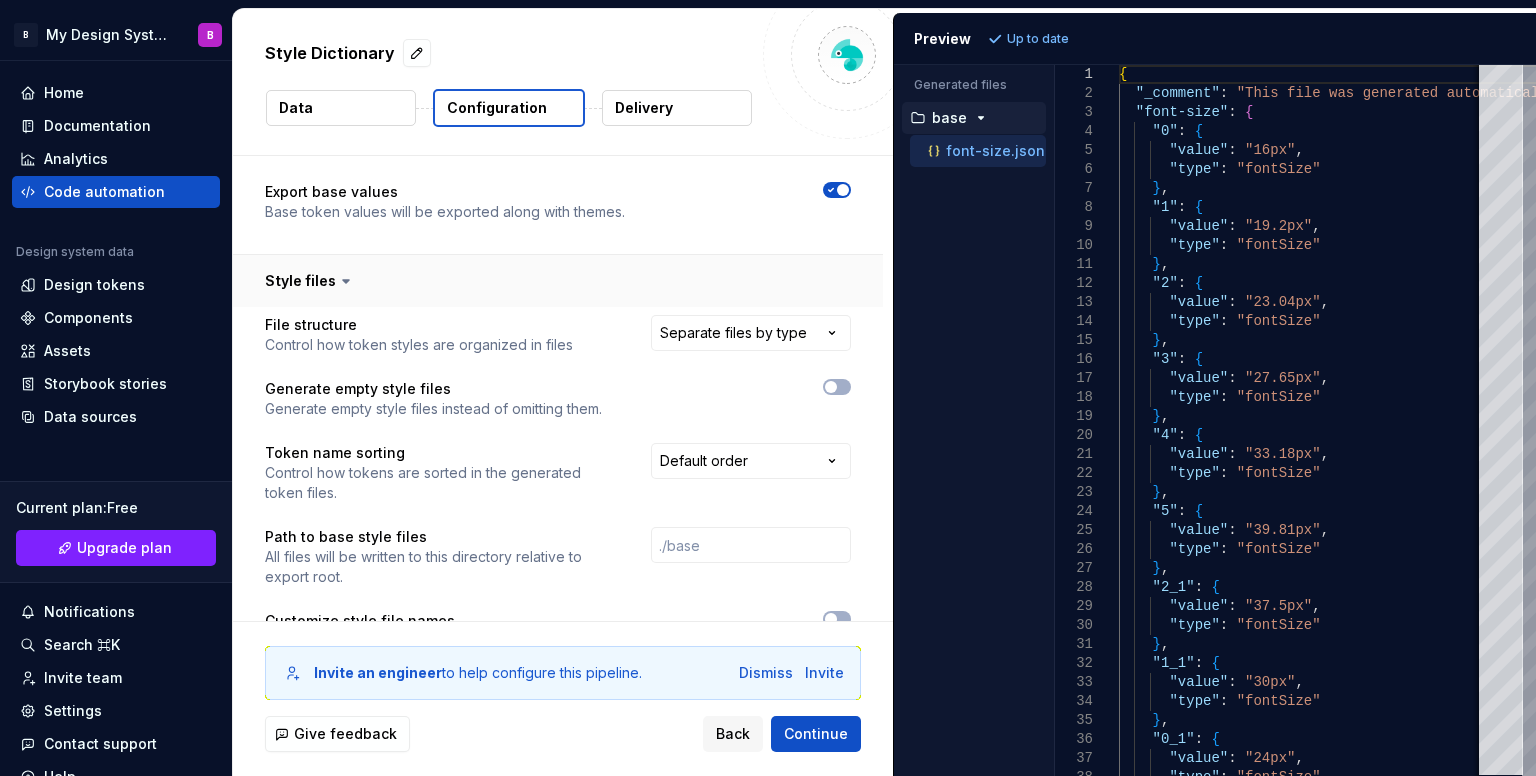 scroll, scrollTop: 1024, scrollLeft: 0, axis: vertical 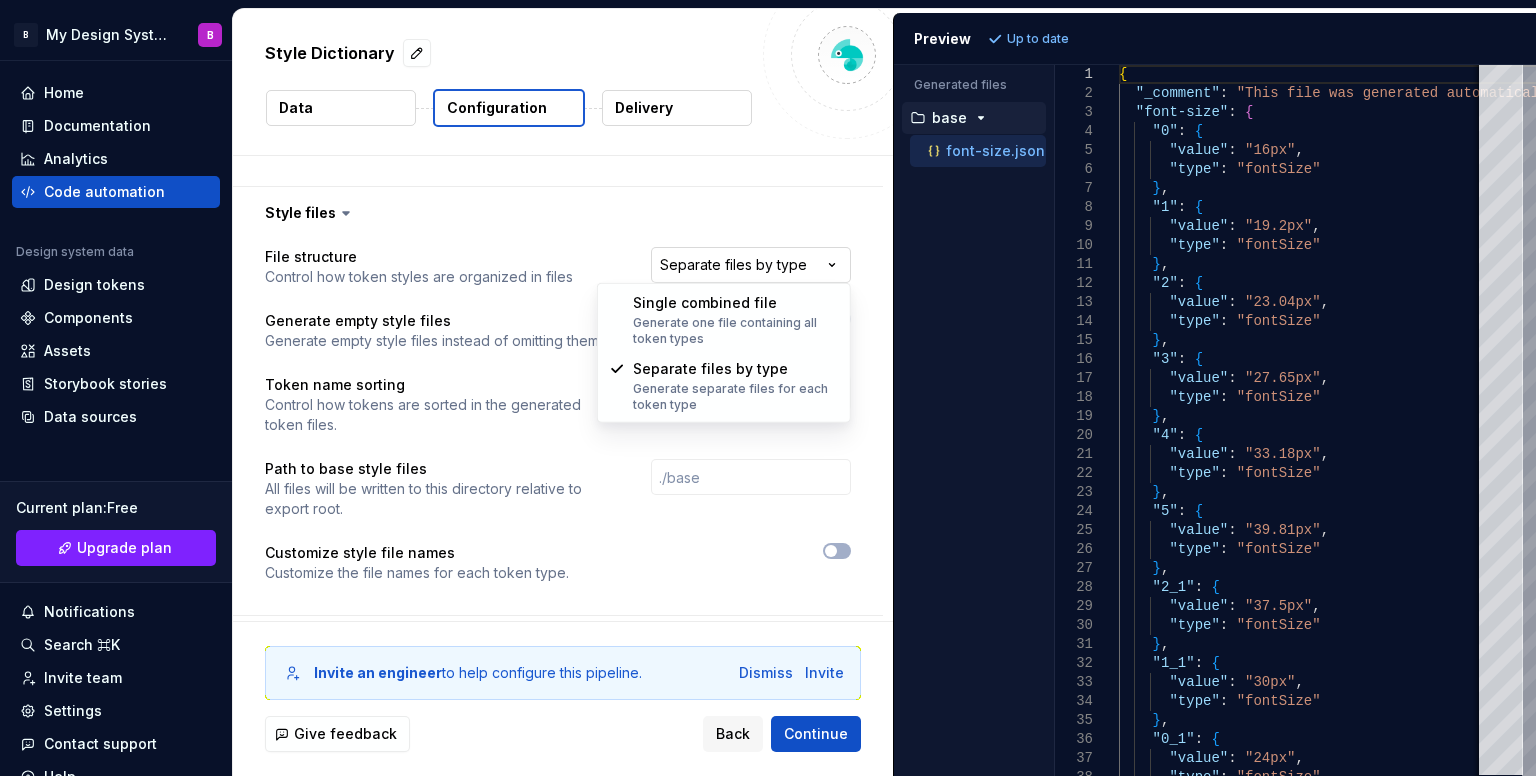 click on "**********" at bounding box center [768, 388] 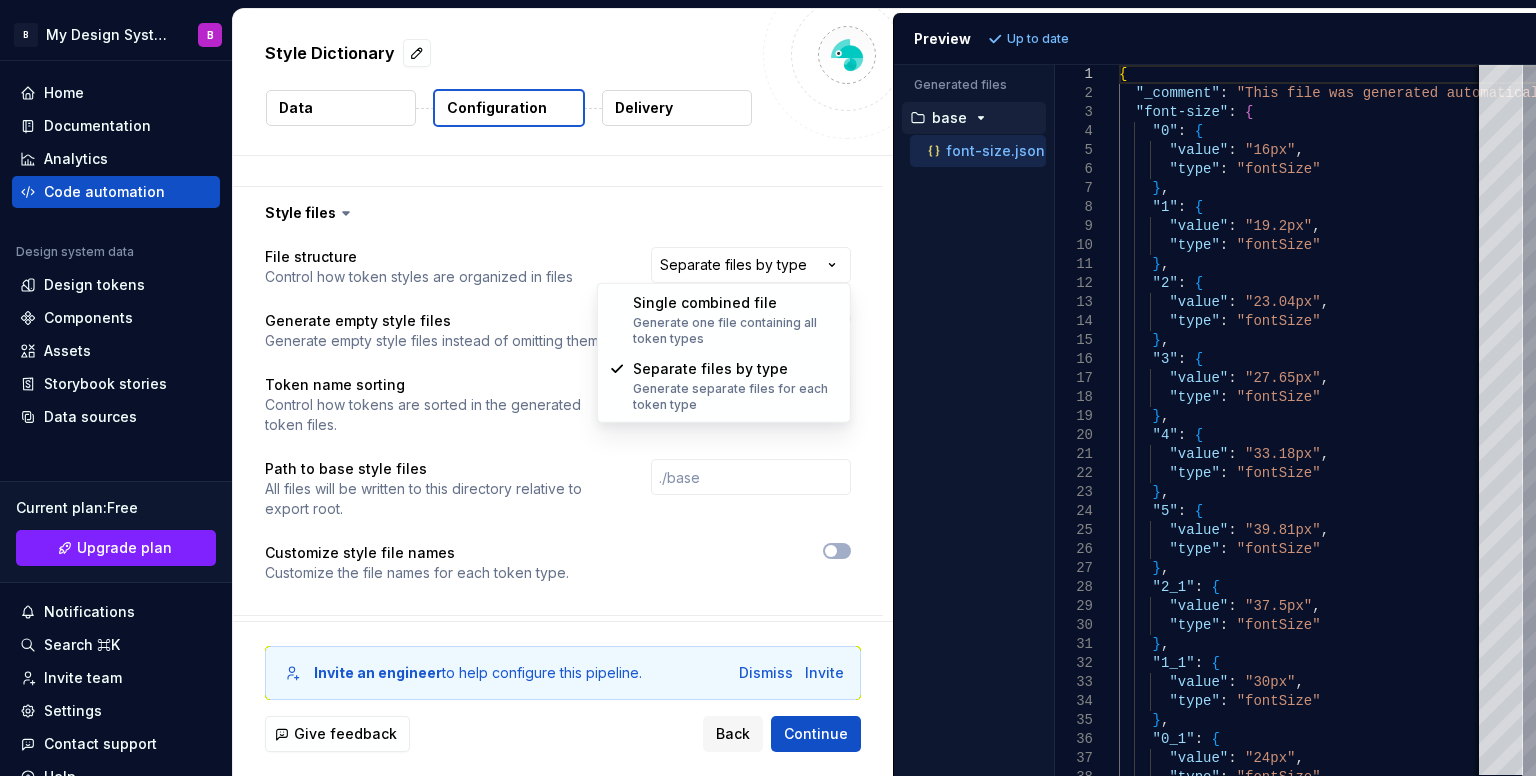 select on "**********" 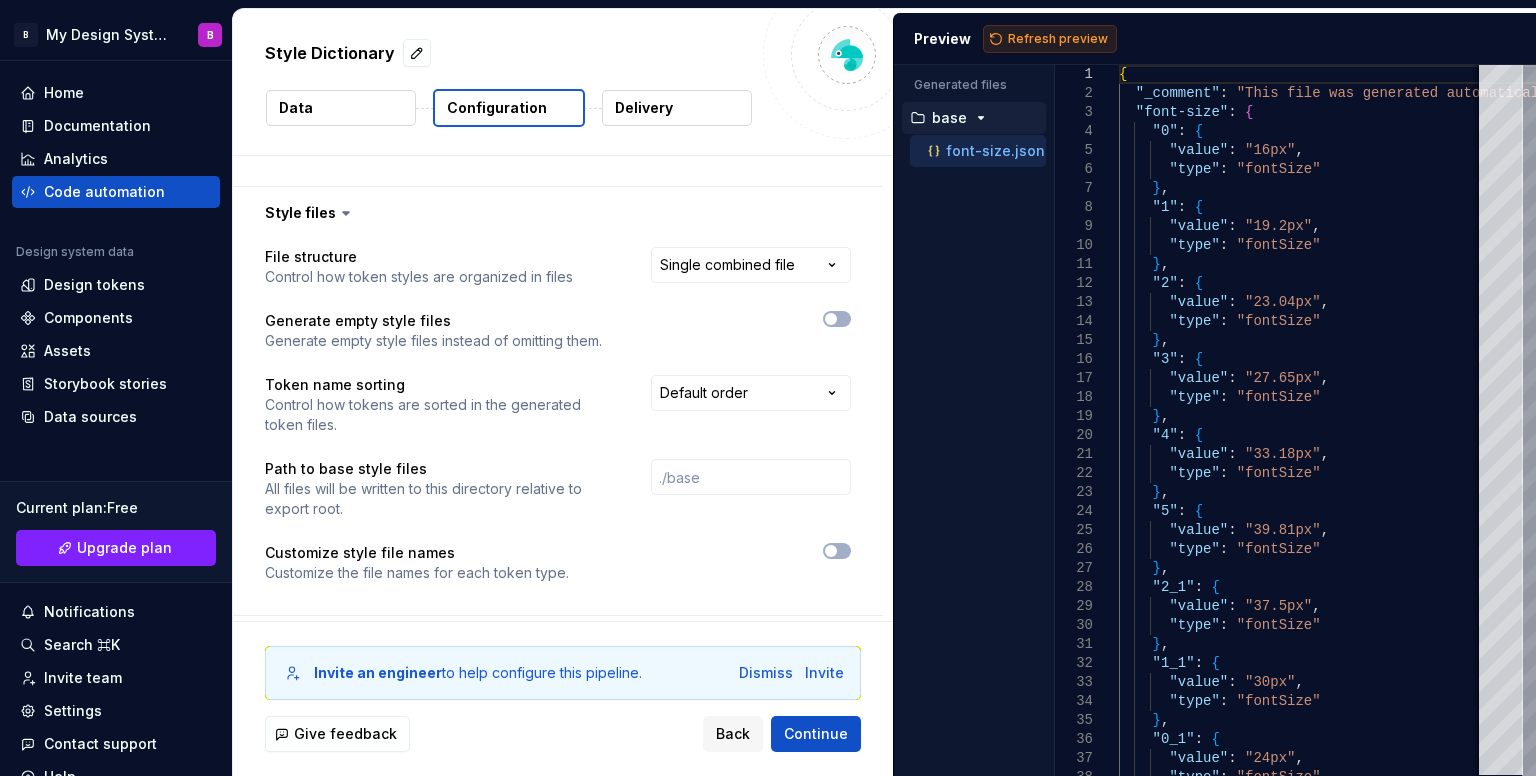 click on "Refresh preview" at bounding box center (1058, 39) 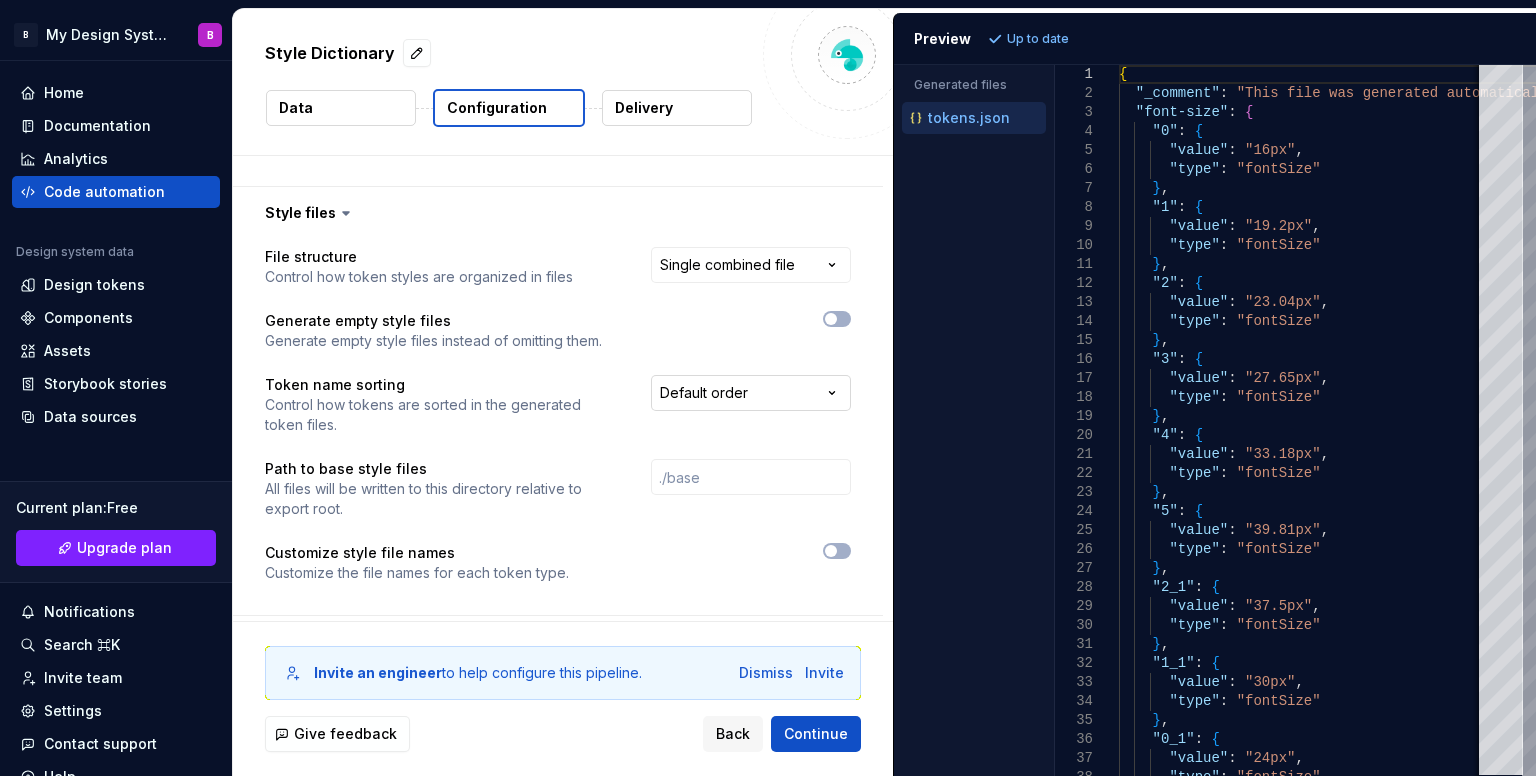 click on "**********" at bounding box center (768, 388) 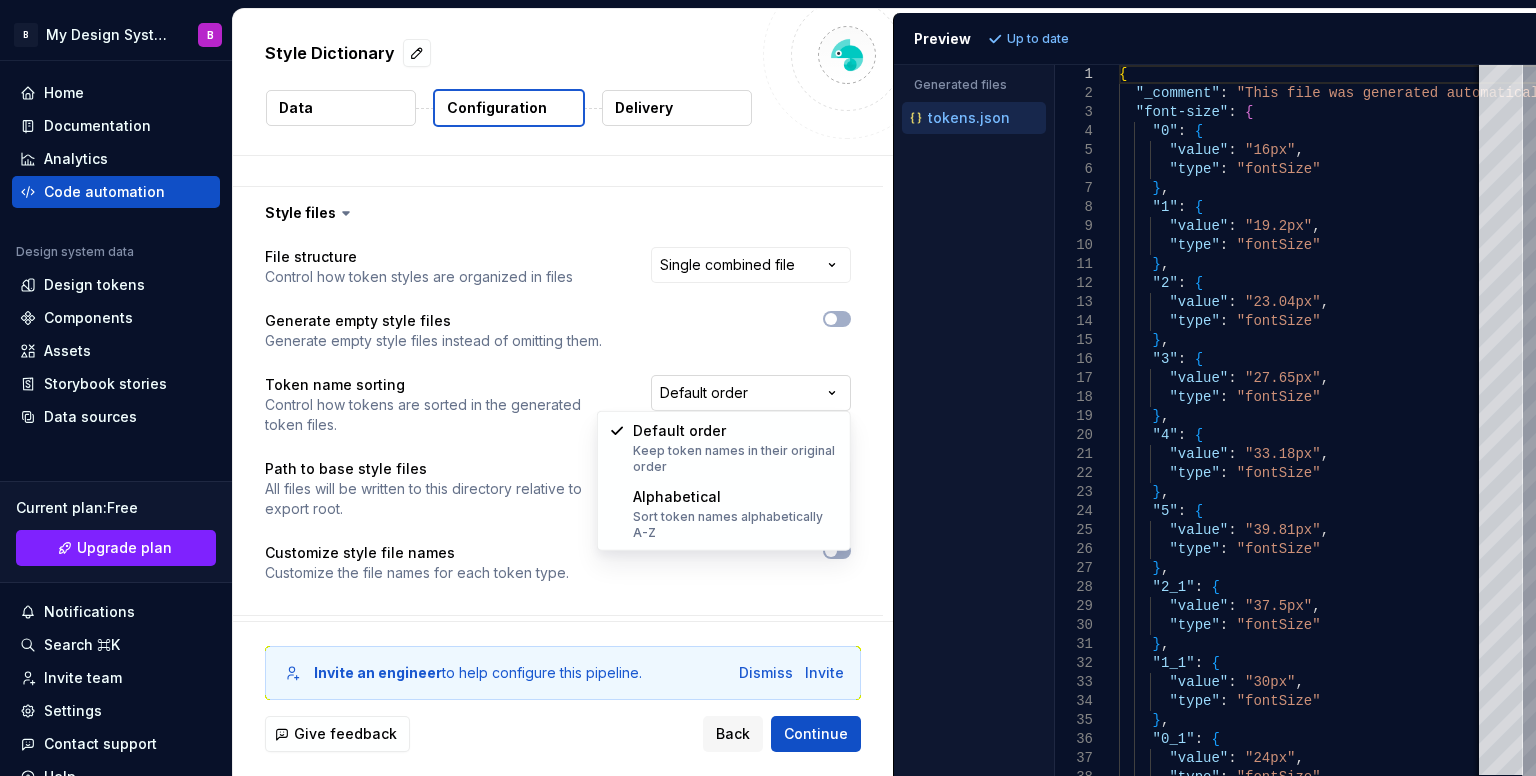 click on "**********" at bounding box center (768, 388) 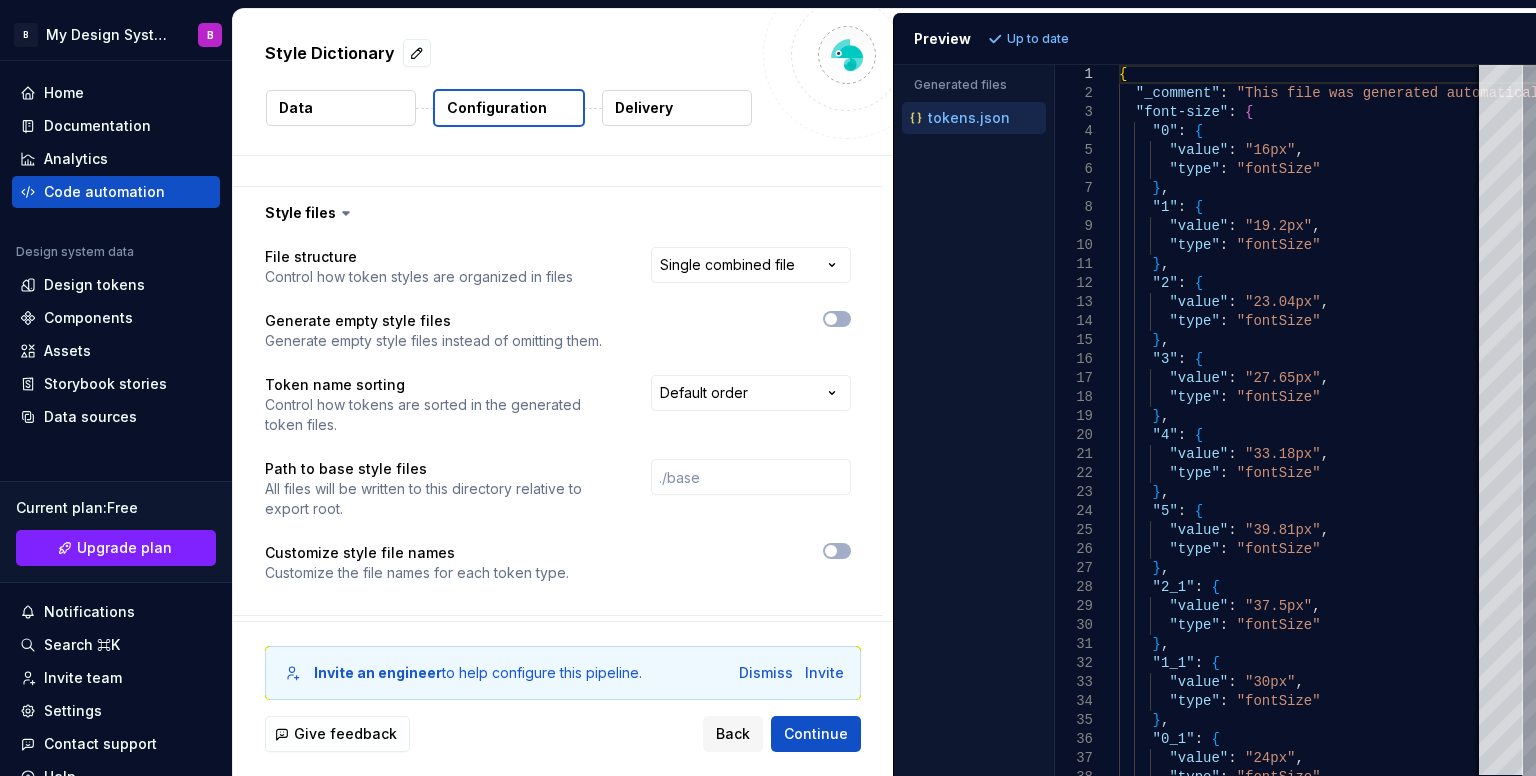 scroll, scrollTop: 1069, scrollLeft: 0, axis: vertical 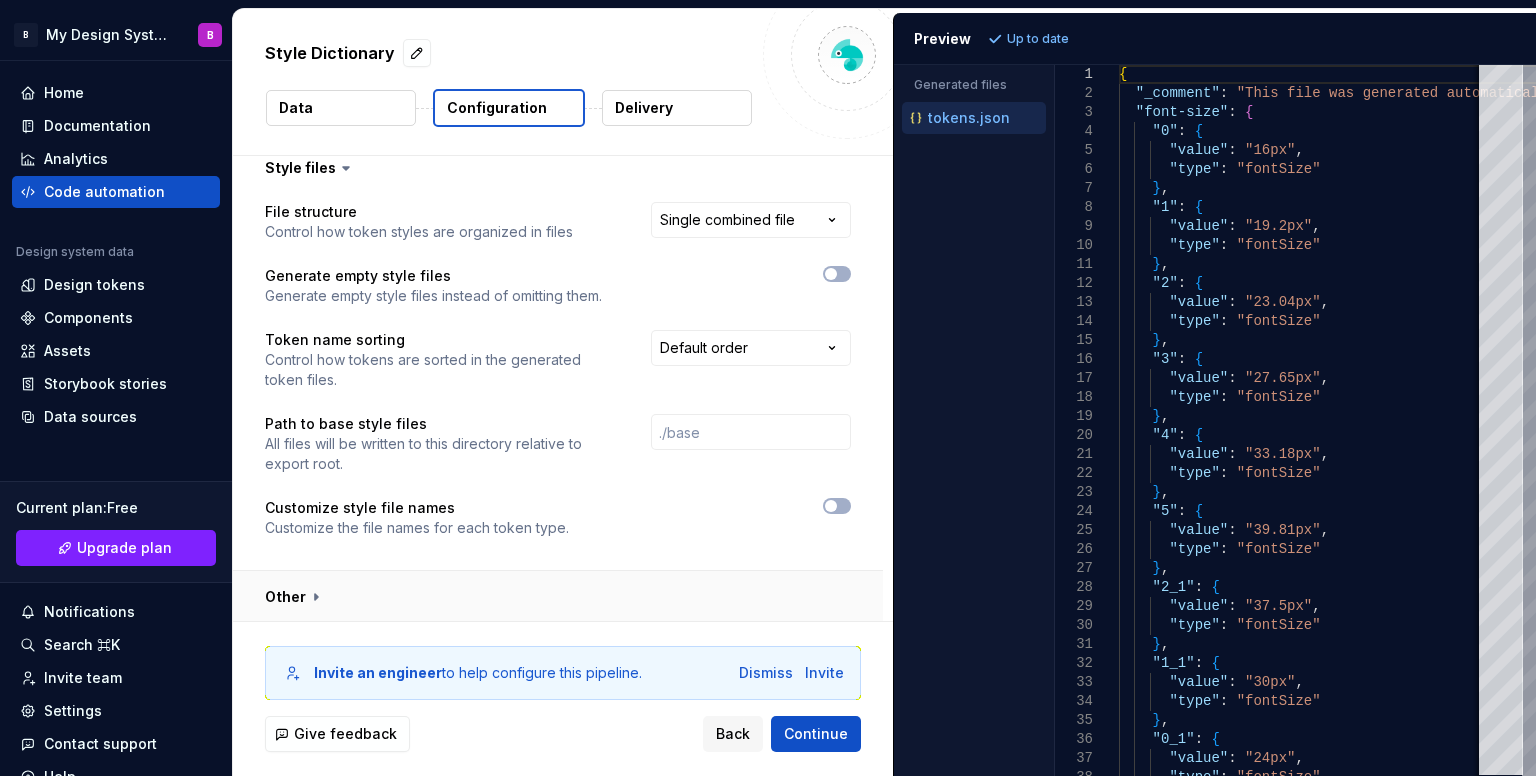 click at bounding box center (558, 597) 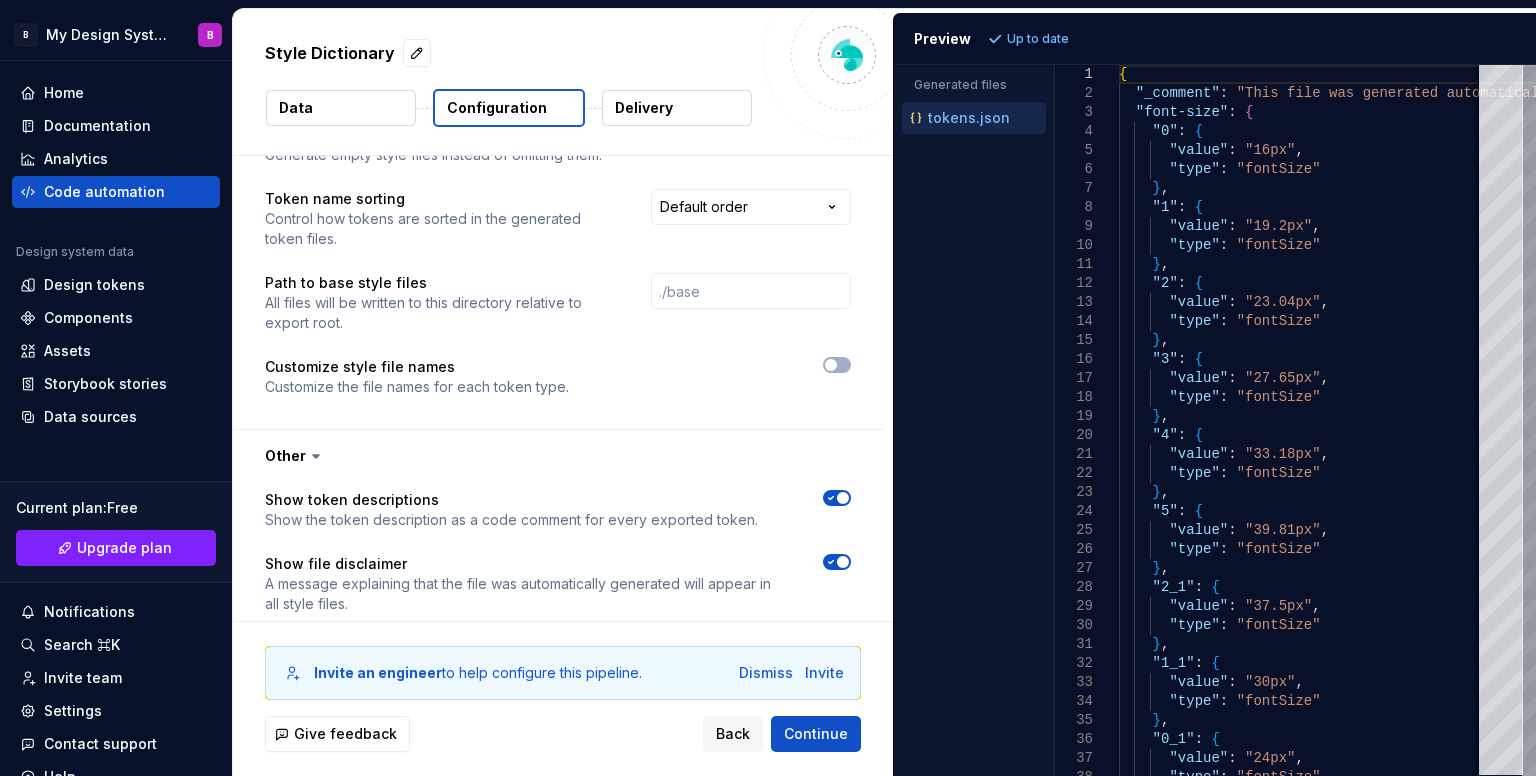 scroll, scrollTop: 1229, scrollLeft: 0, axis: vertical 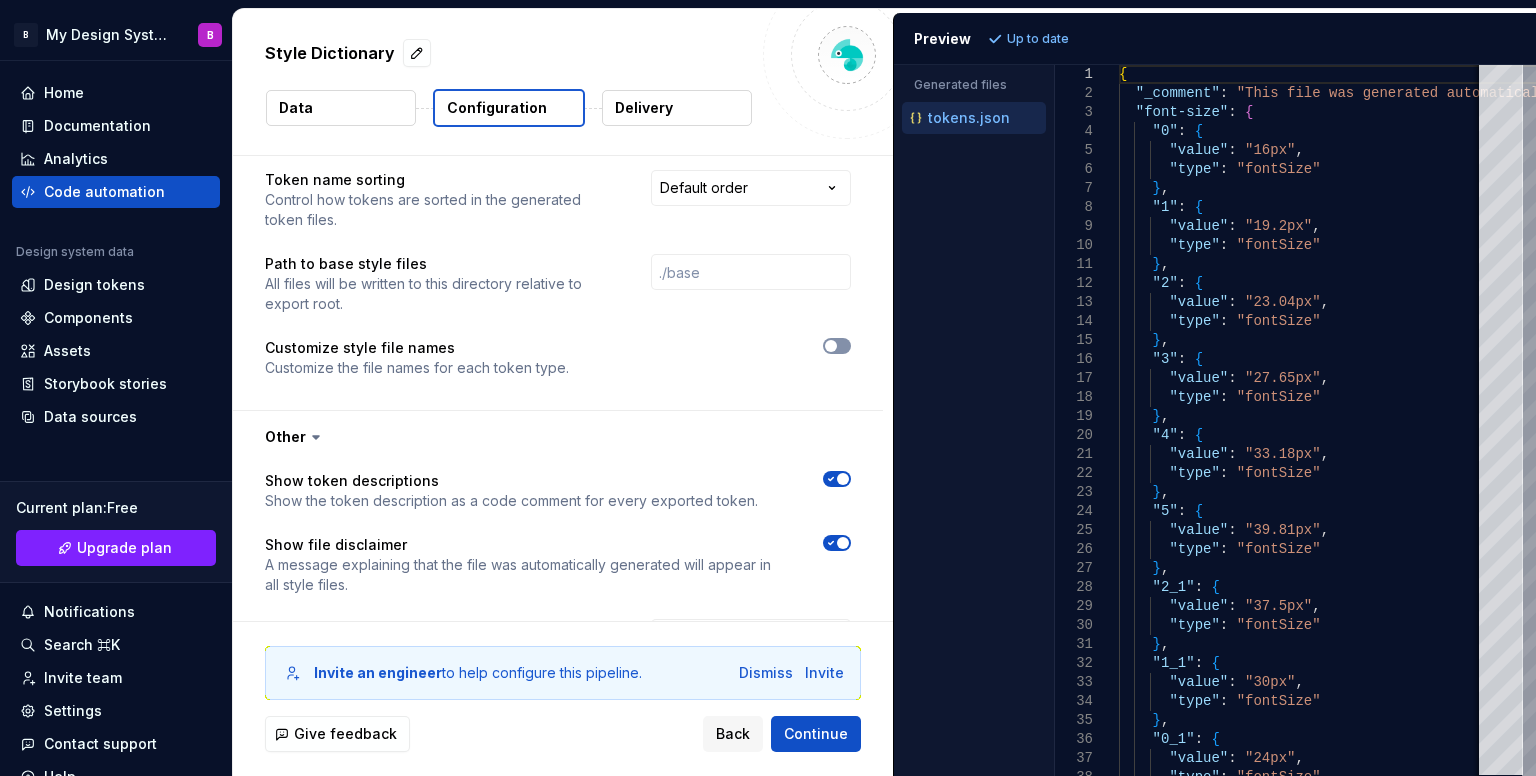 click at bounding box center (837, 346) 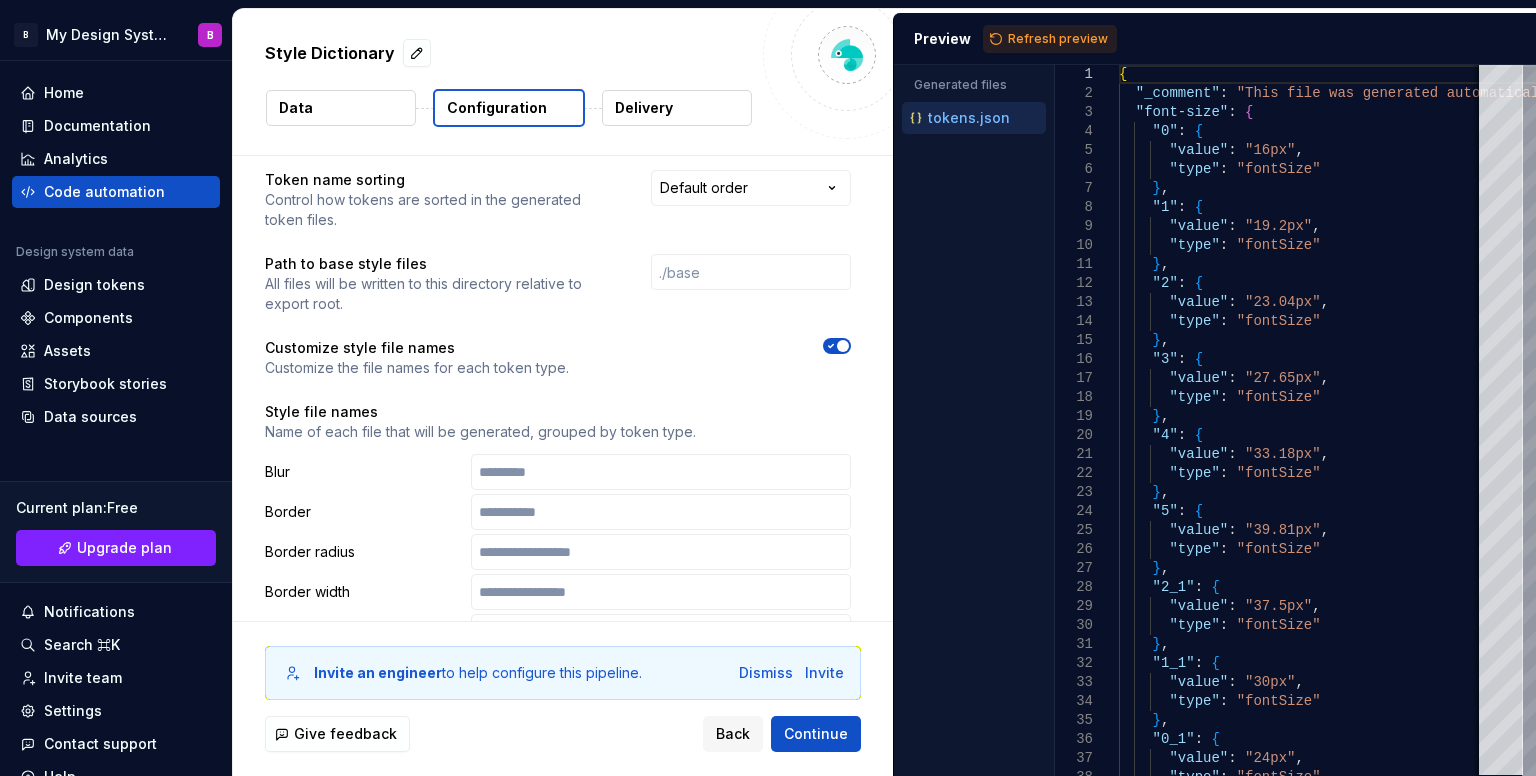 click at bounding box center [843, 346] 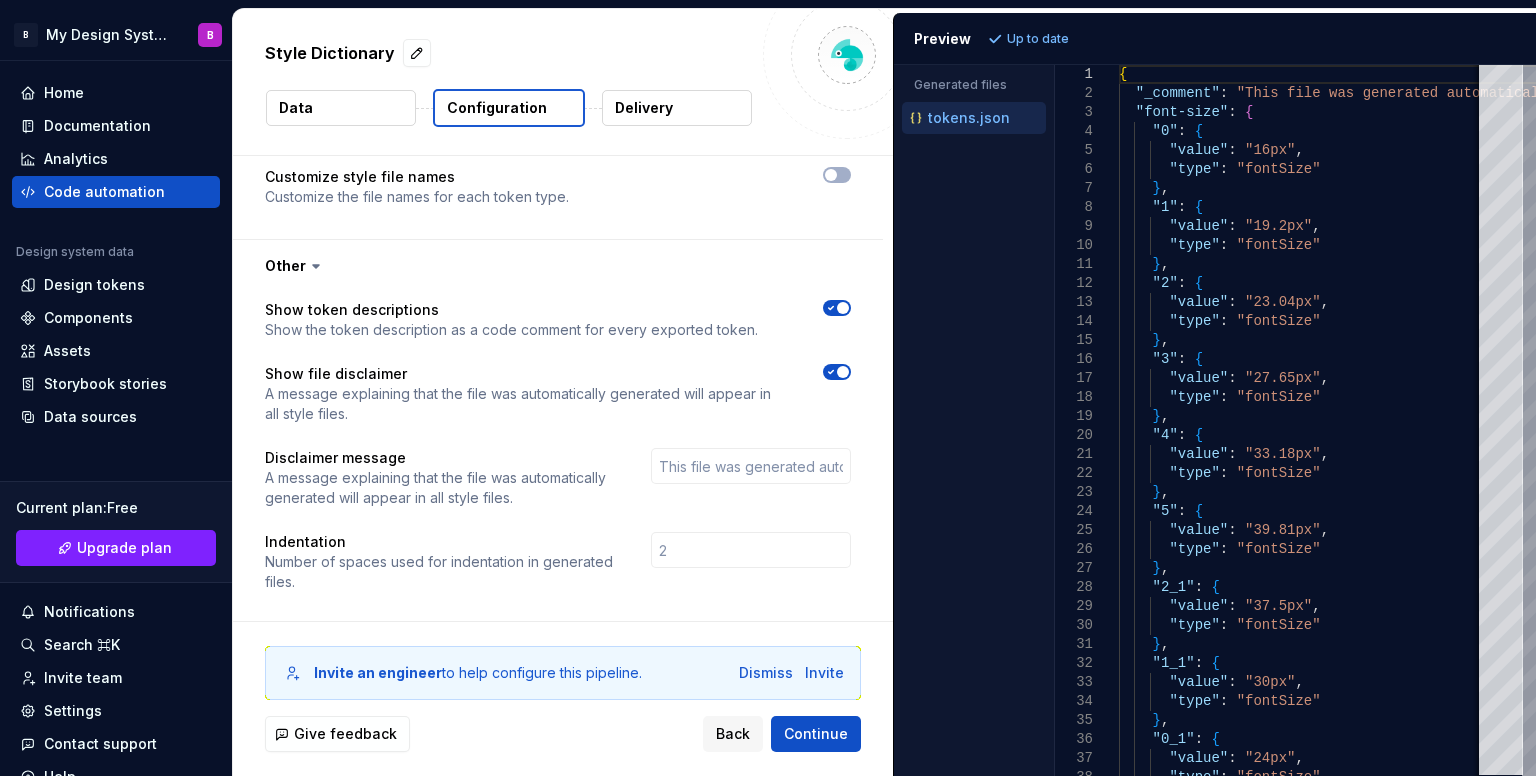 scroll, scrollTop: 1400, scrollLeft: 0, axis: vertical 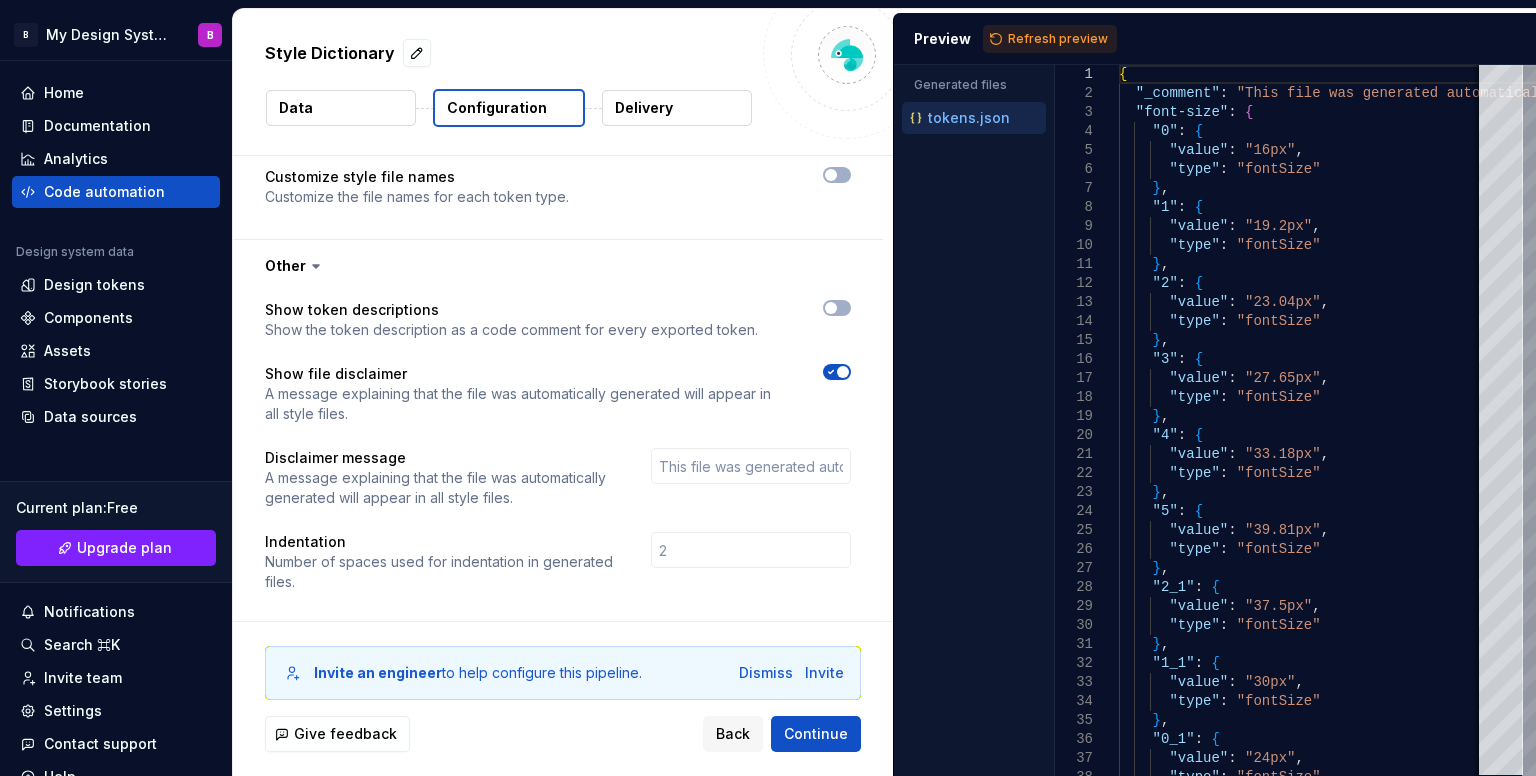 click 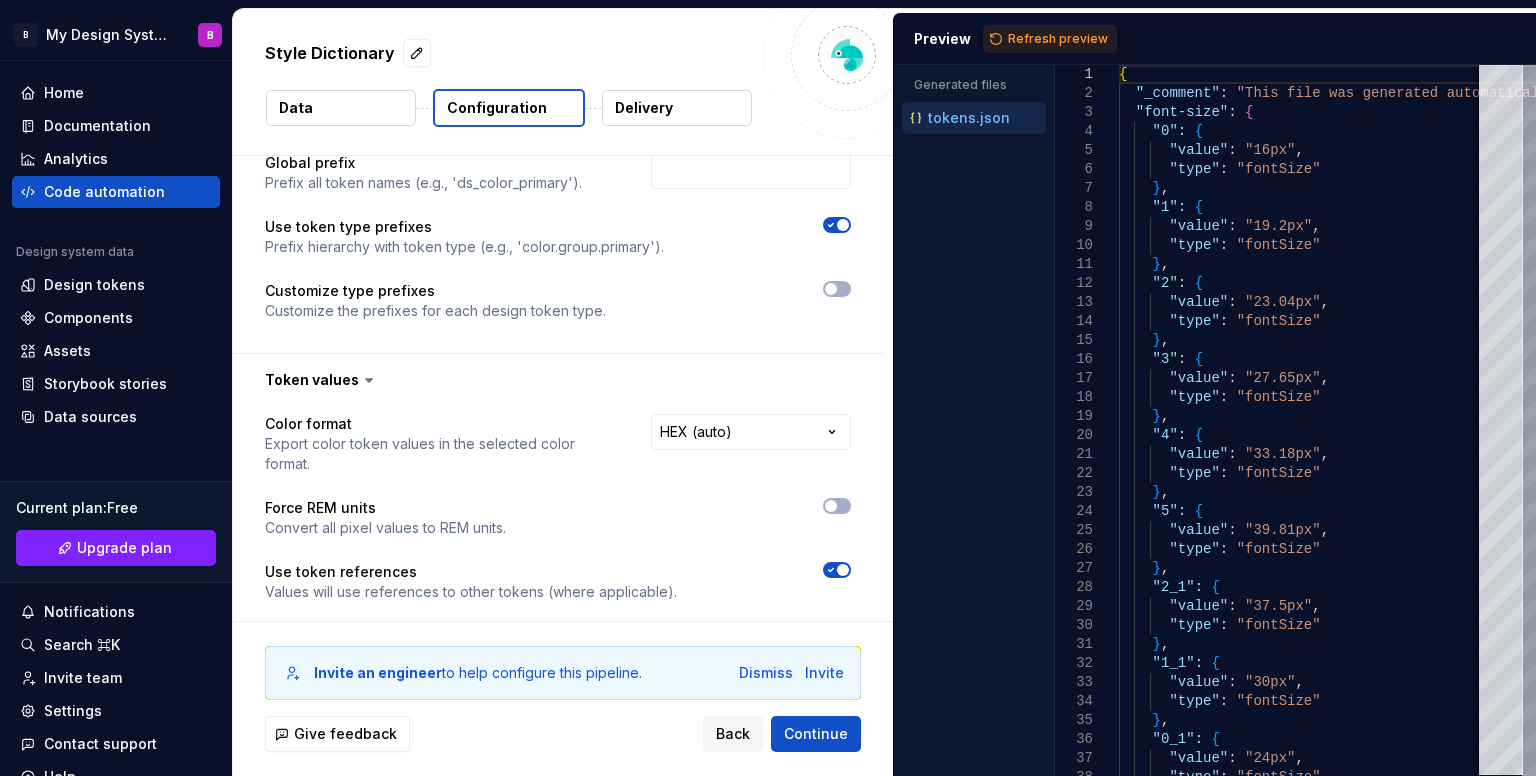 scroll, scrollTop: 0, scrollLeft: 0, axis: both 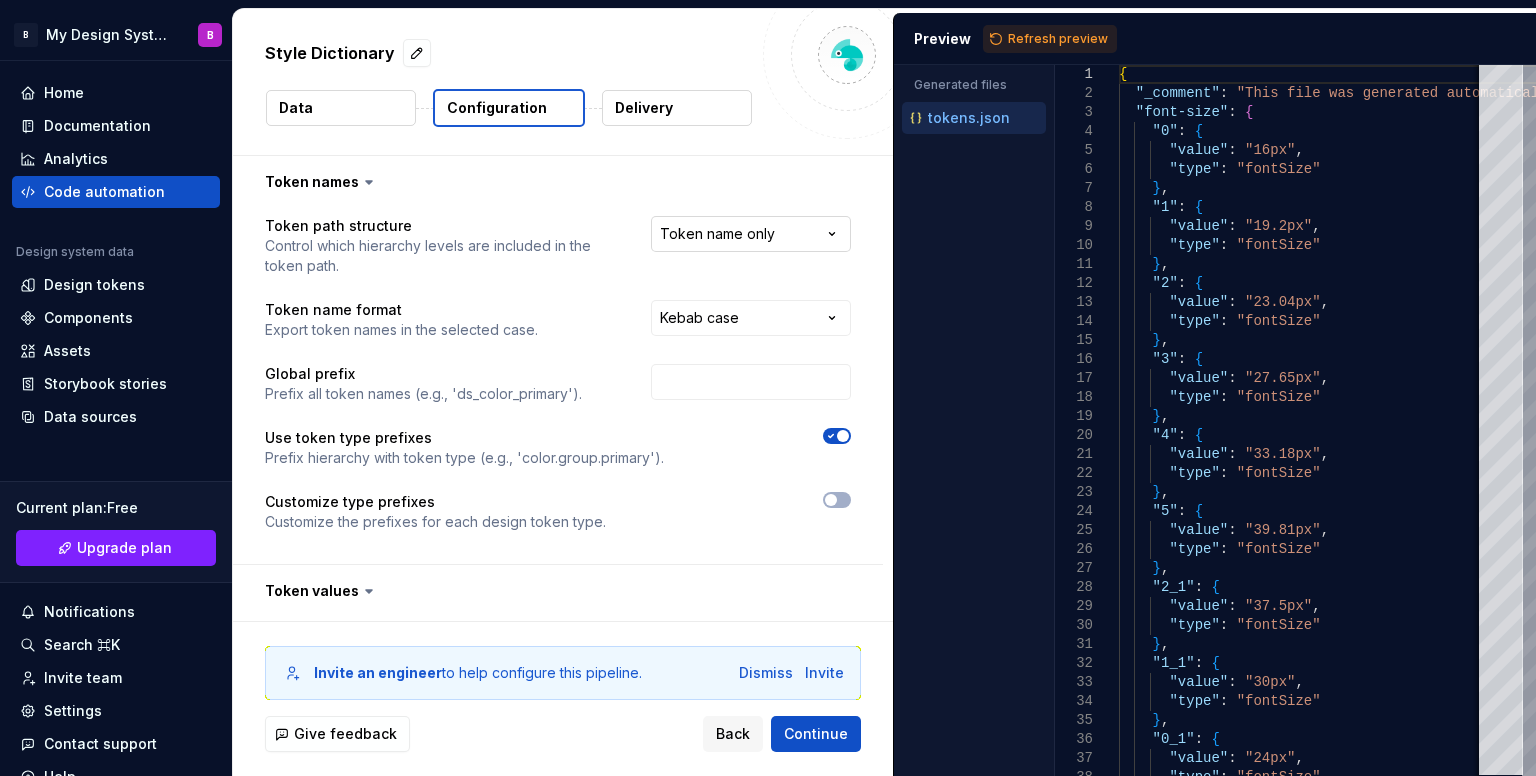 click on "**********" at bounding box center [768, 388] 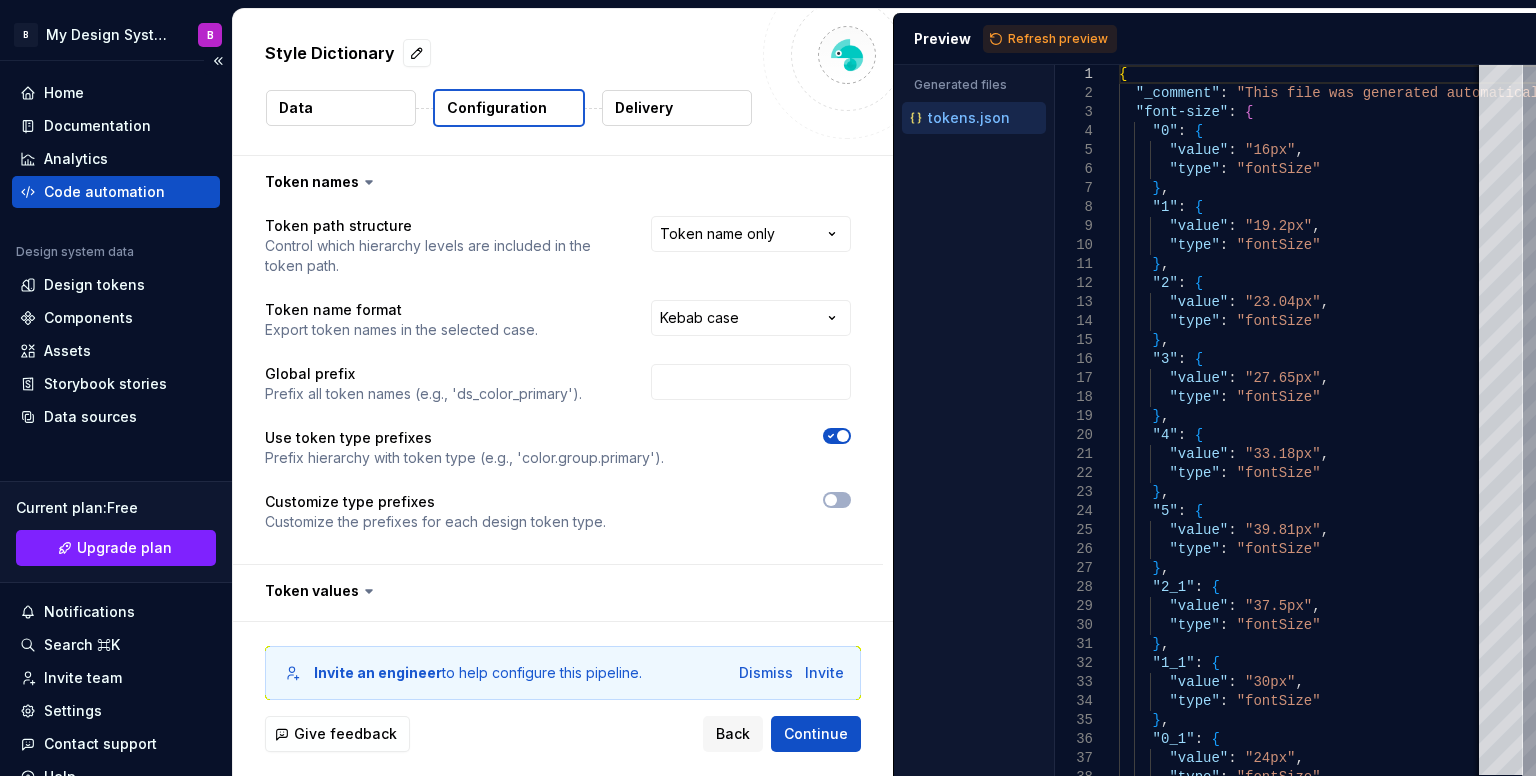 click on "**********" at bounding box center (768, 388) 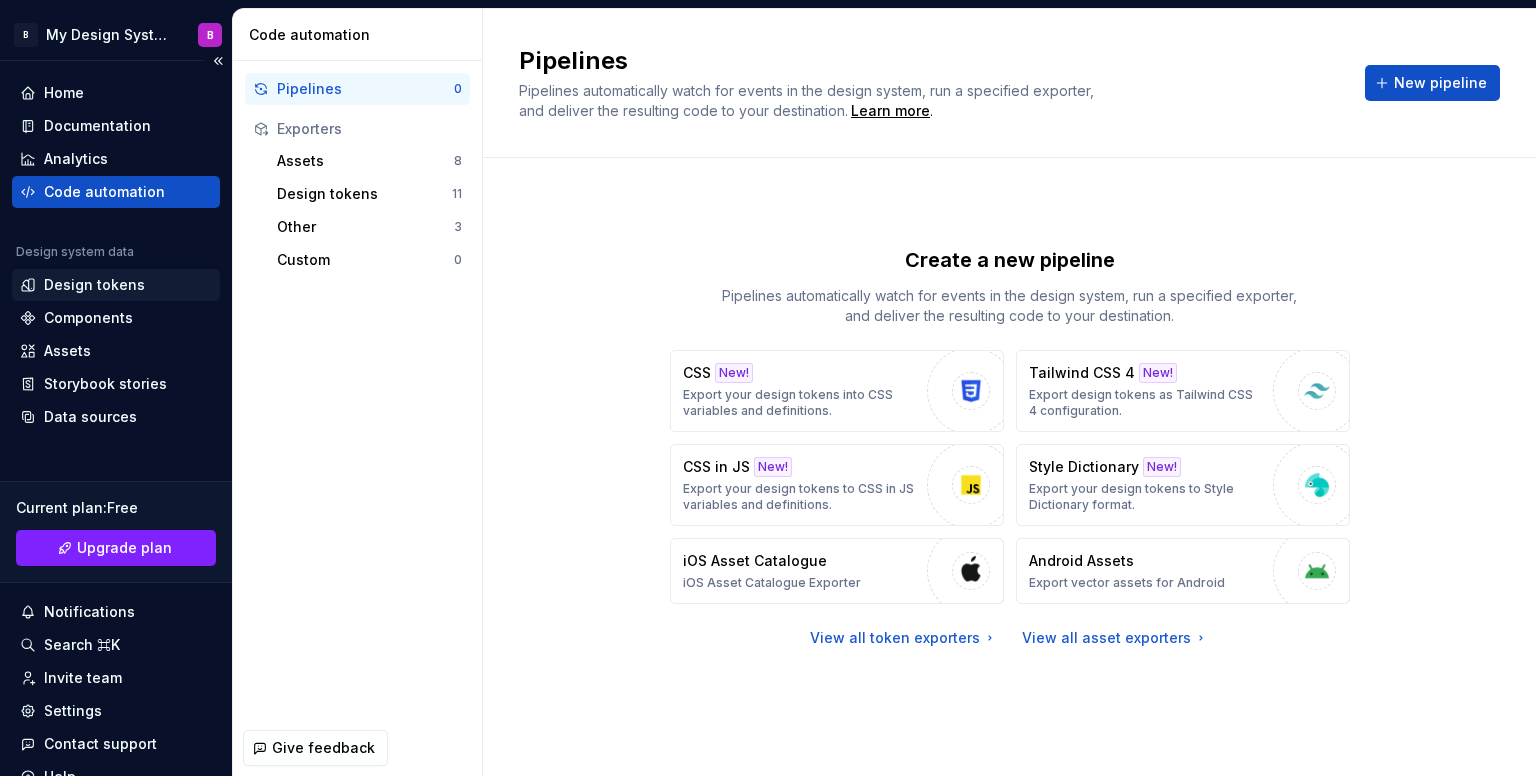 click on "Design tokens" at bounding box center (116, 285) 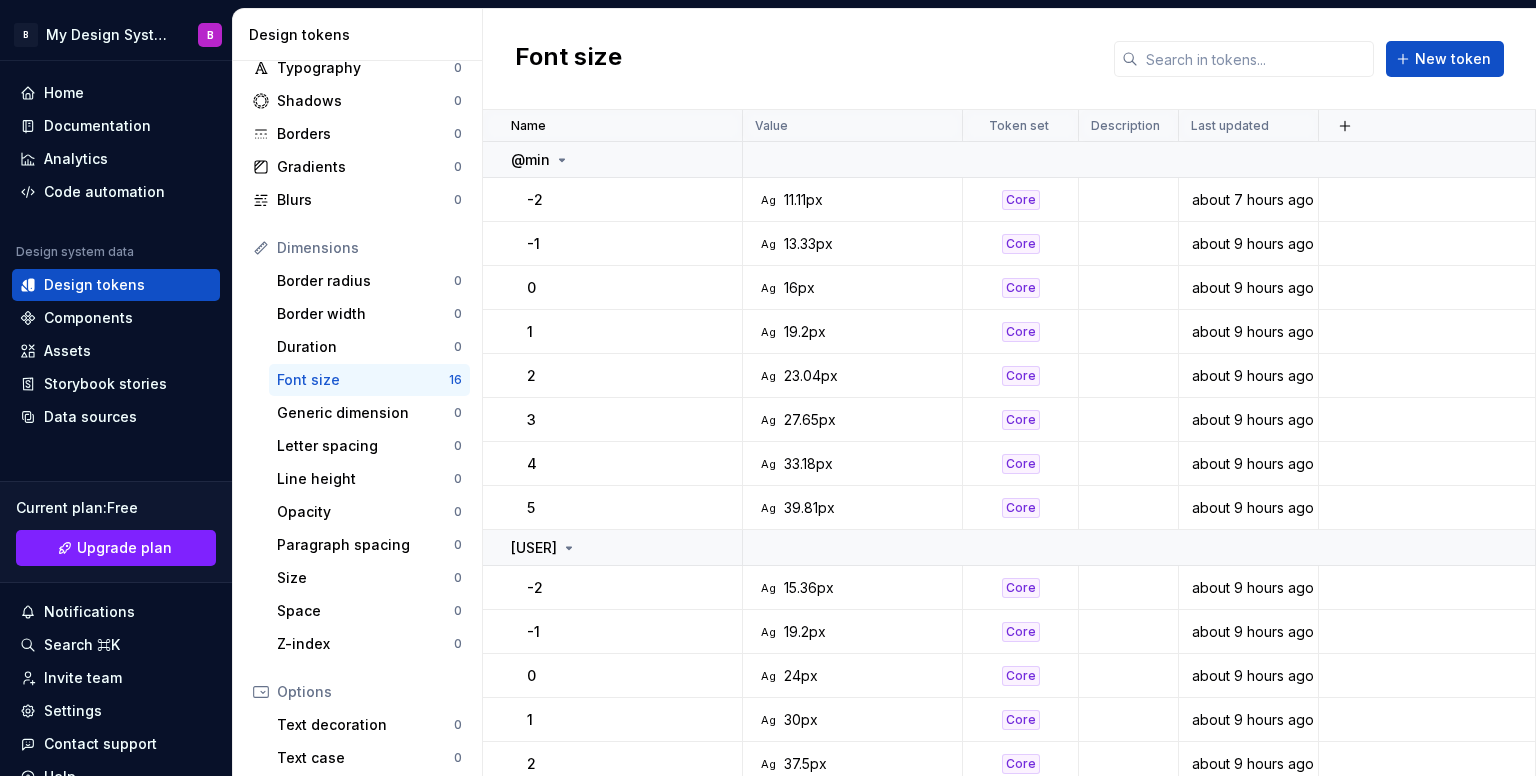 scroll, scrollTop: 0, scrollLeft: 0, axis: both 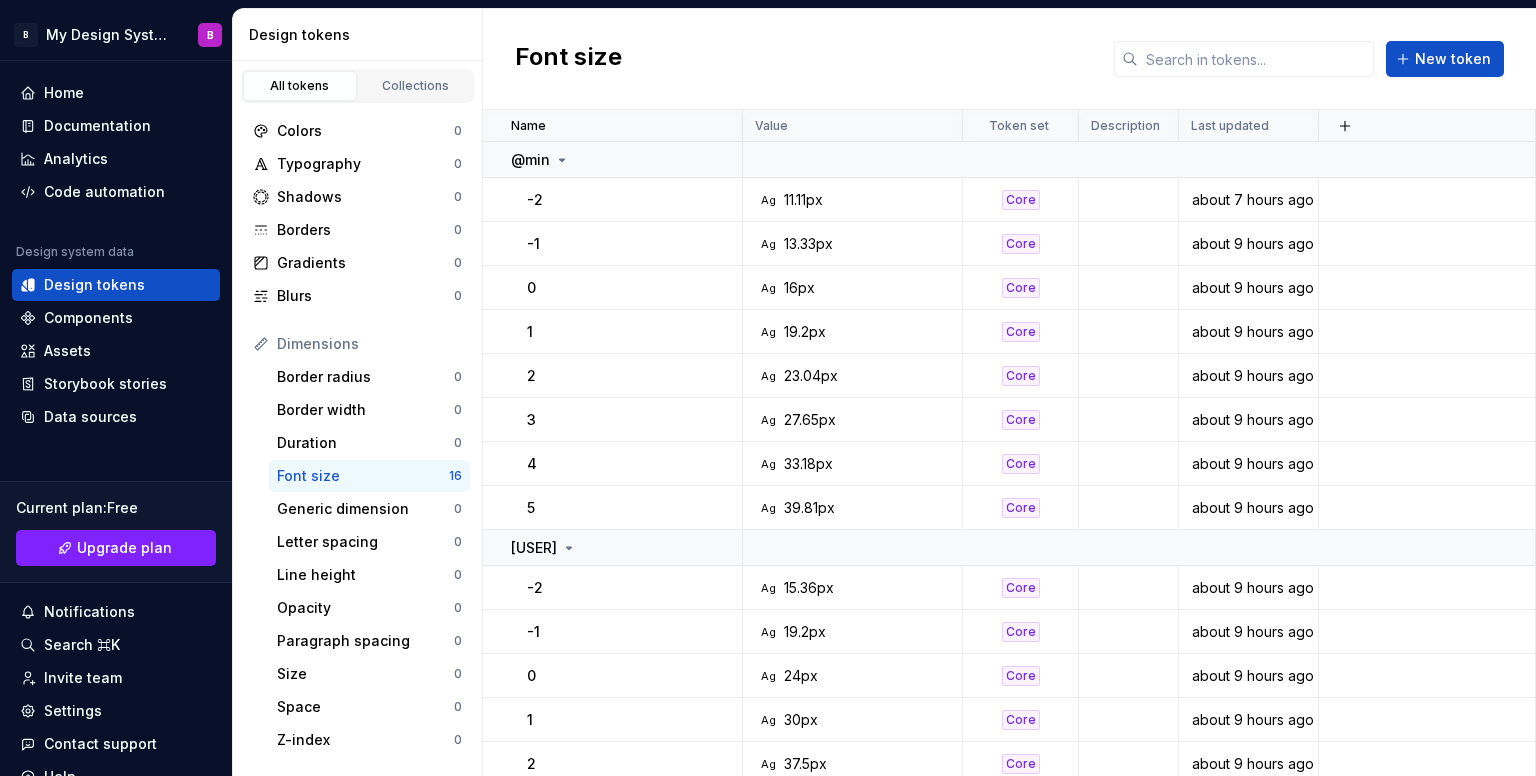 click on "Font size New token" at bounding box center [1009, 59] 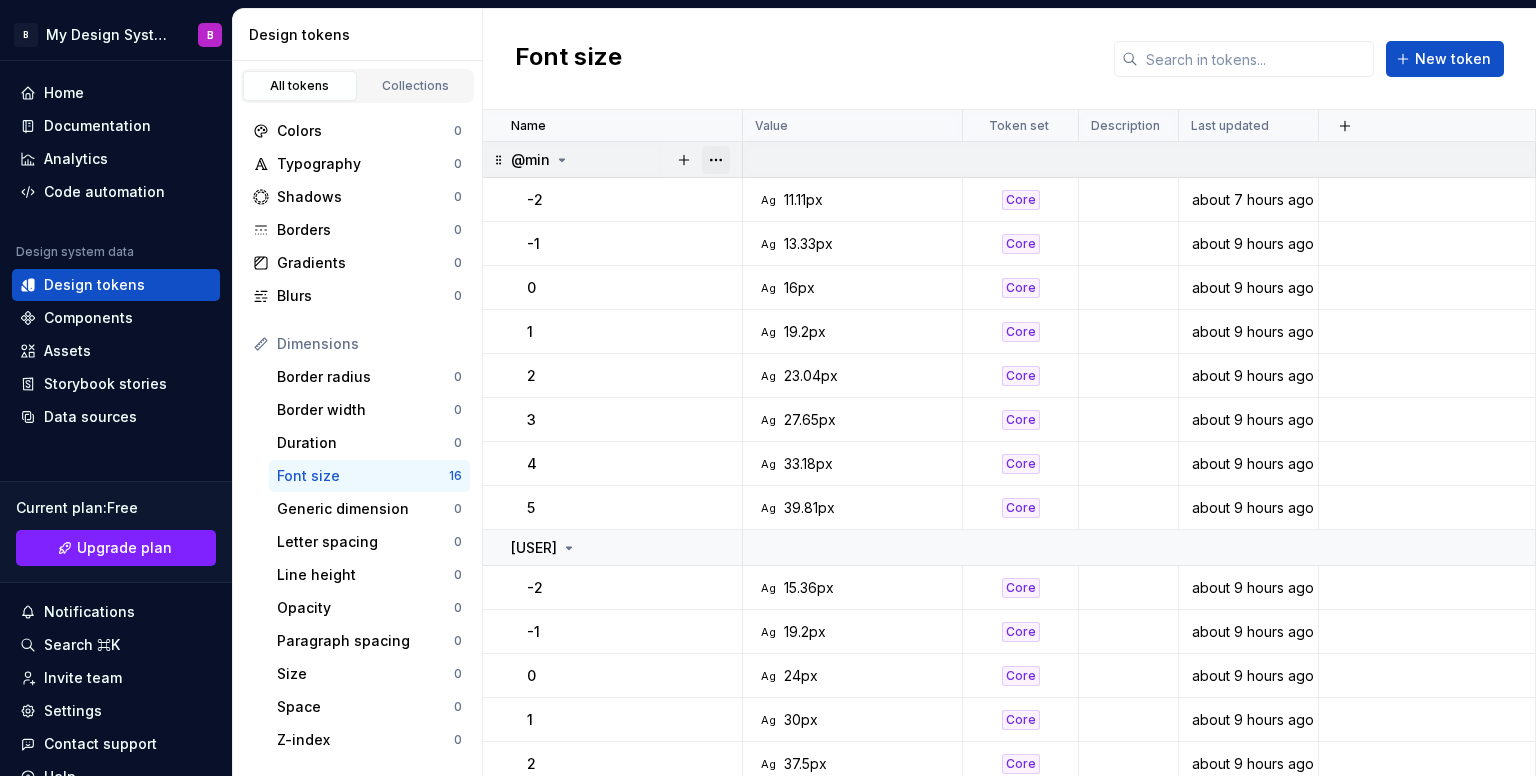 click at bounding box center (716, 160) 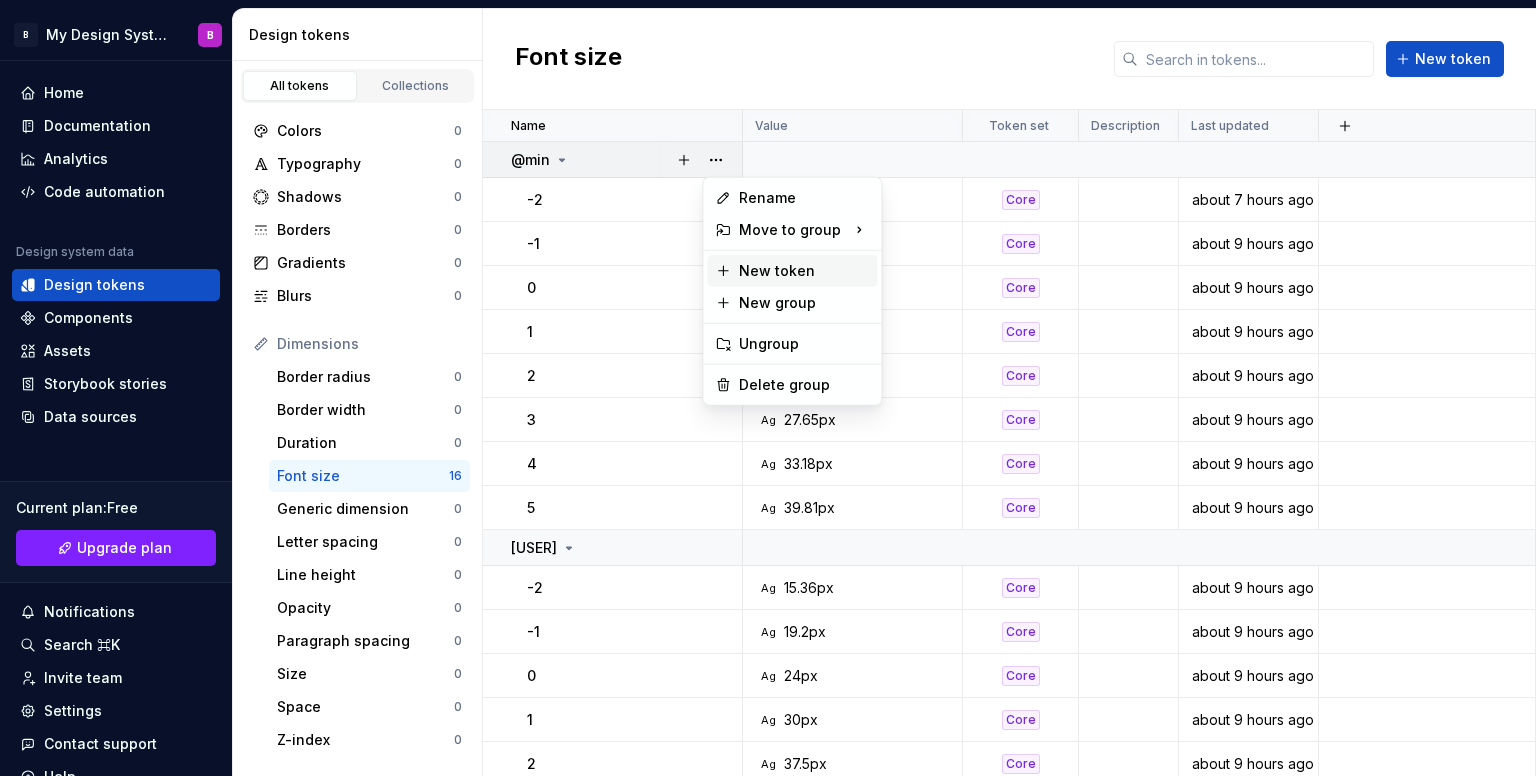 click on "New token" at bounding box center [792, 271] 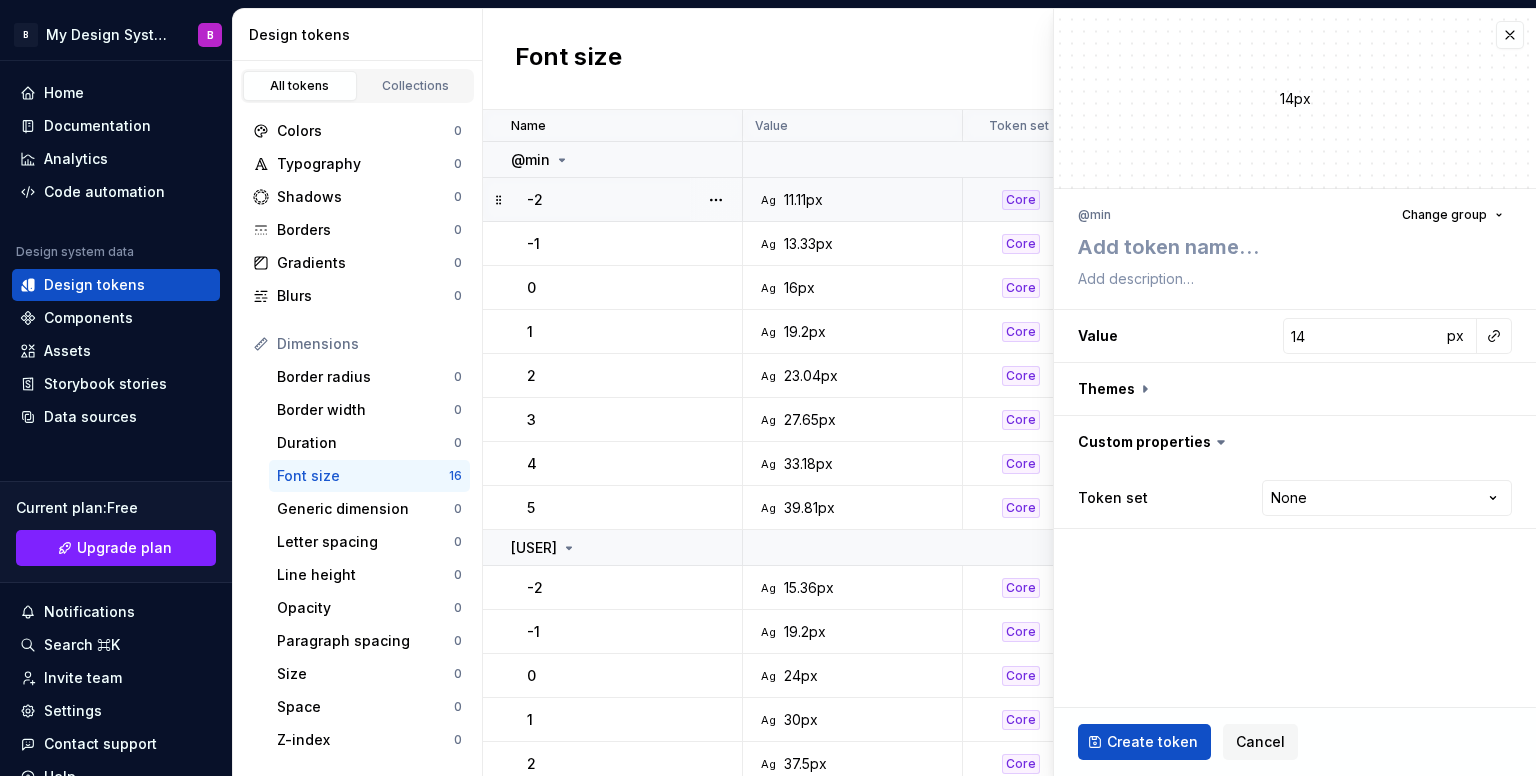 type on "*" 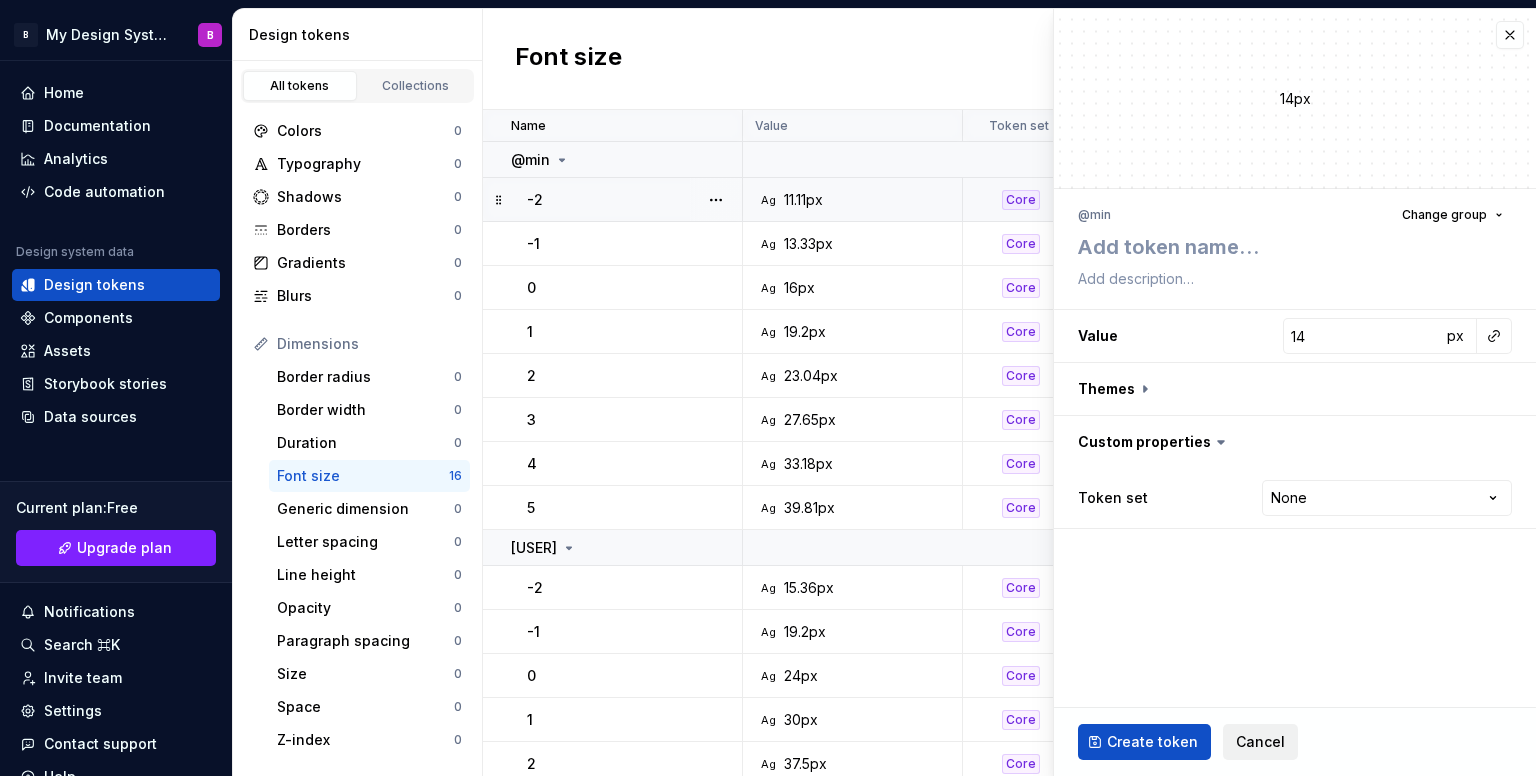 click on "Cancel" at bounding box center (1260, 742) 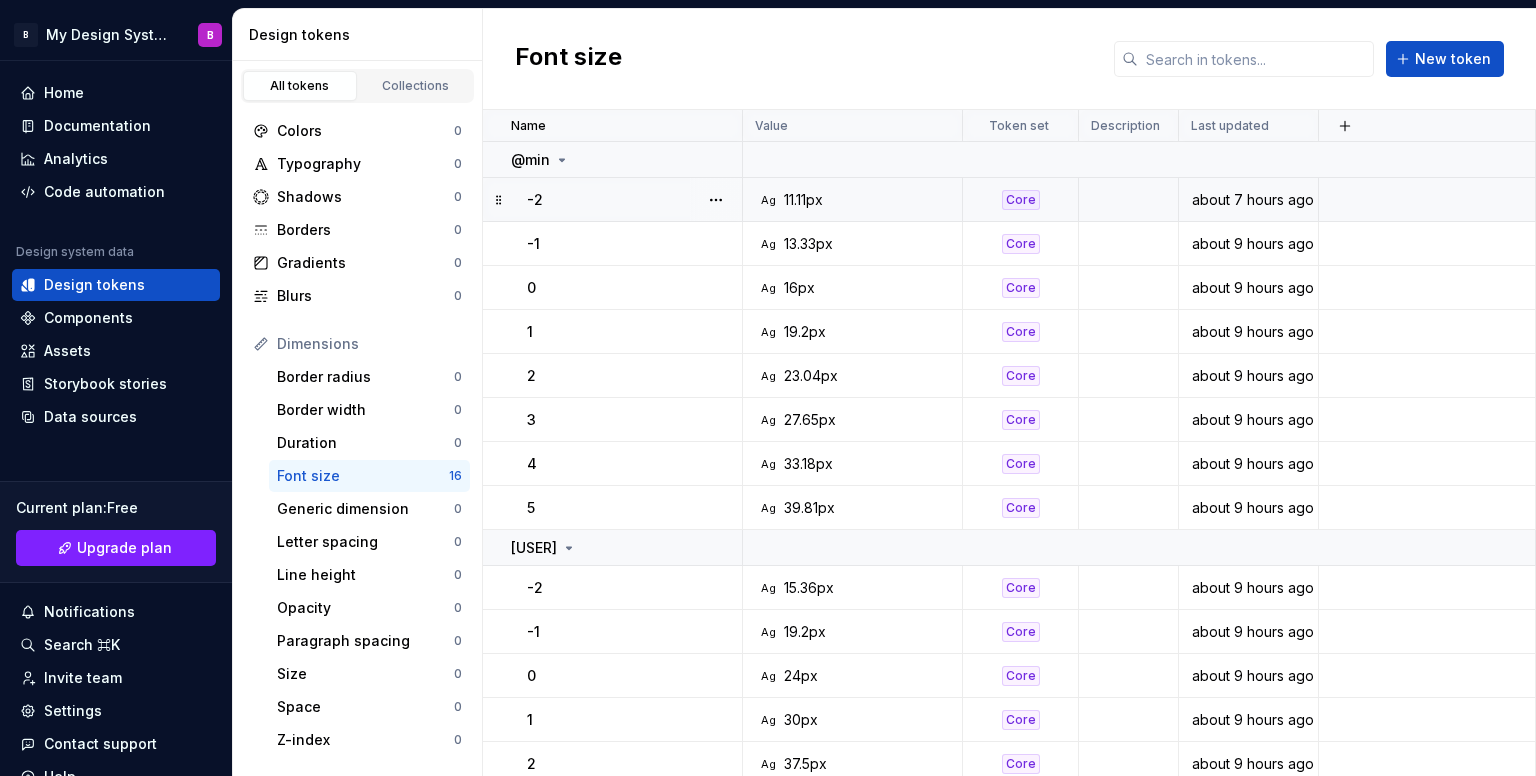 drag, startPoint x: 719, startPoint y: 126, endPoint x: 716, endPoint y: 81, distance: 45.099888 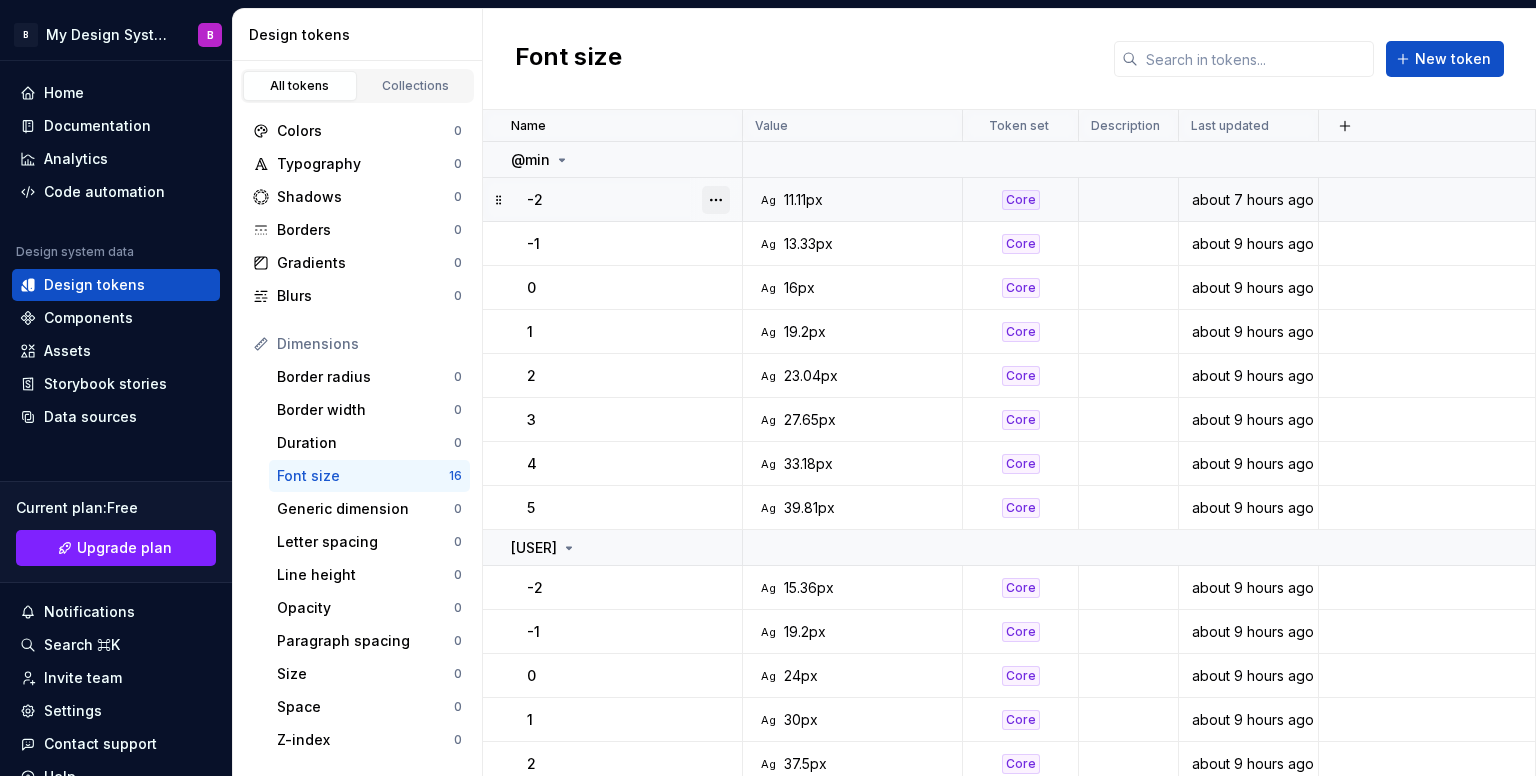 click at bounding box center [716, 200] 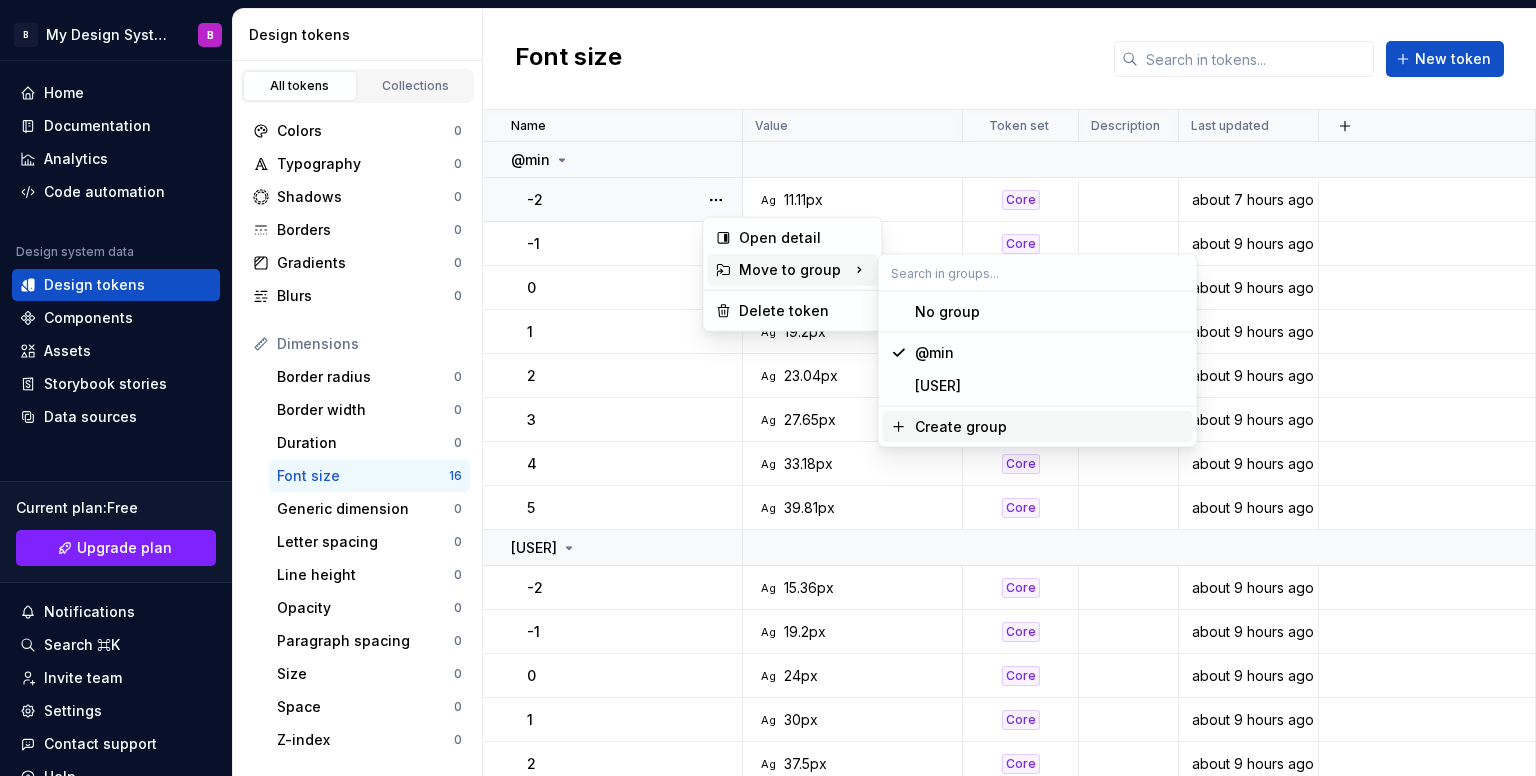 click on "Create group" at bounding box center [1050, 427] 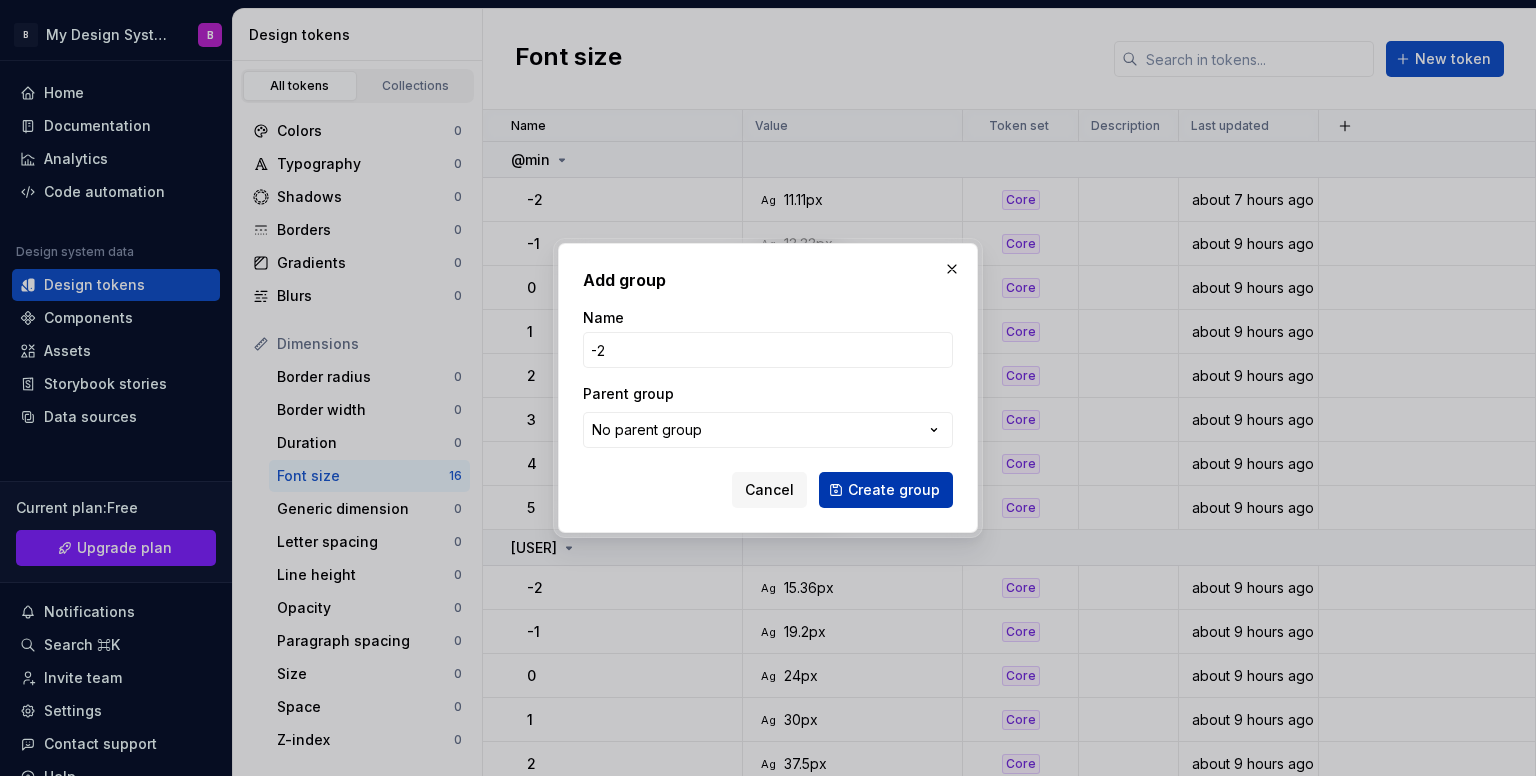 type on "-2" 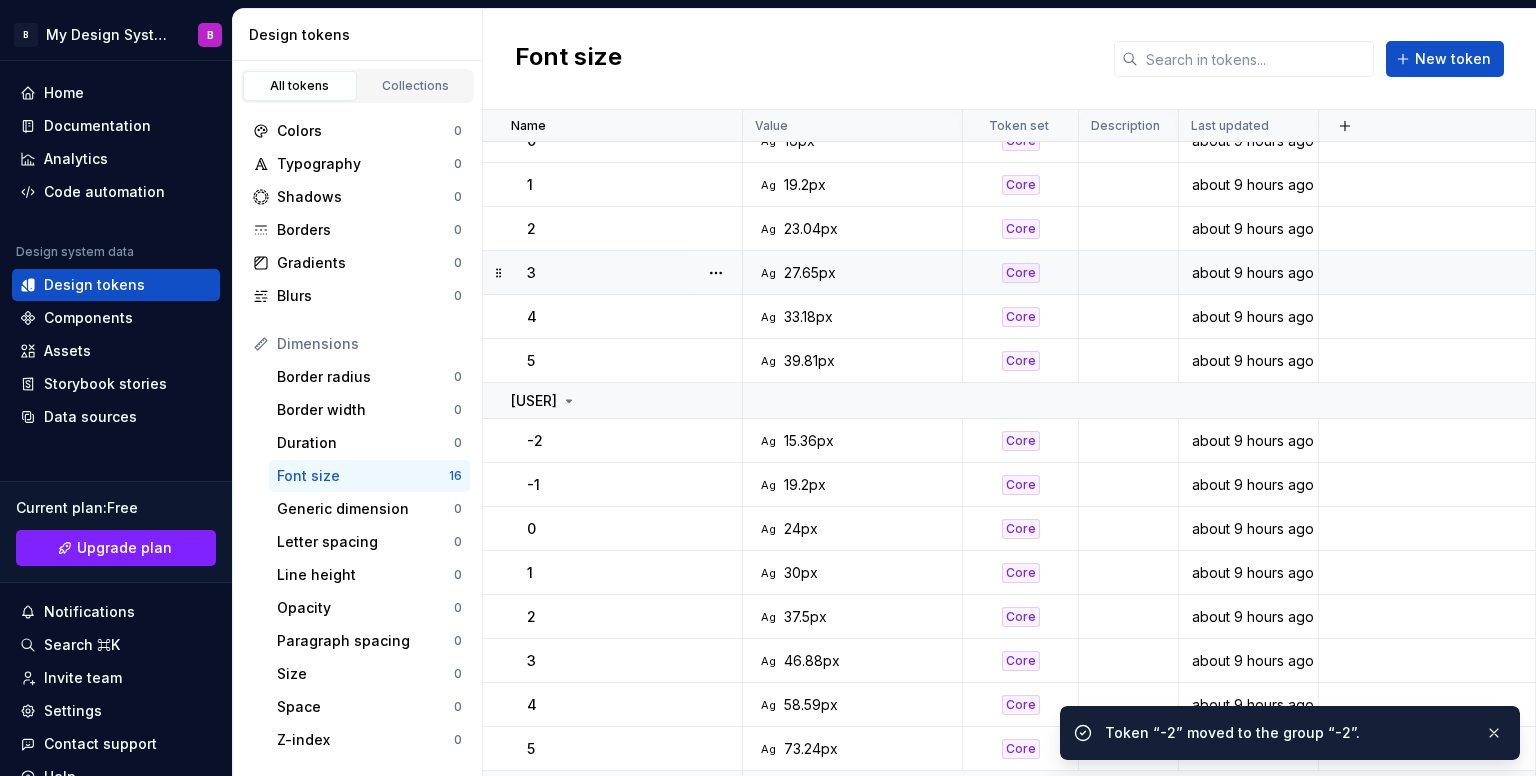 scroll, scrollTop: 177, scrollLeft: 0, axis: vertical 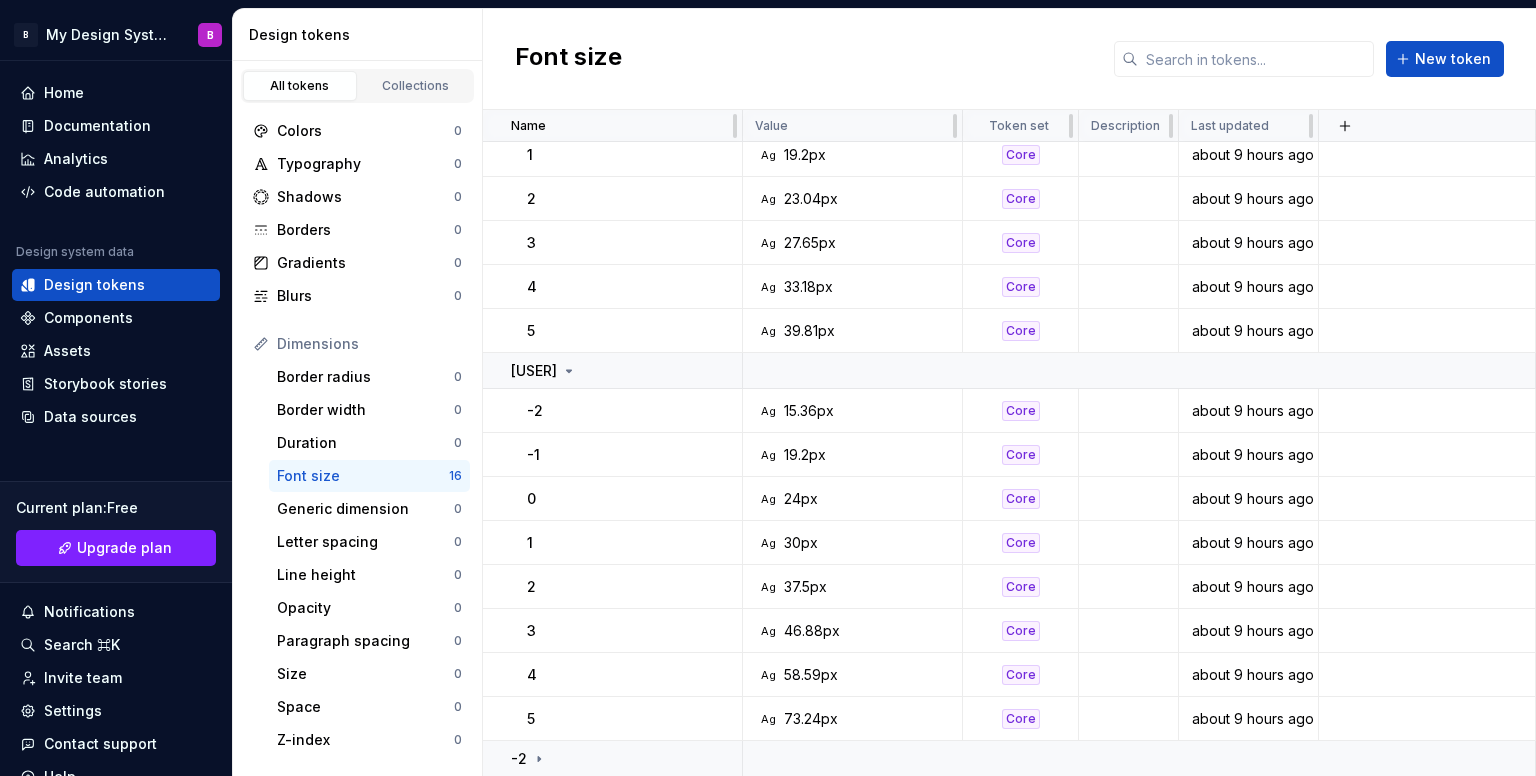 click on "[USER] -1 Ag 13.33px Core about 9 hours ago 0 Ag 16px Core about 9 hours ago 1 Ag 19.2px Core about 9 hours ago 2 Ag 23.04px Core about 9 hours ago 3 Ag 27.65px Core about 9 hours ago 4 Ag 33.18px Core about 9 hours ago 5 Ag 39.81px Core about 9 hours ago [USER] -2 Ag 15.36px Core about 9 hours ago -1 Ag 19.2px Core about 9 hours ago 0 Ag 24px Core about 9 hours ago 1 Ag 30px Core about 9 hours ago 2 Ag 37.5px Core about 9 hours ago 3 Ag 46.88px Core about 9 hours ago 4 Ag 58.59px Core about 9 hours ago 5 Ag 73.24px Core about 9 hours ago -2" at bounding box center [1009, 393] 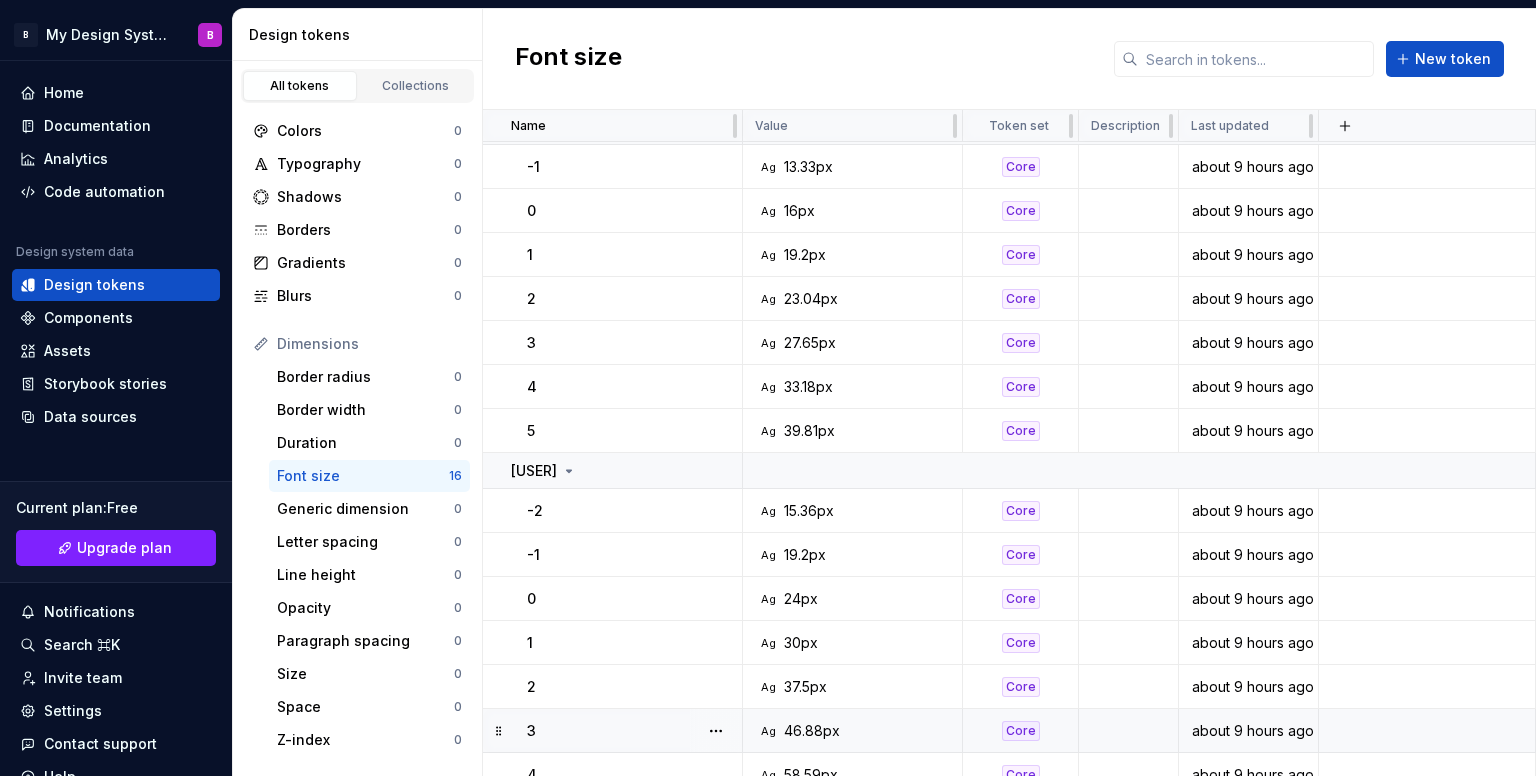 scroll, scrollTop: 133, scrollLeft: 0, axis: vertical 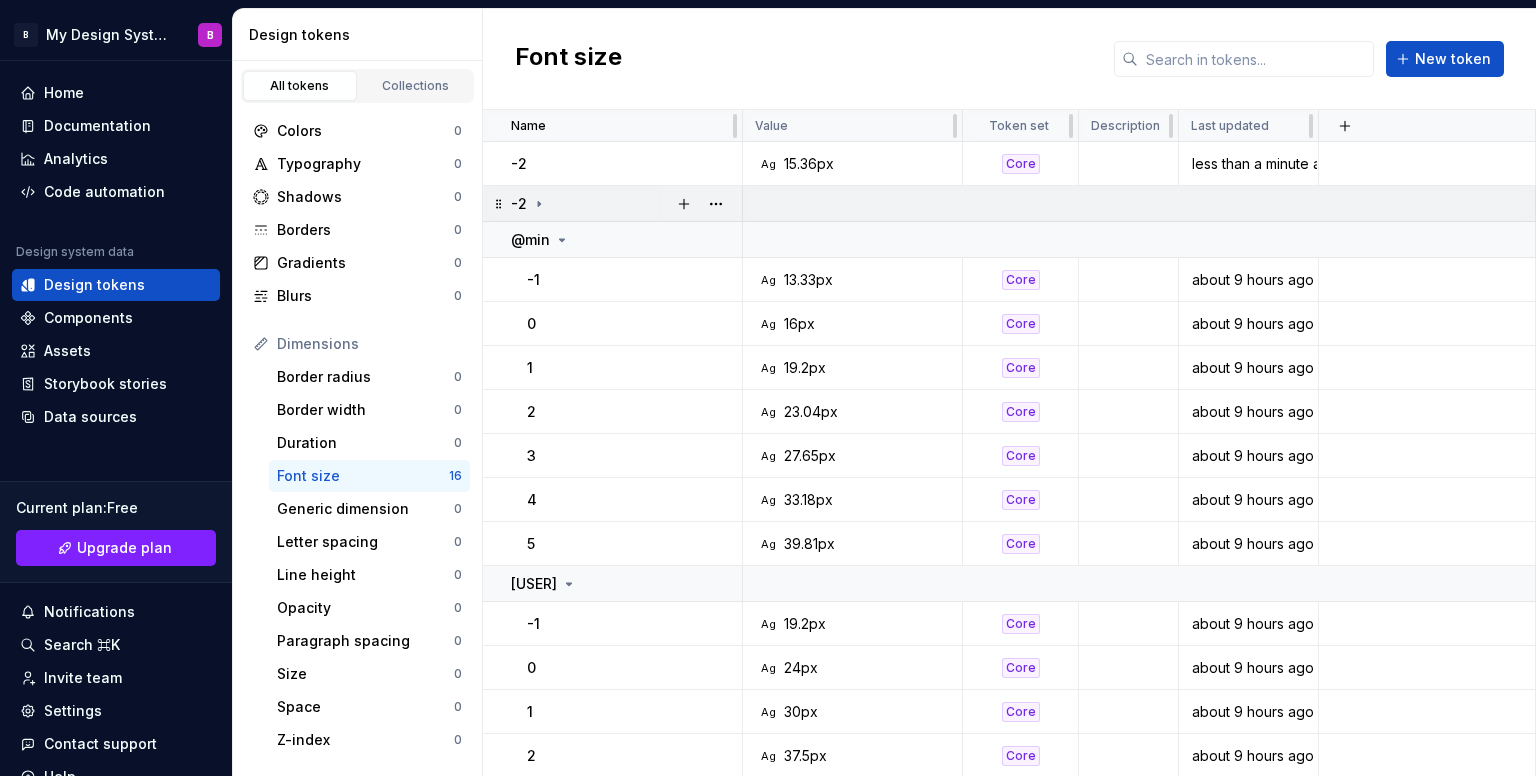 click 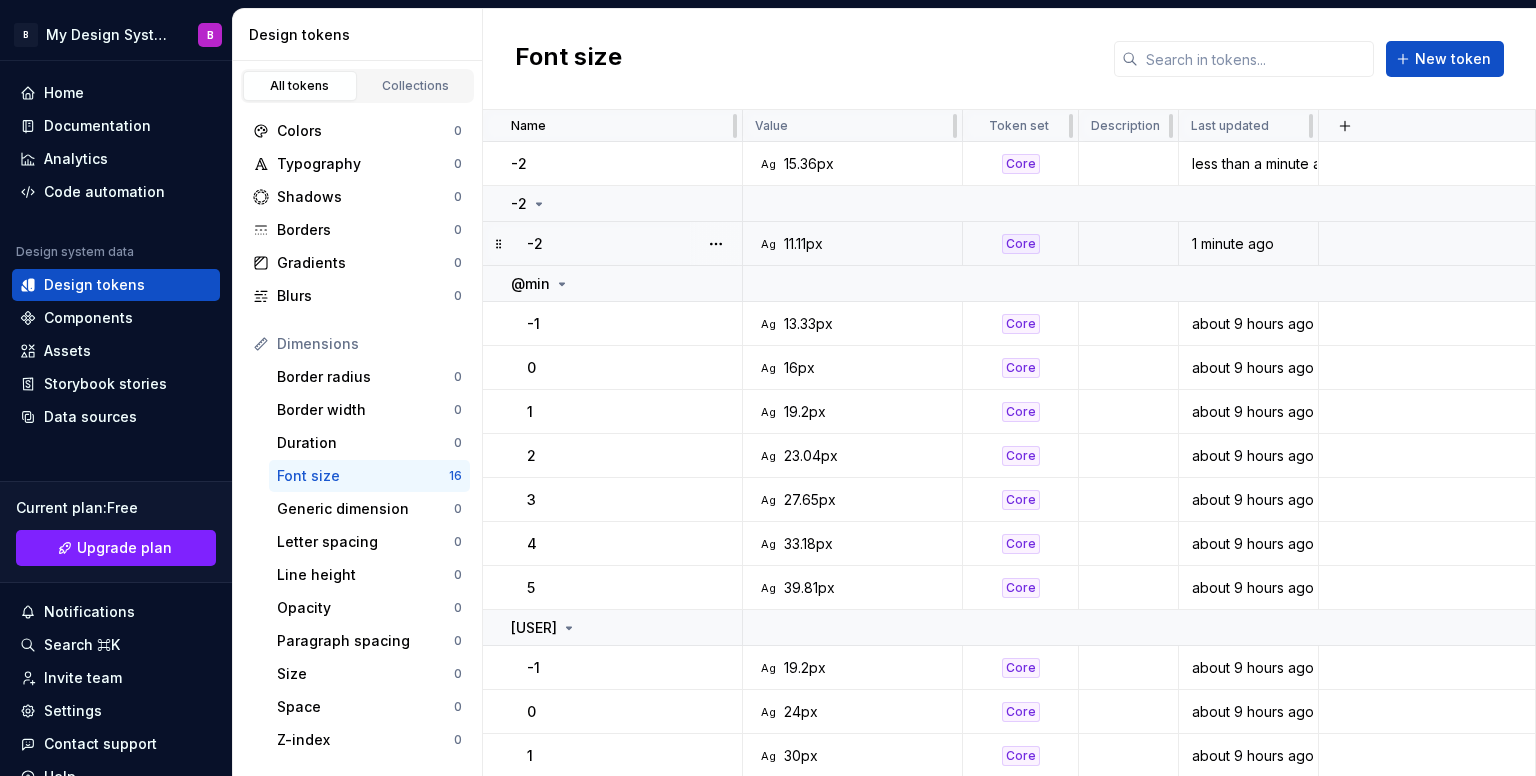 click on "-2" at bounding box center (535, 244) 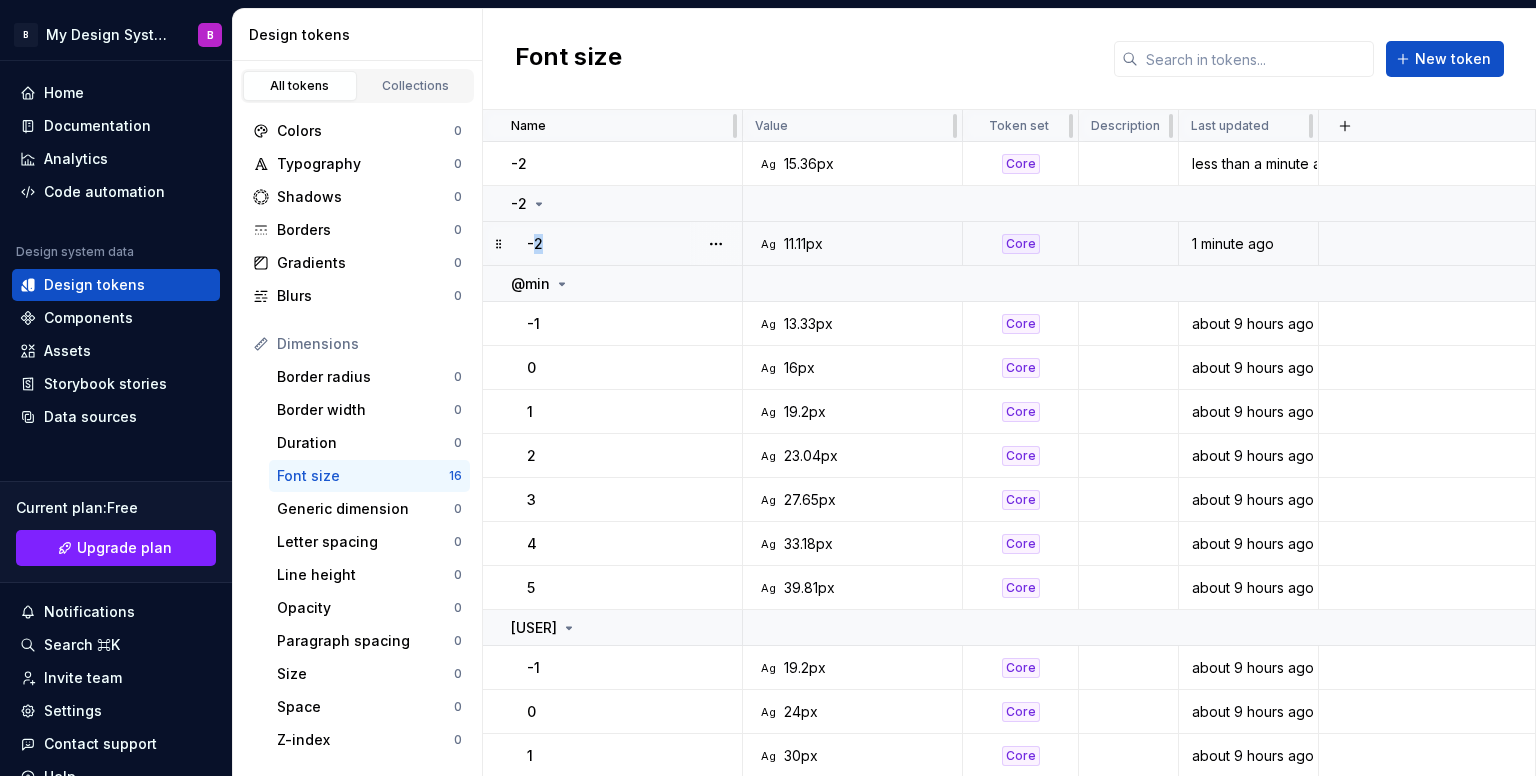 click on "-2" at bounding box center [535, 244] 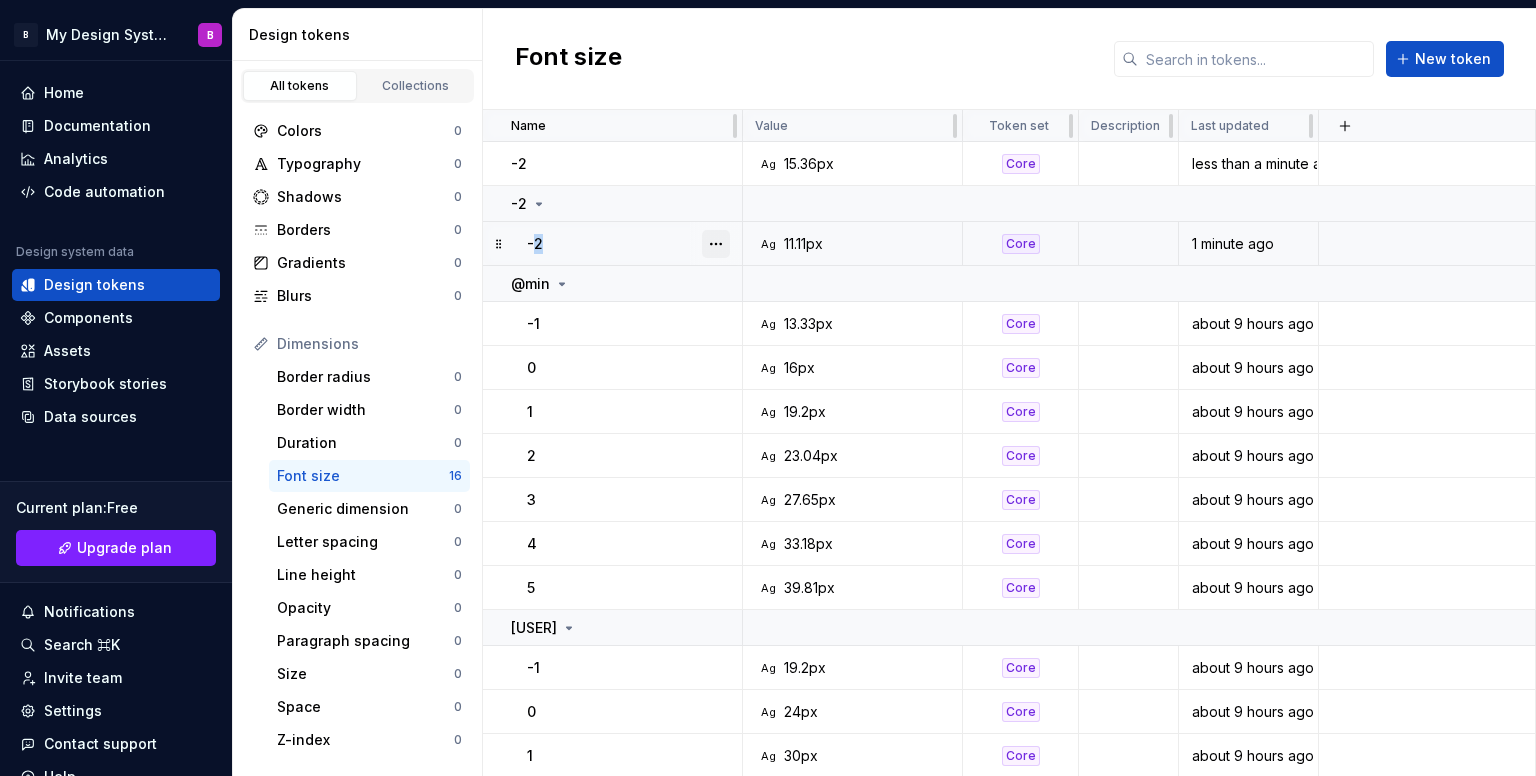 click at bounding box center (716, 244) 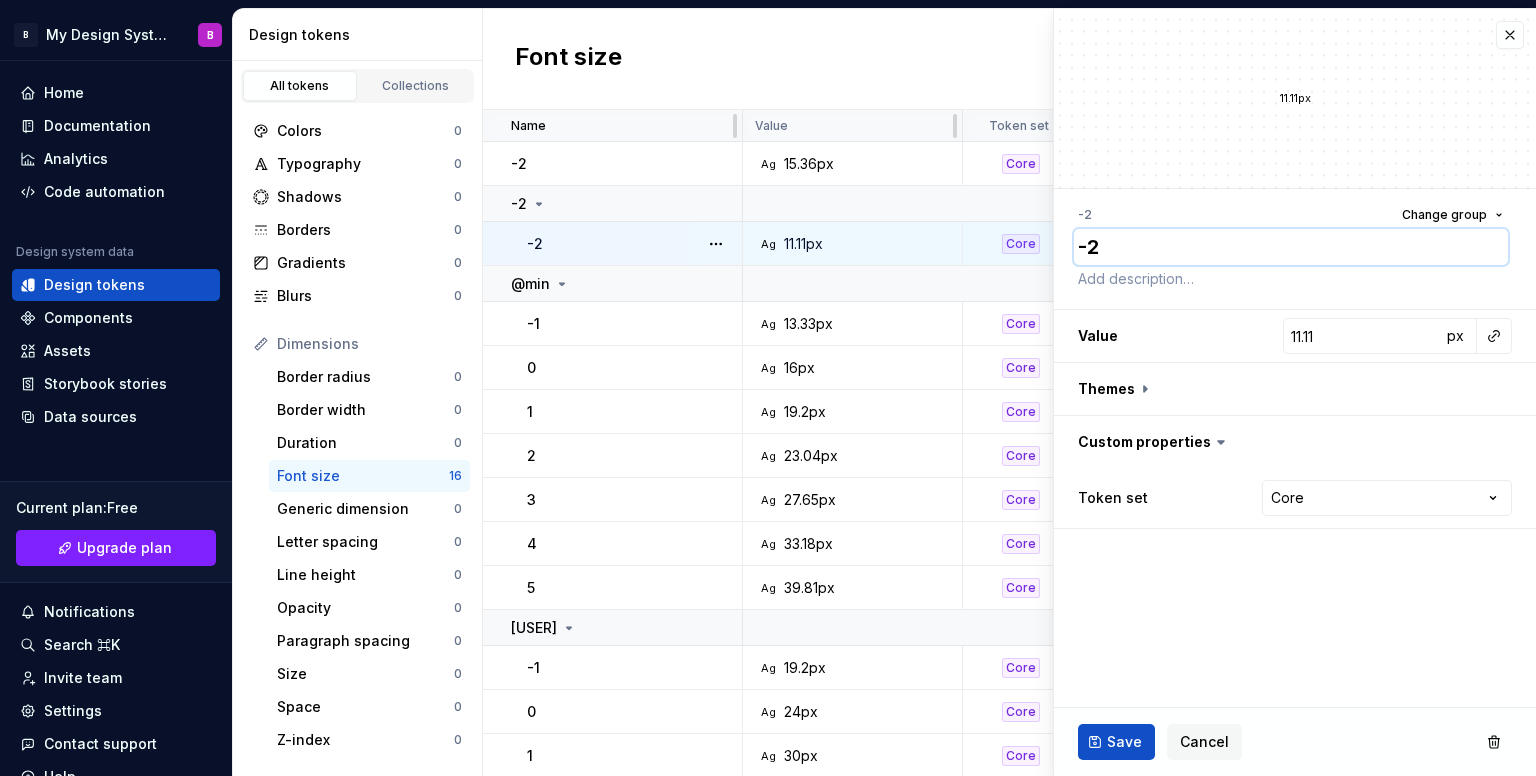 click on "-2" at bounding box center [1291, 247] 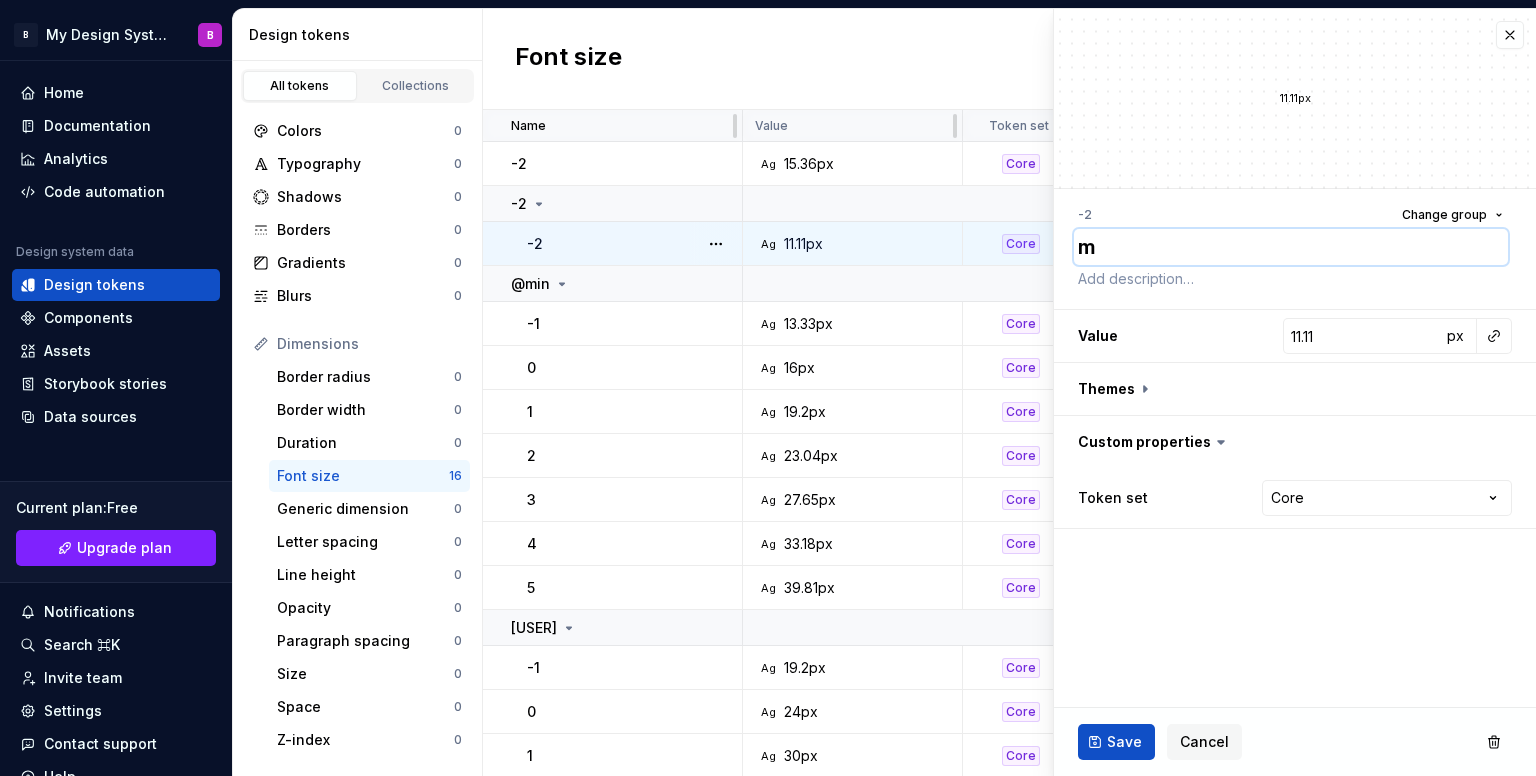 type on "*" 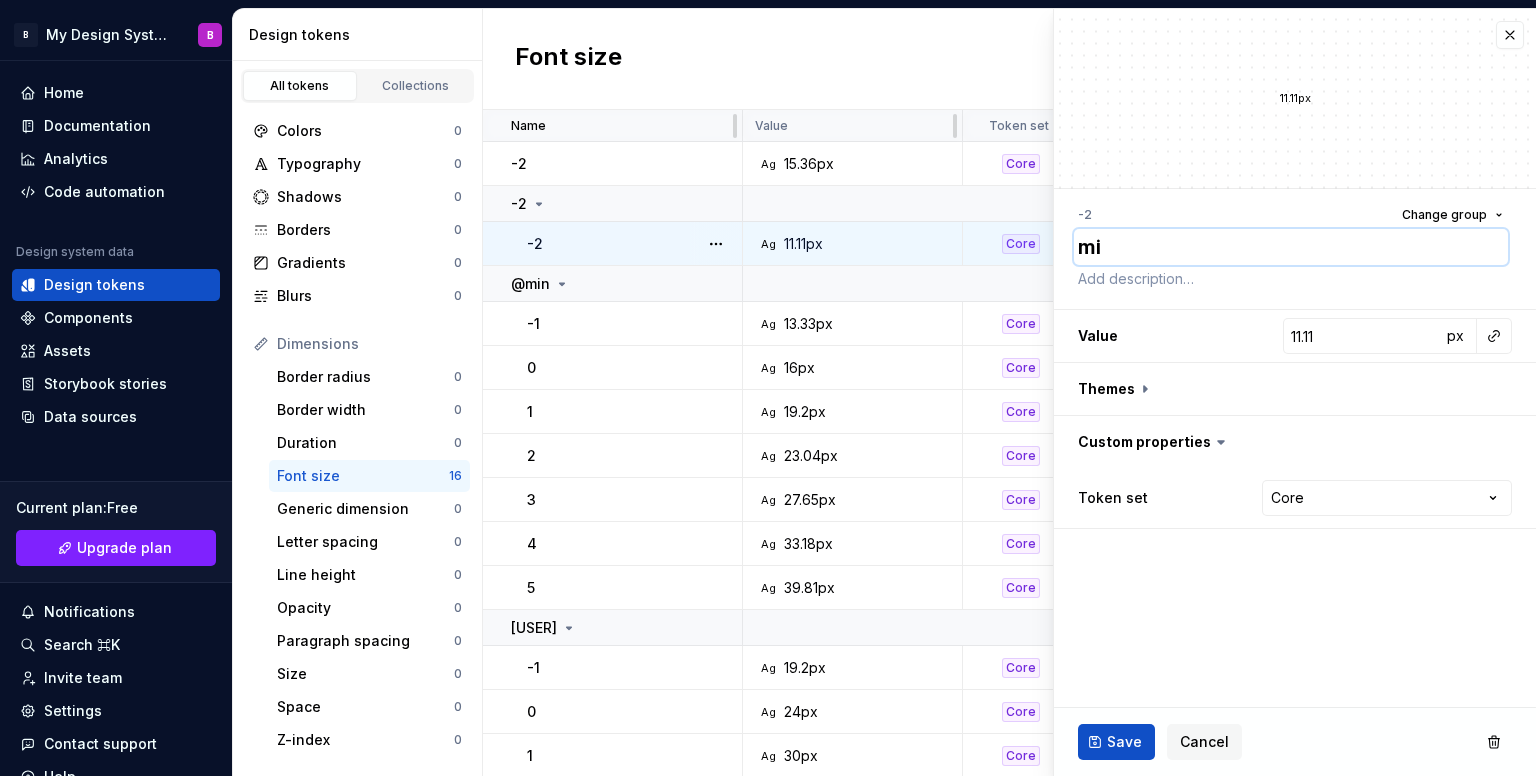 type on "*" 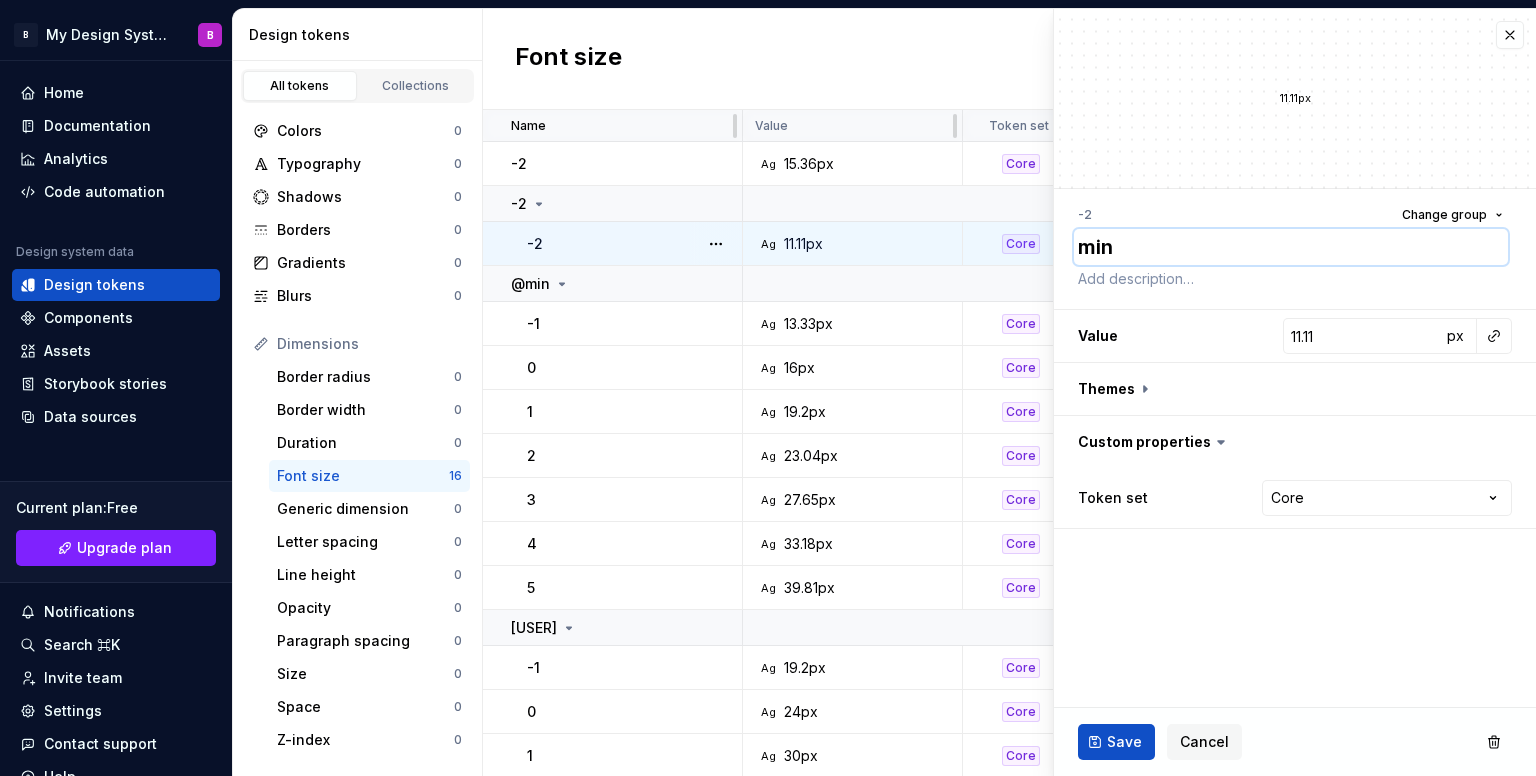 type on "*" 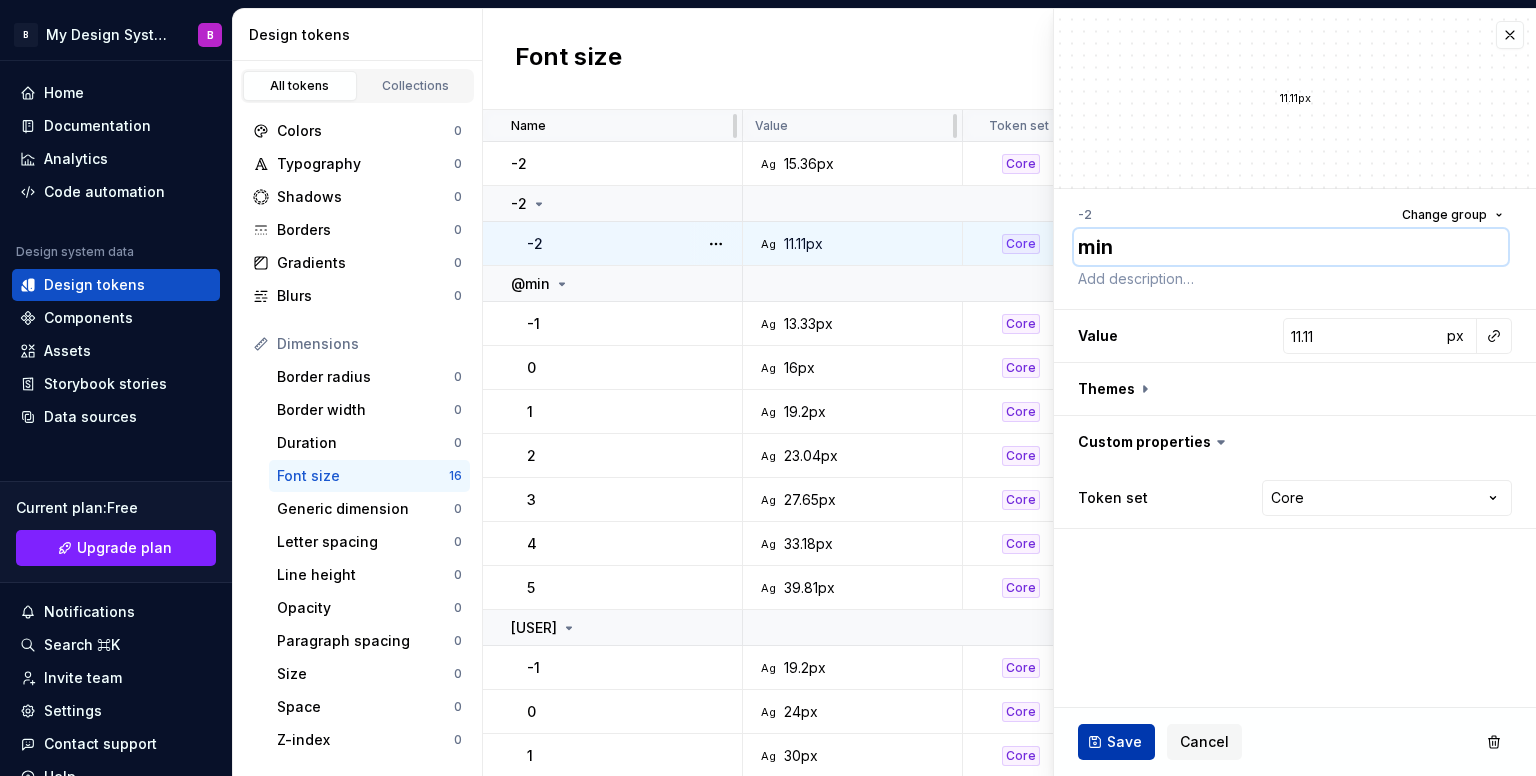 type on "min" 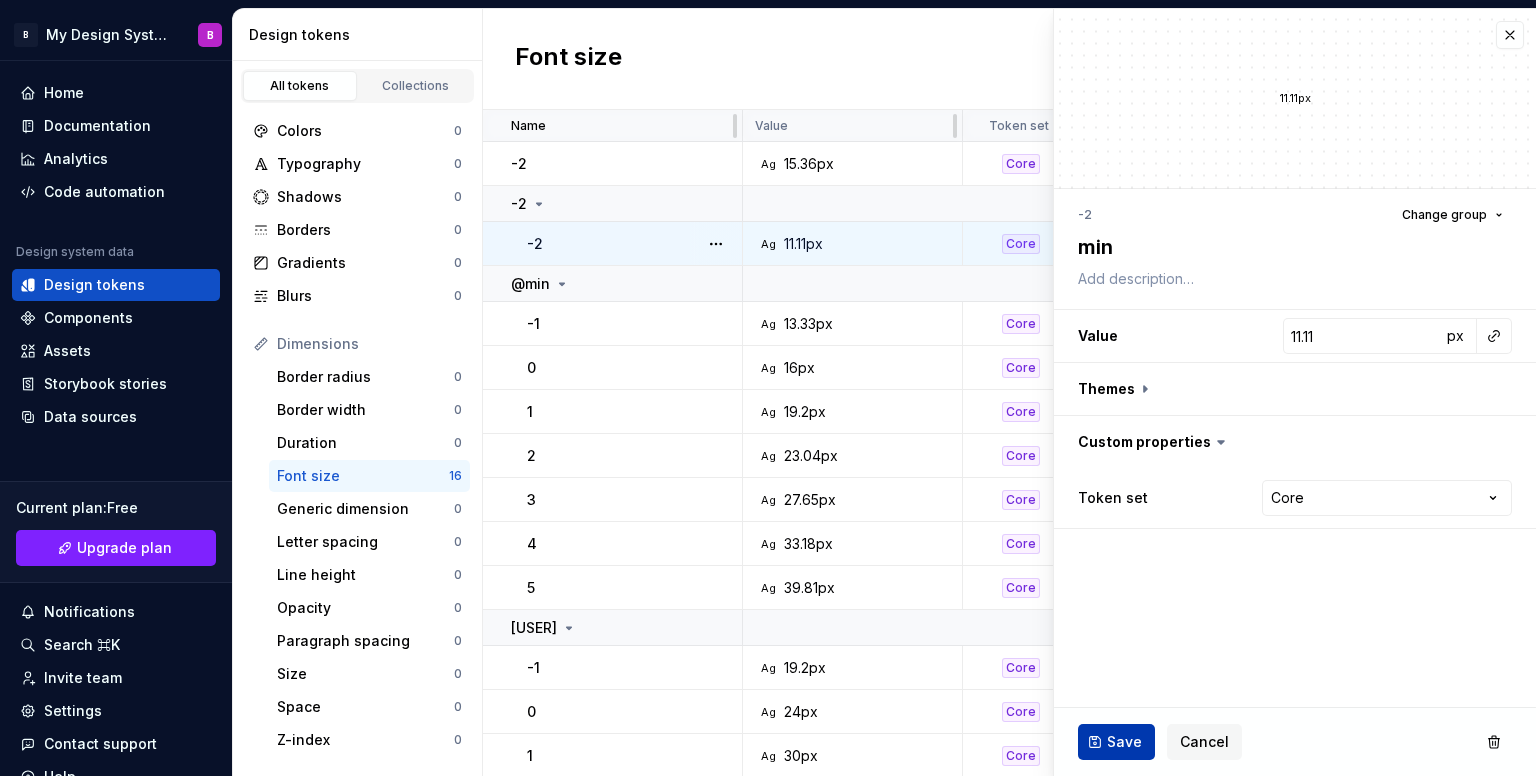 click on "Save" at bounding box center (1116, 742) 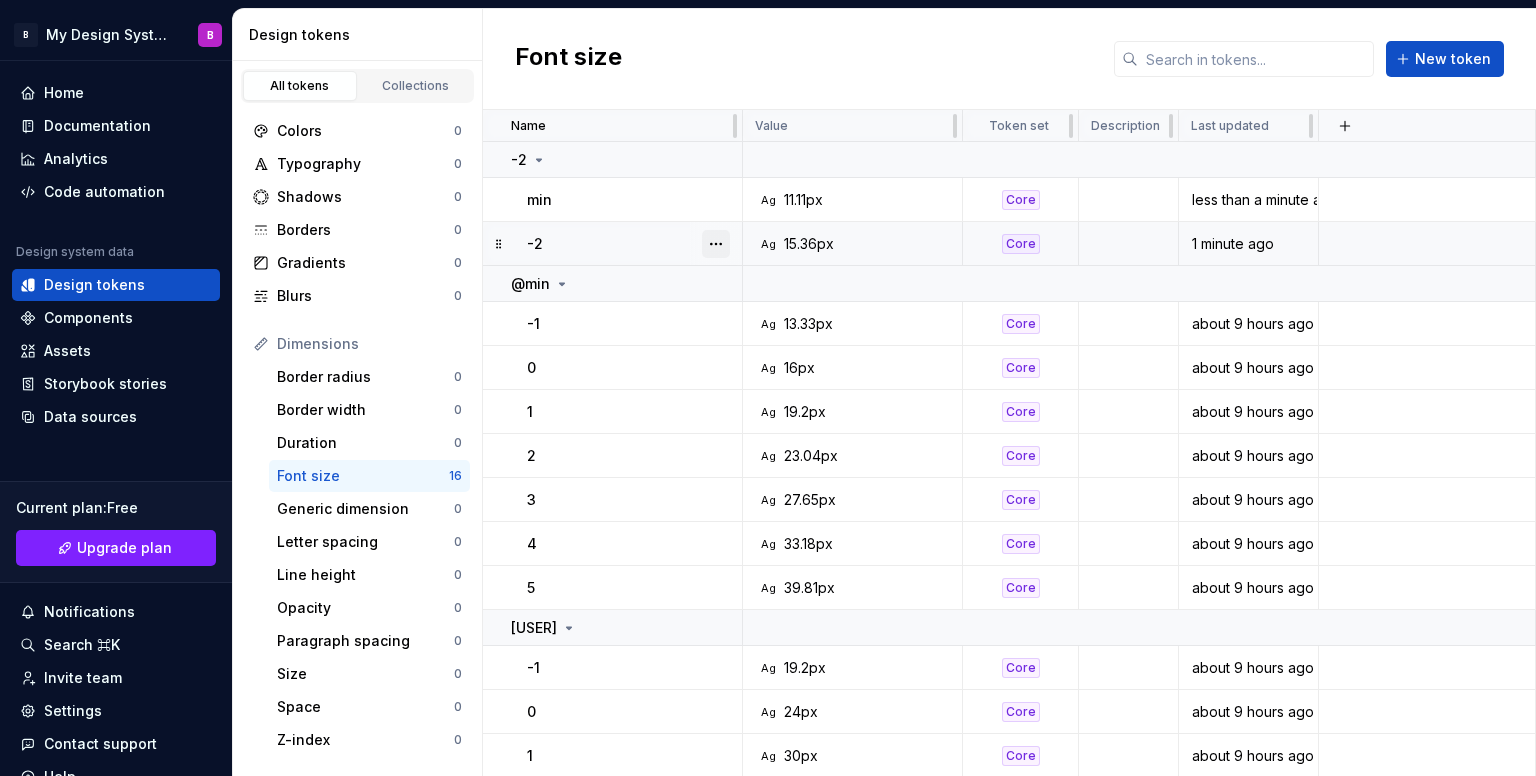 click at bounding box center (716, 244) 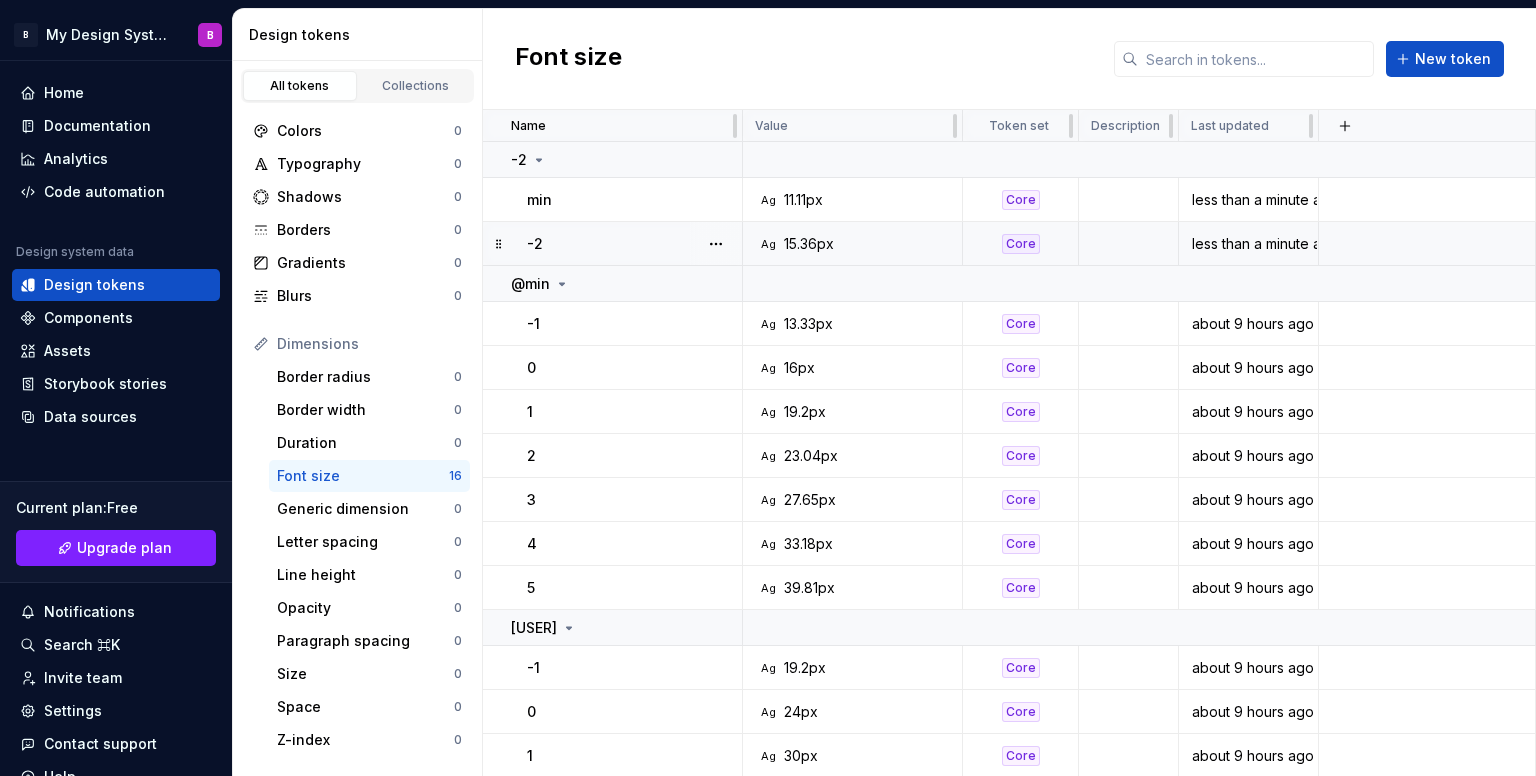 click on "-2" at bounding box center [634, 244] 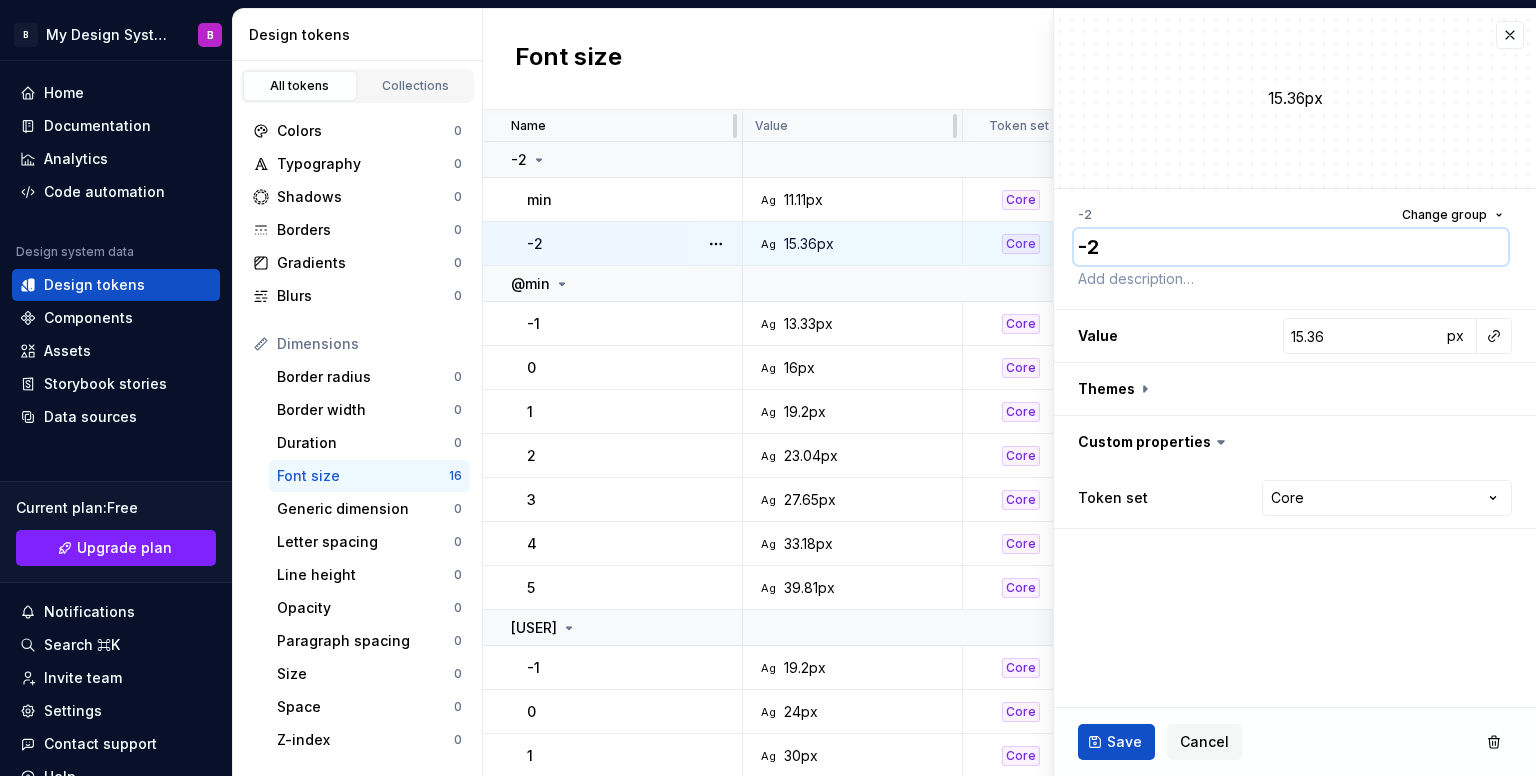 click on "-2" at bounding box center [1291, 247] 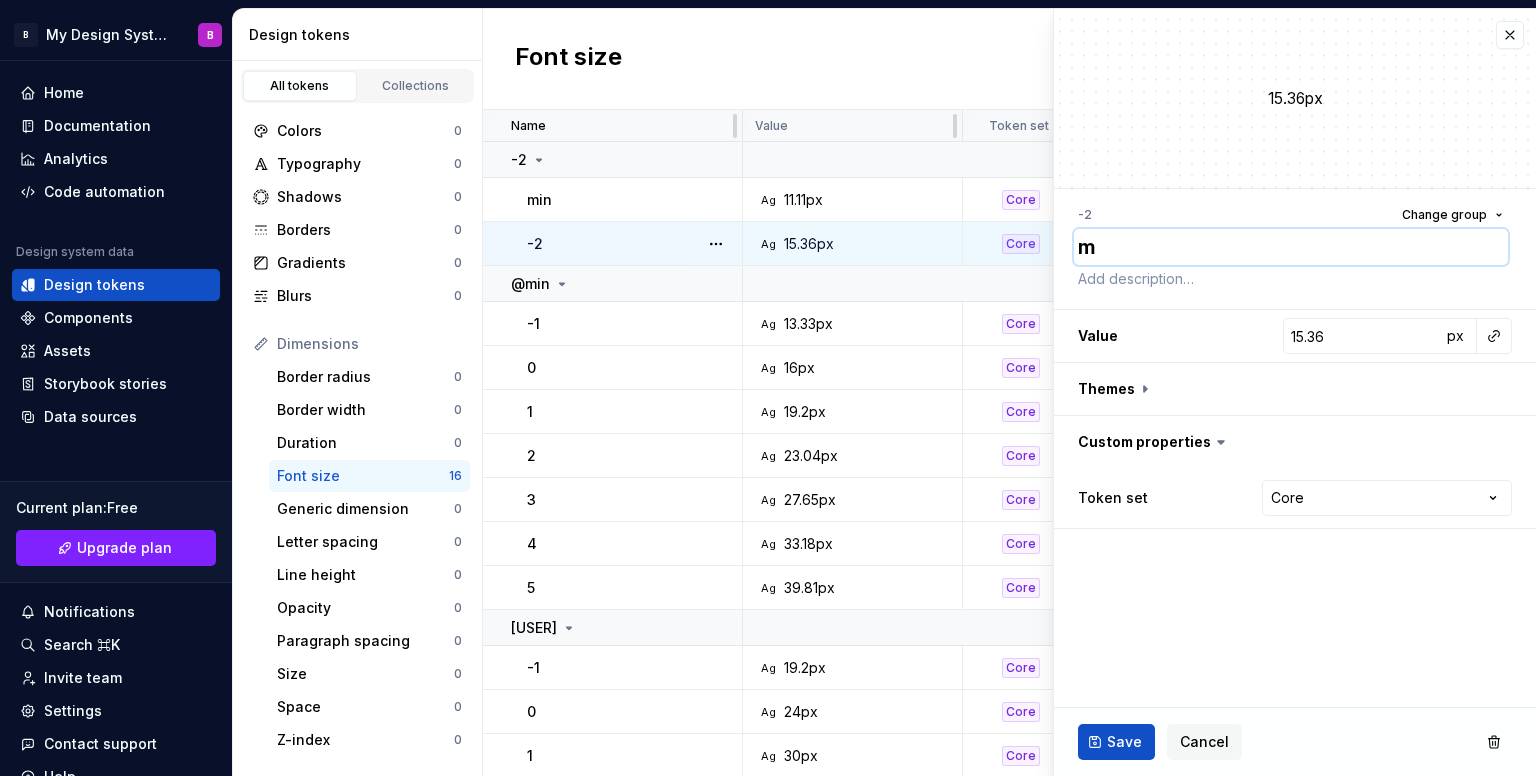 type on "*" 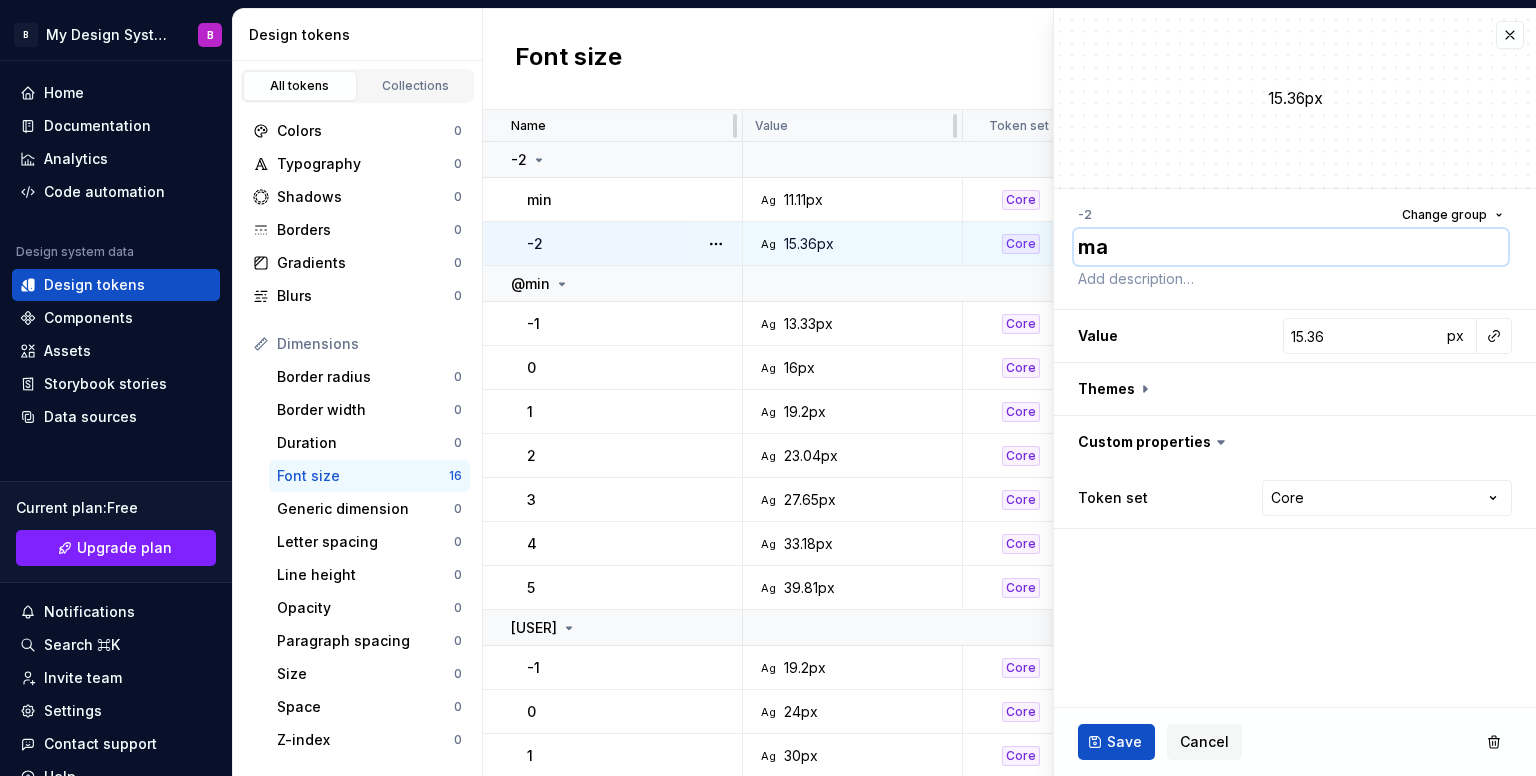 type on "*" 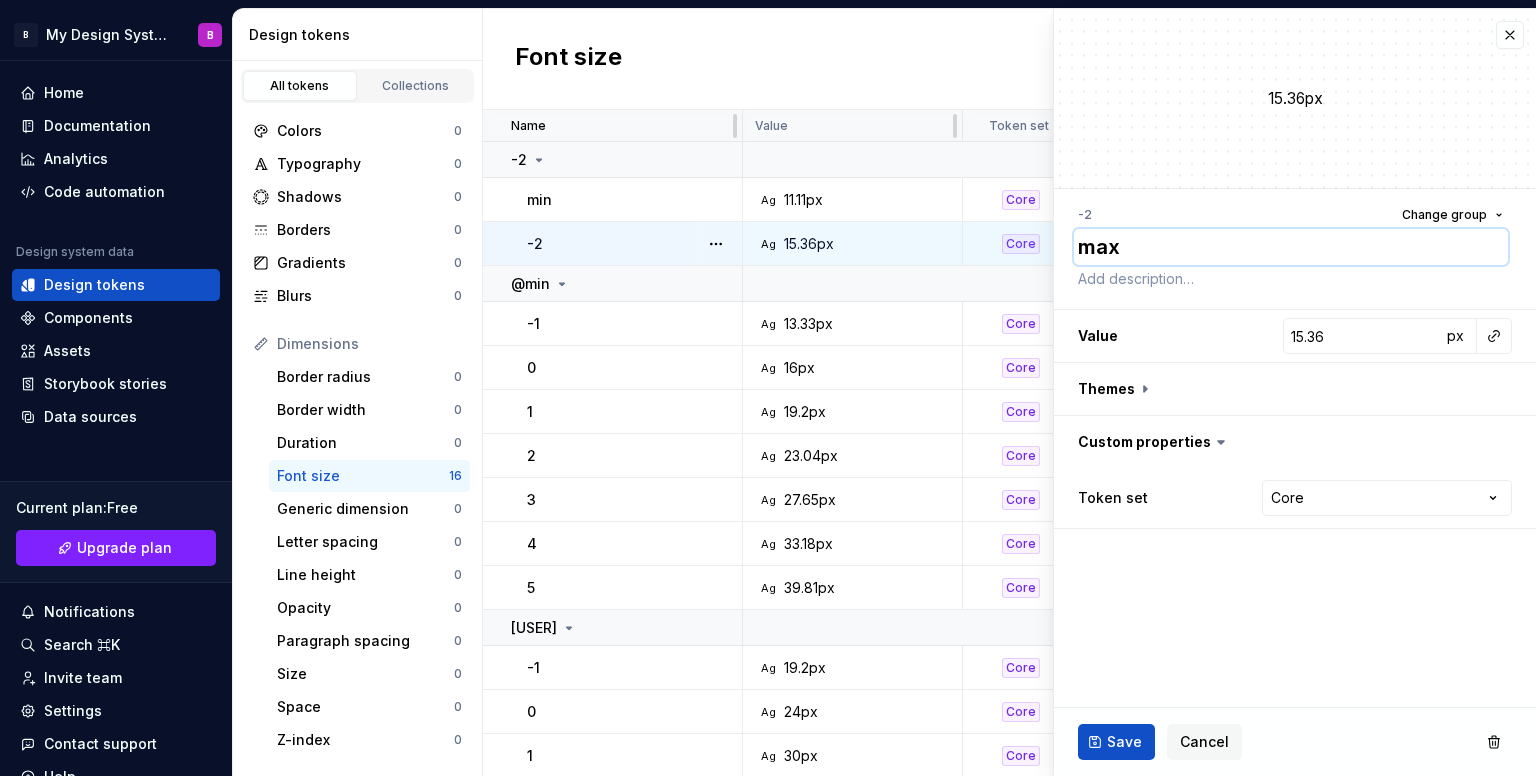type on "*" 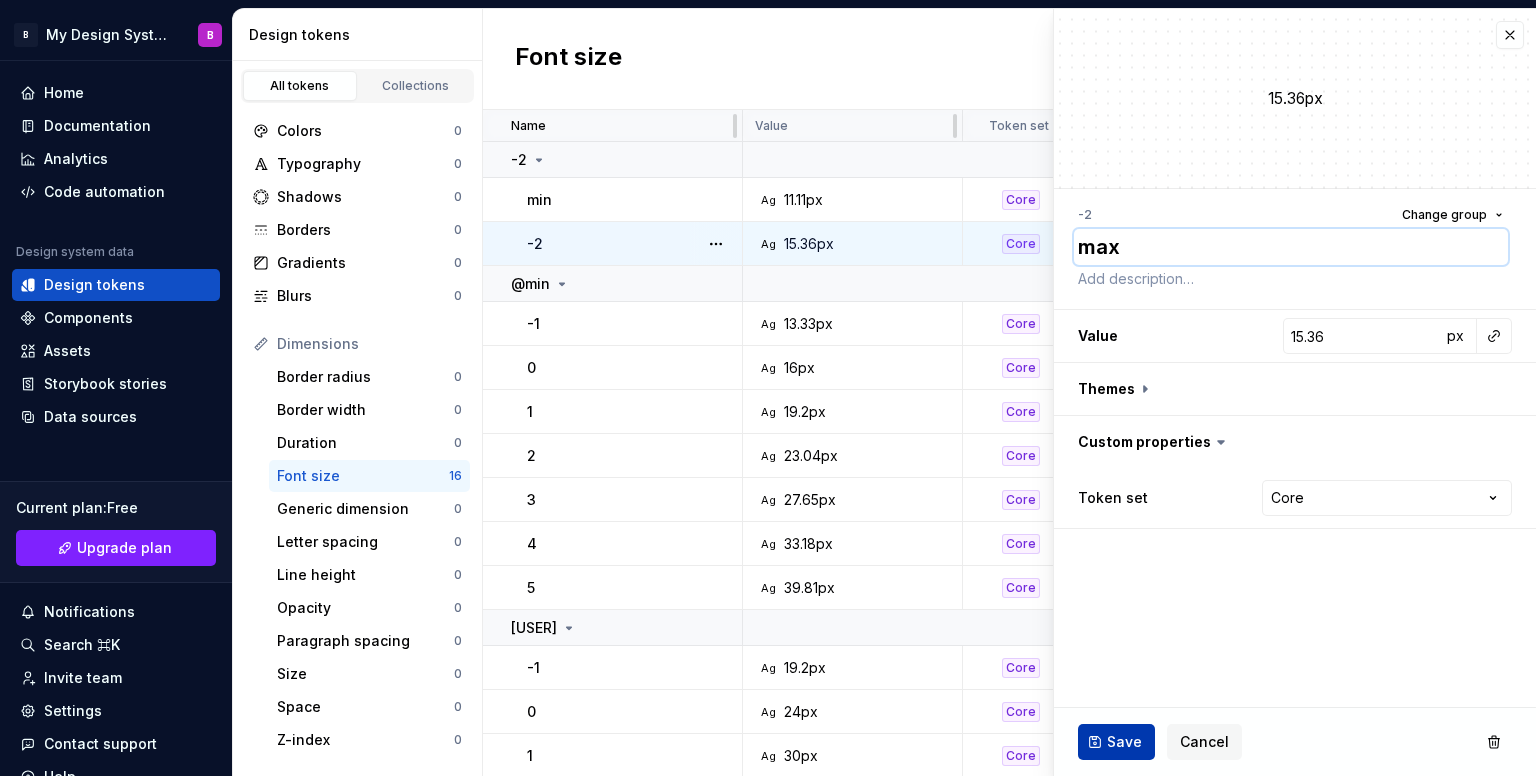 type on "max" 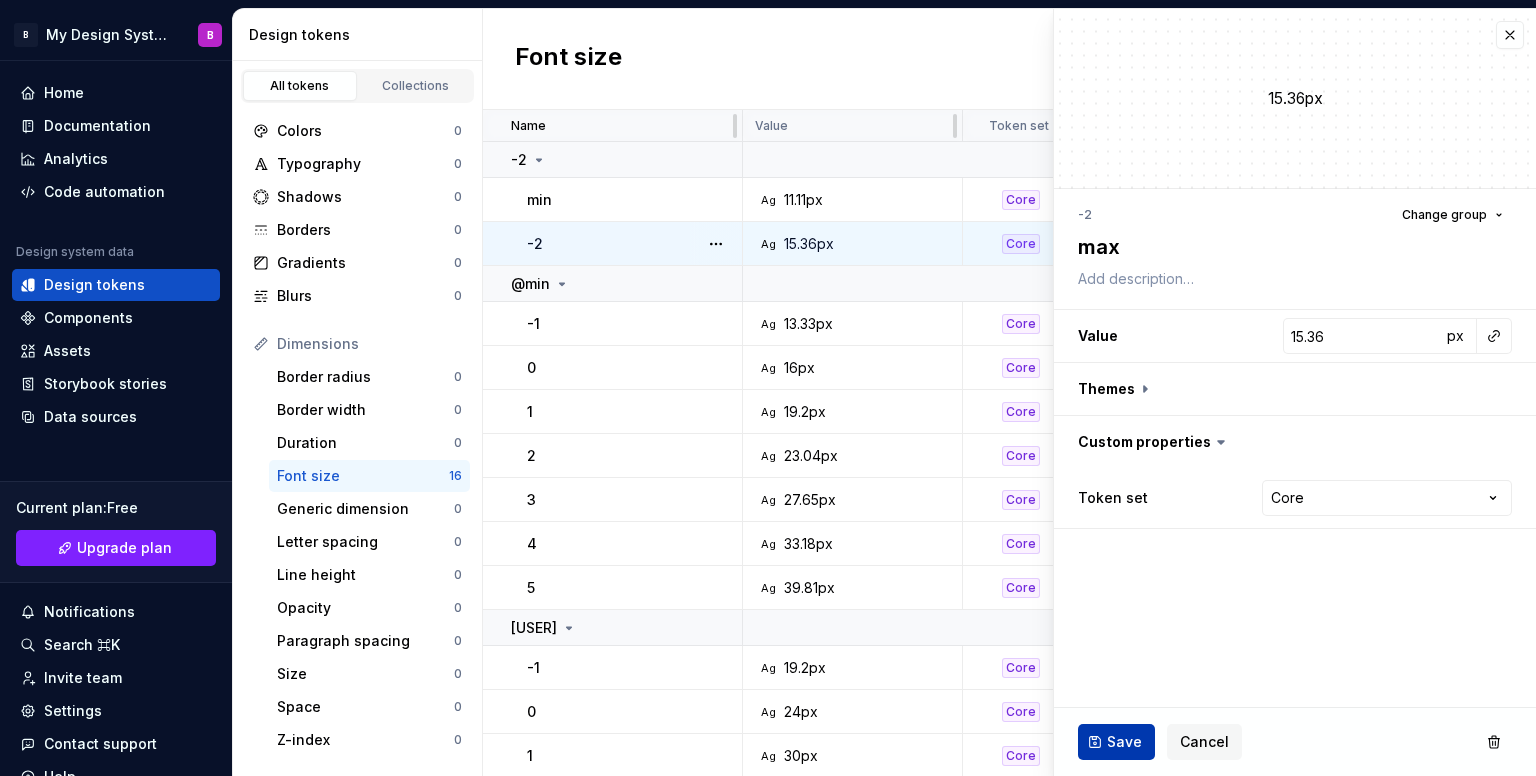 click on "Save" at bounding box center (1116, 742) 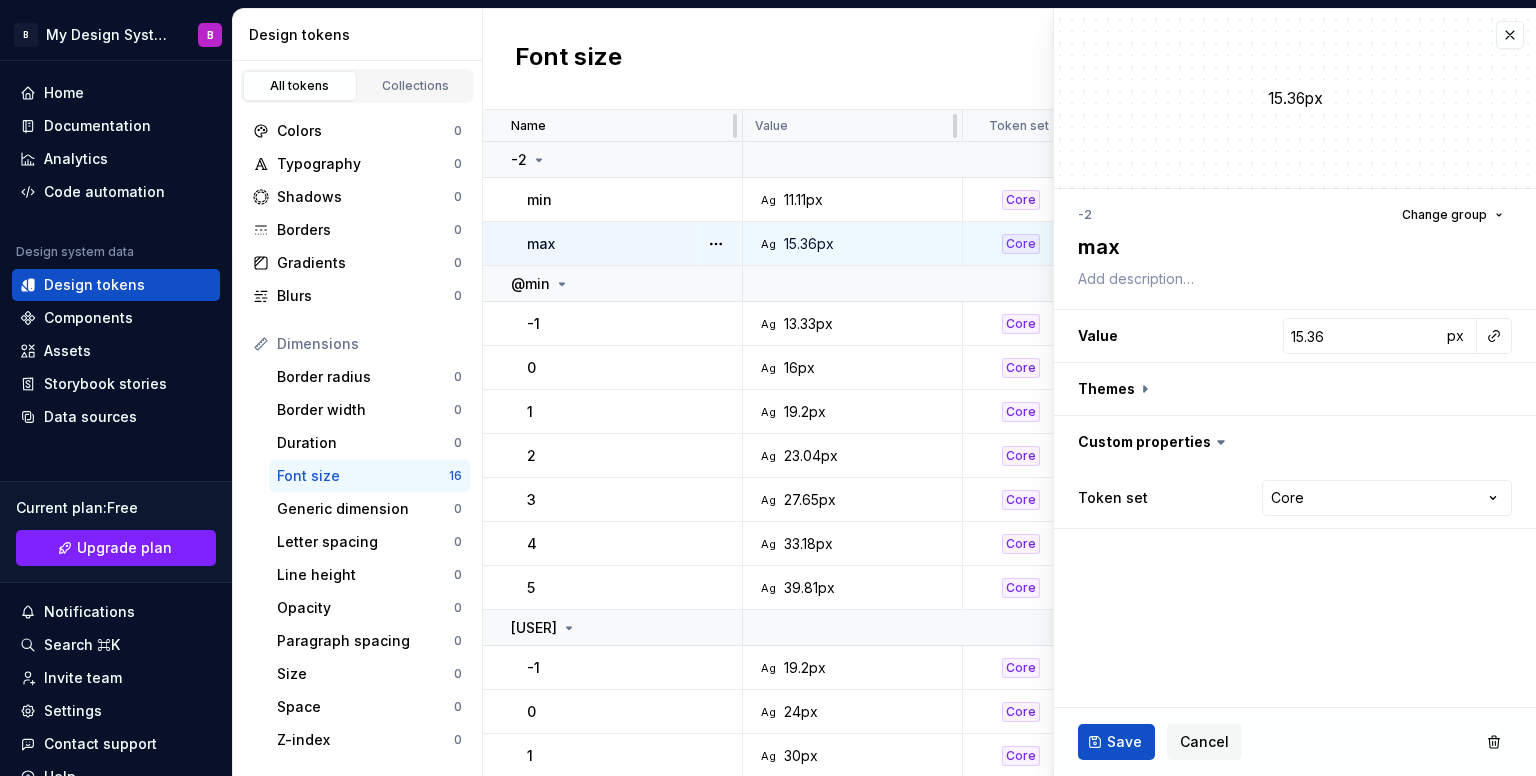 type on "*" 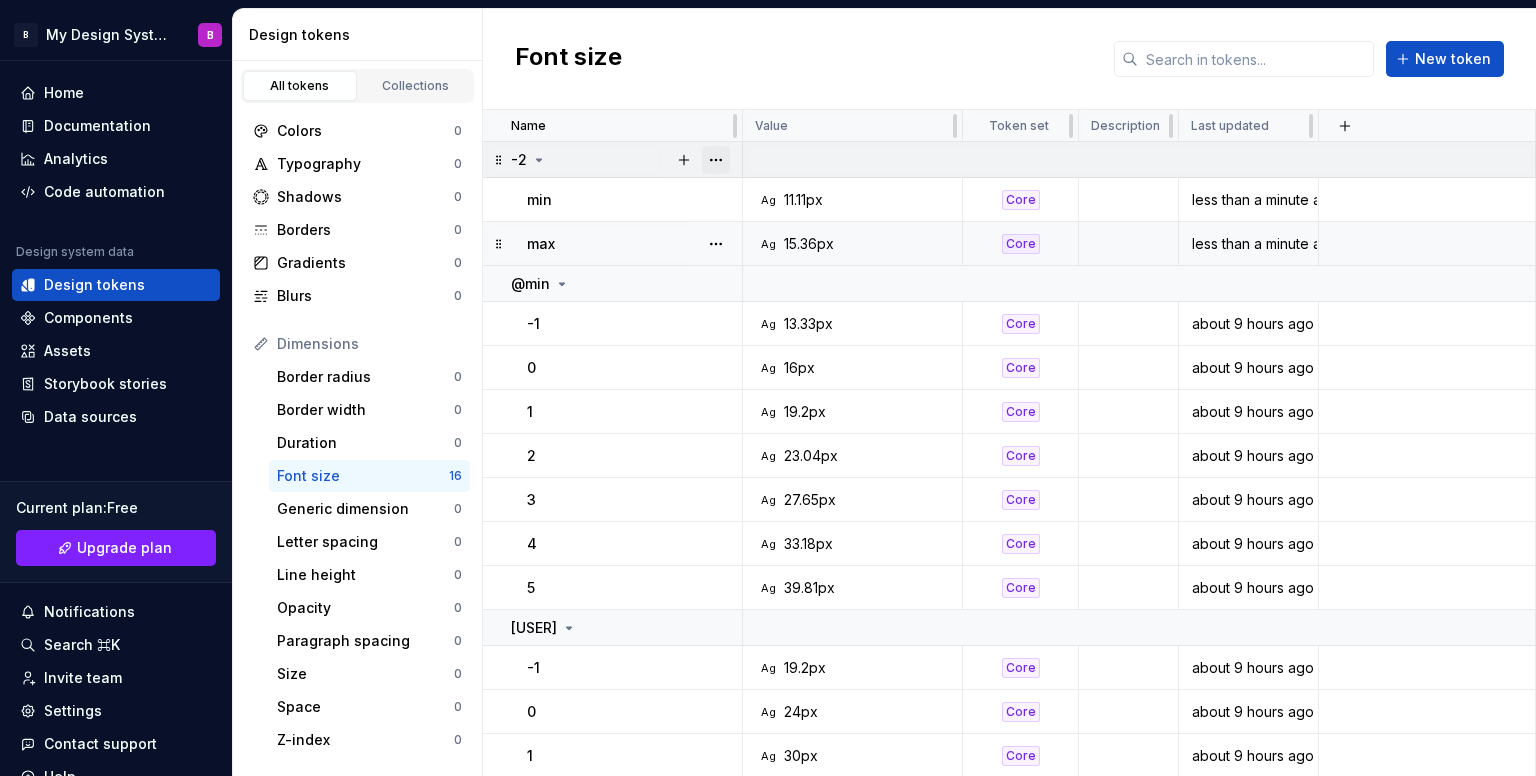 click at bounding box center (716, 160) 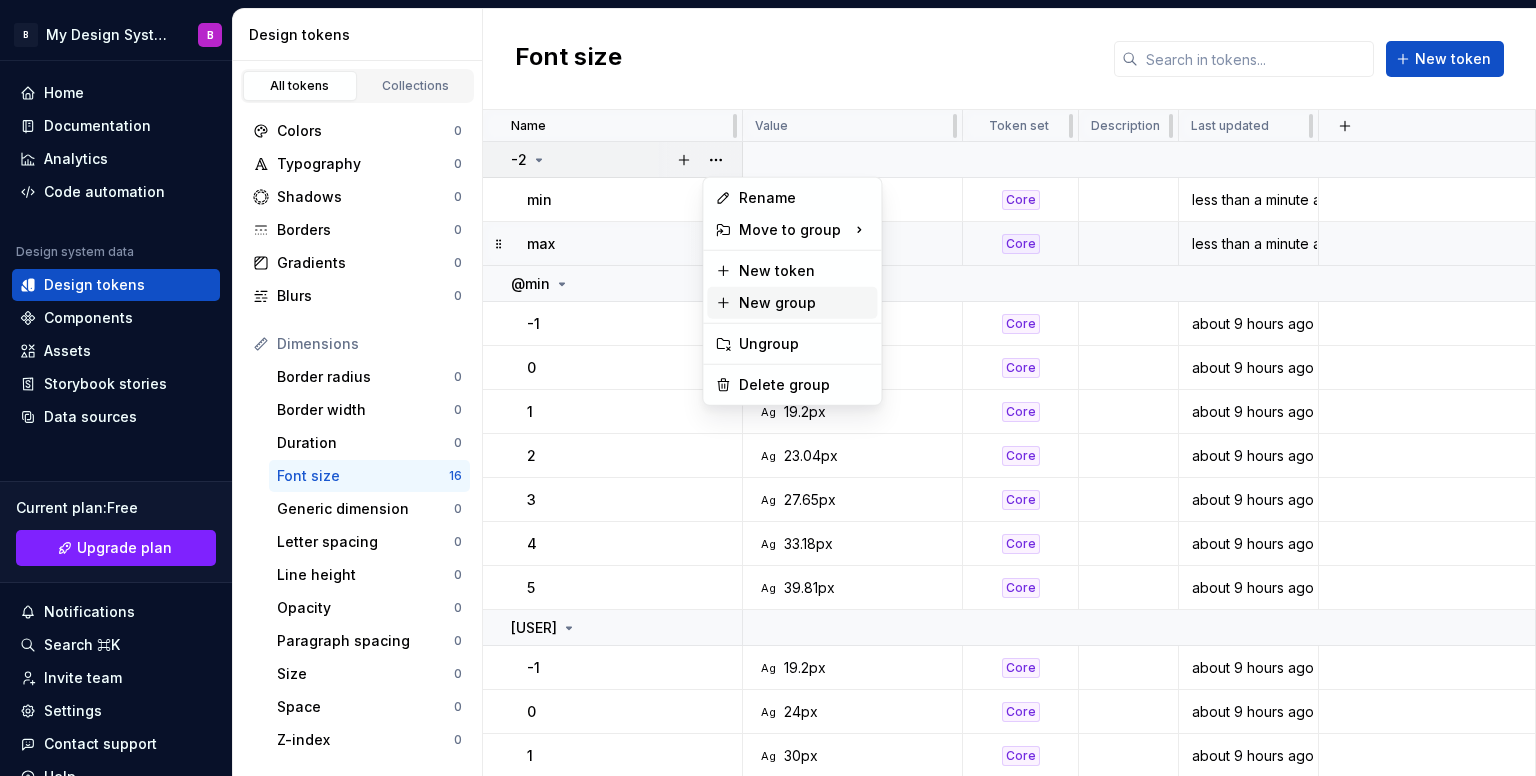 click on "New group" at bounding box center (804, 303) 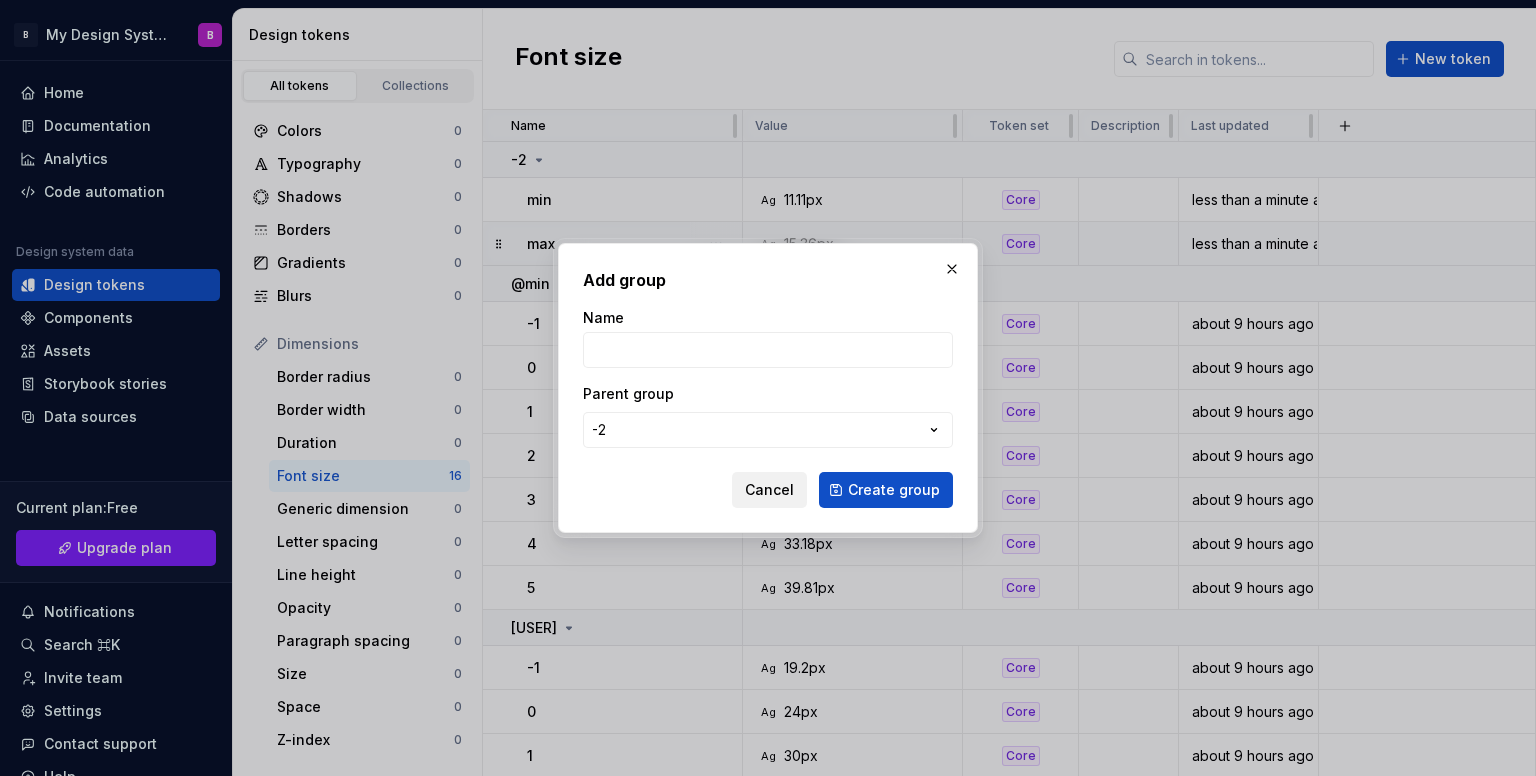 click on "Cancel" at bounding box center (769, 490) 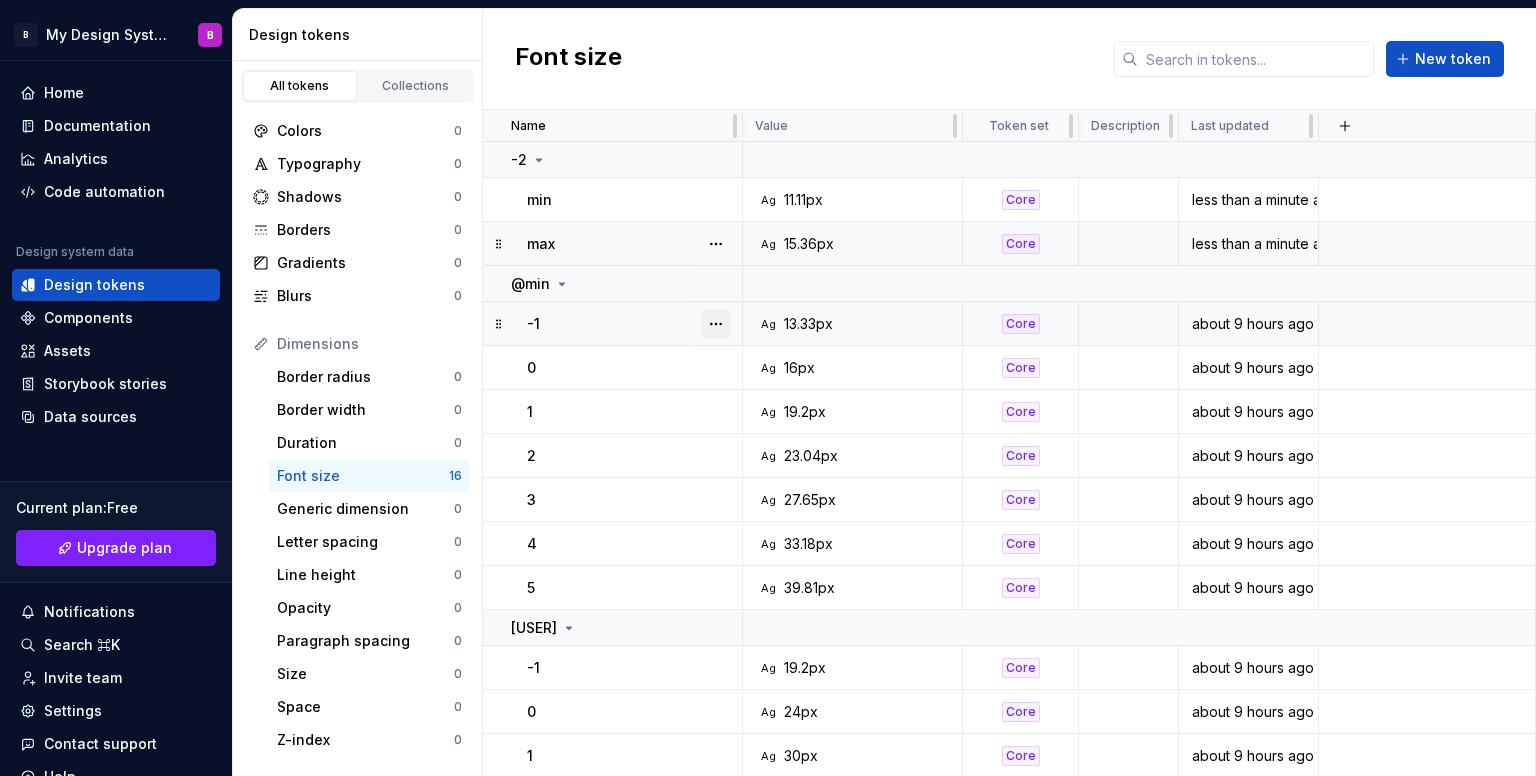 click at bounding box center (716, 324) 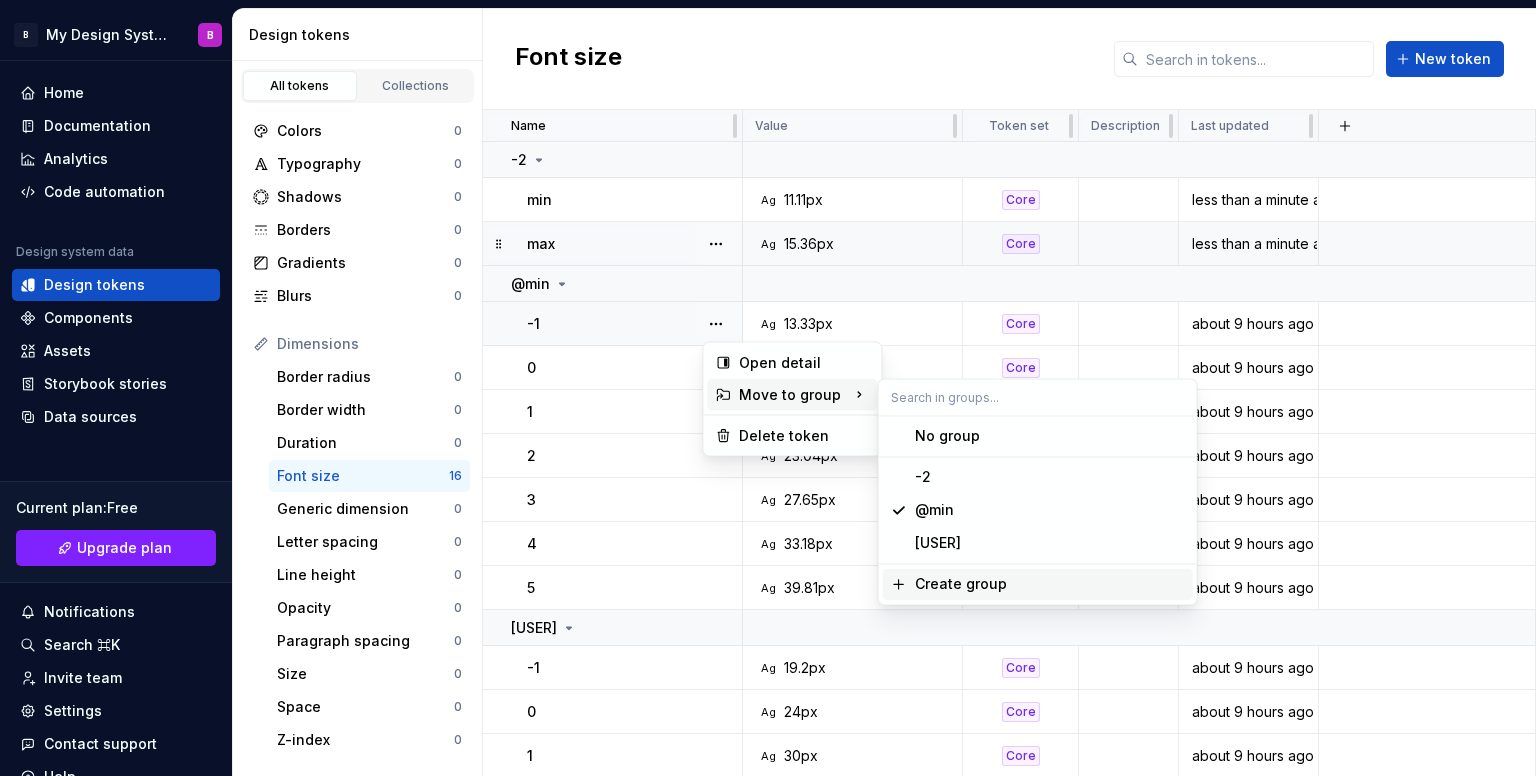 click on "Create group" at bounding box center [961, 584] 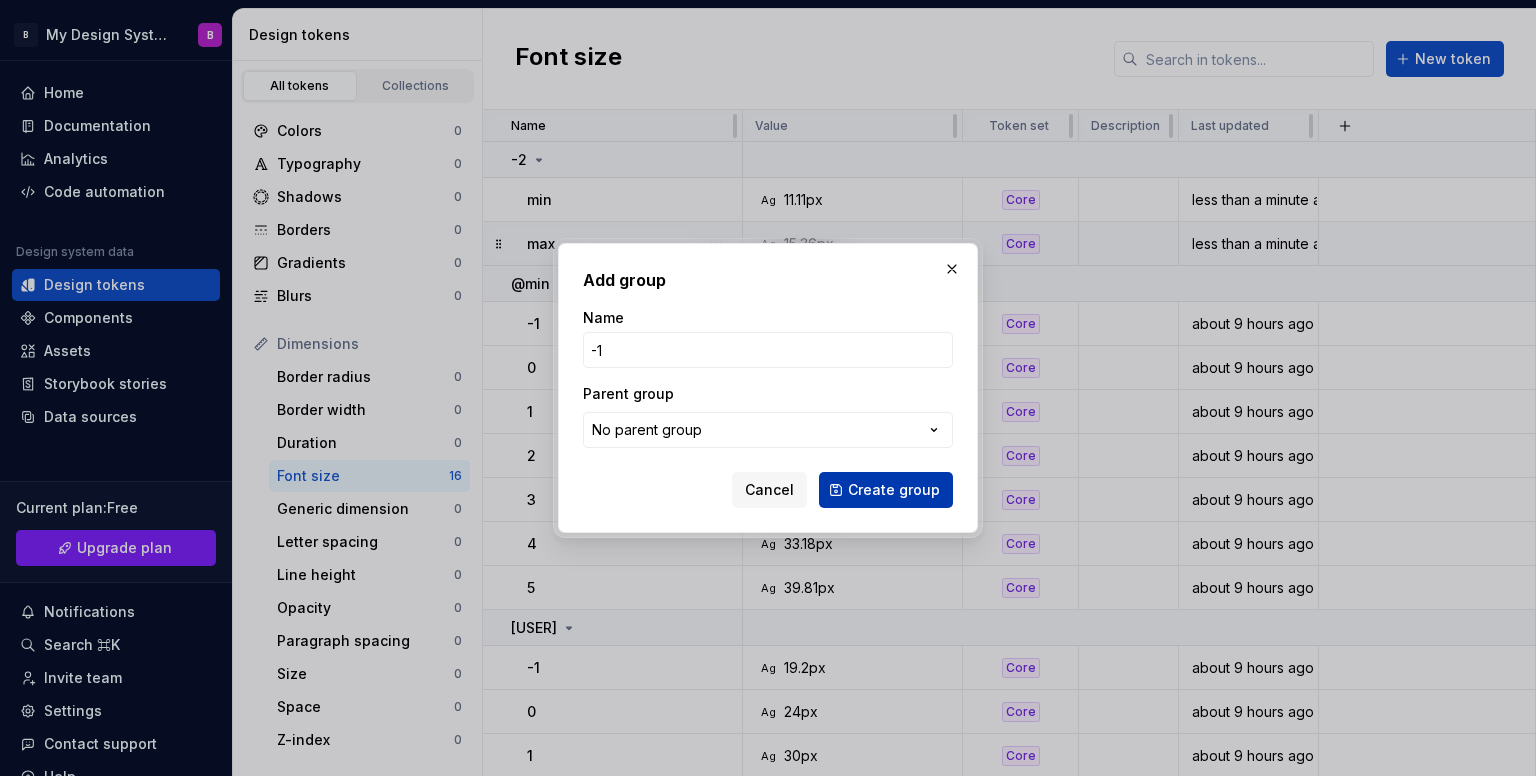 type on "-1" 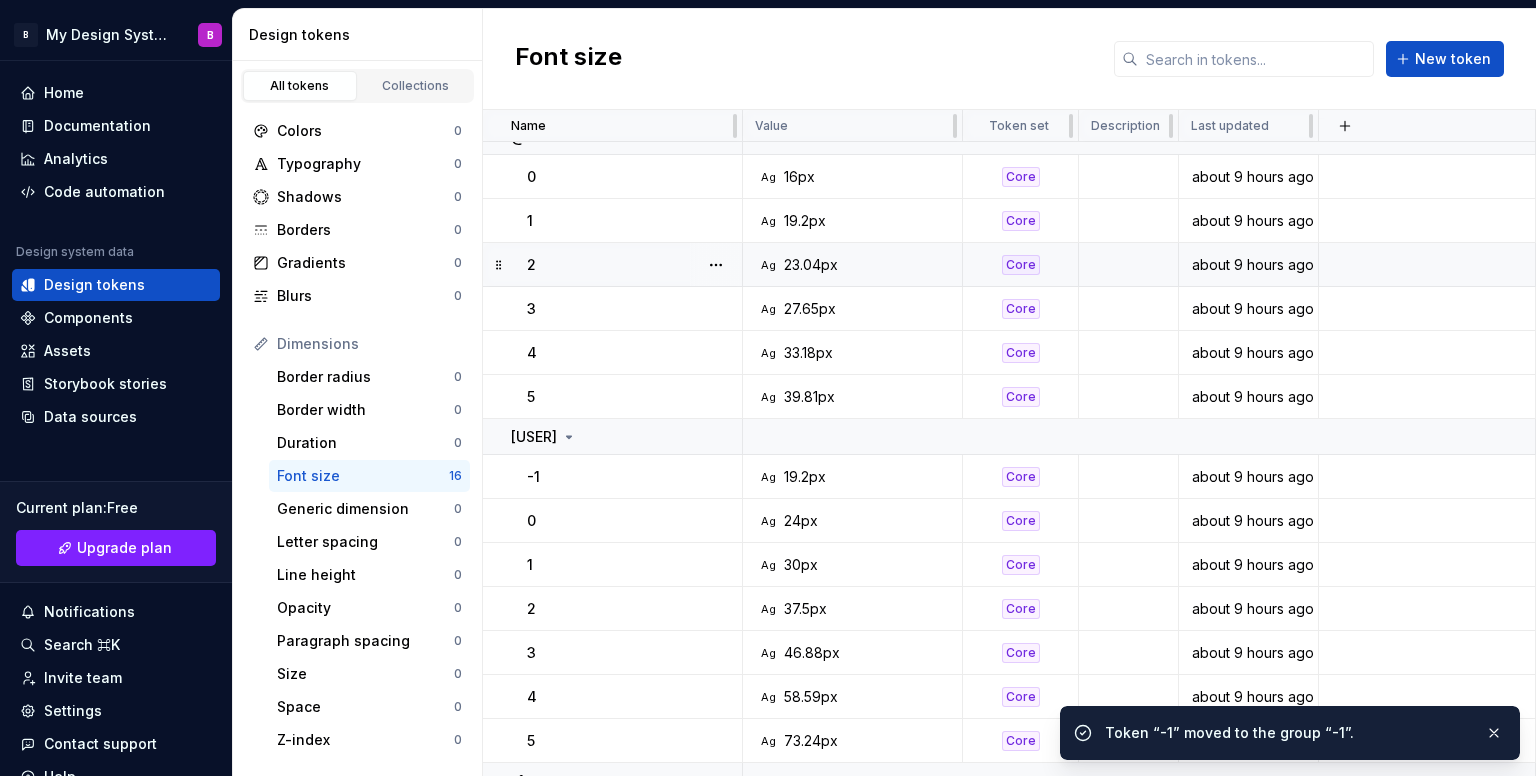 scroll, scrollTop: 169, scrollLeft: 0, axis: vertical 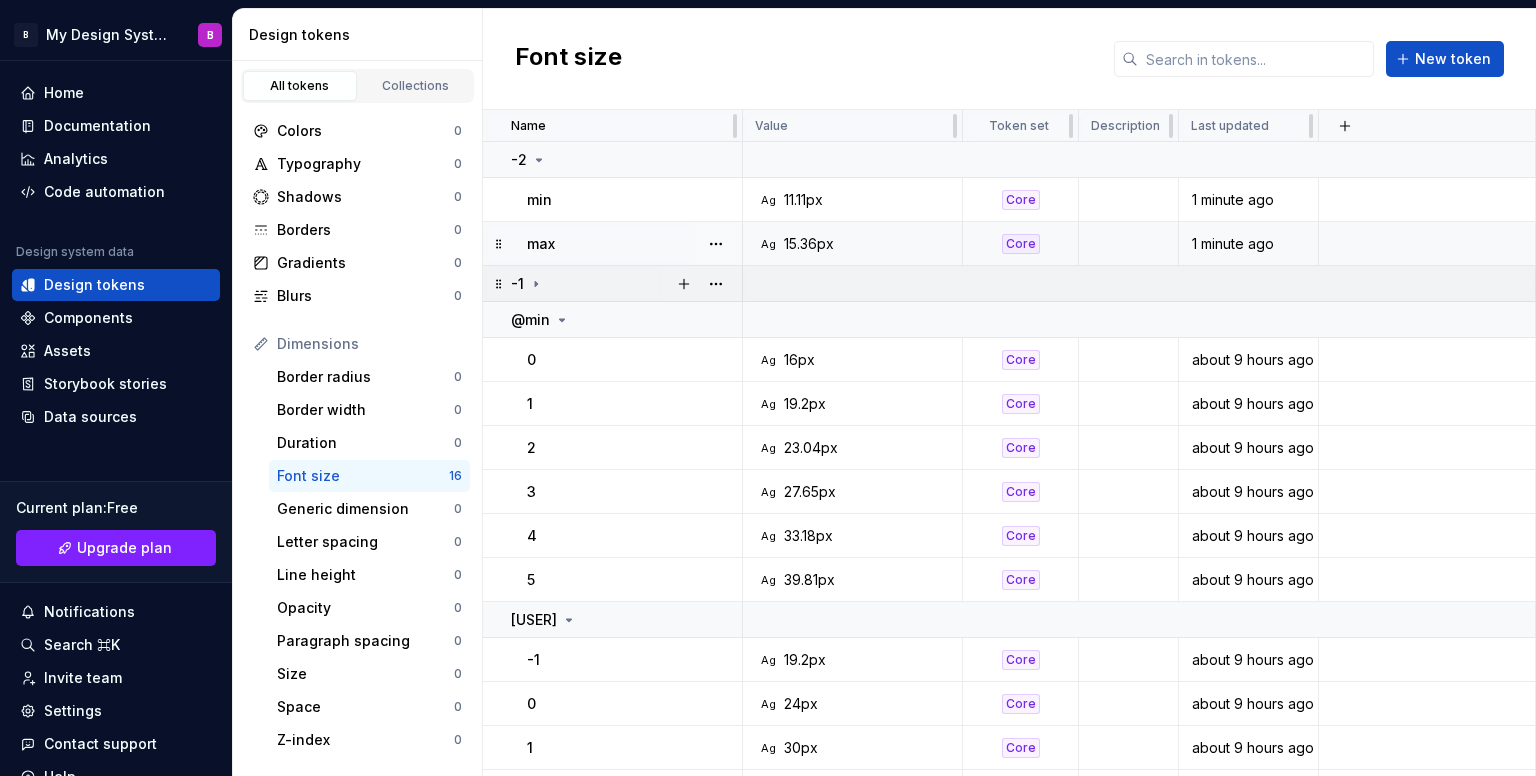 click on "-1" at bounding box center [626, 284] 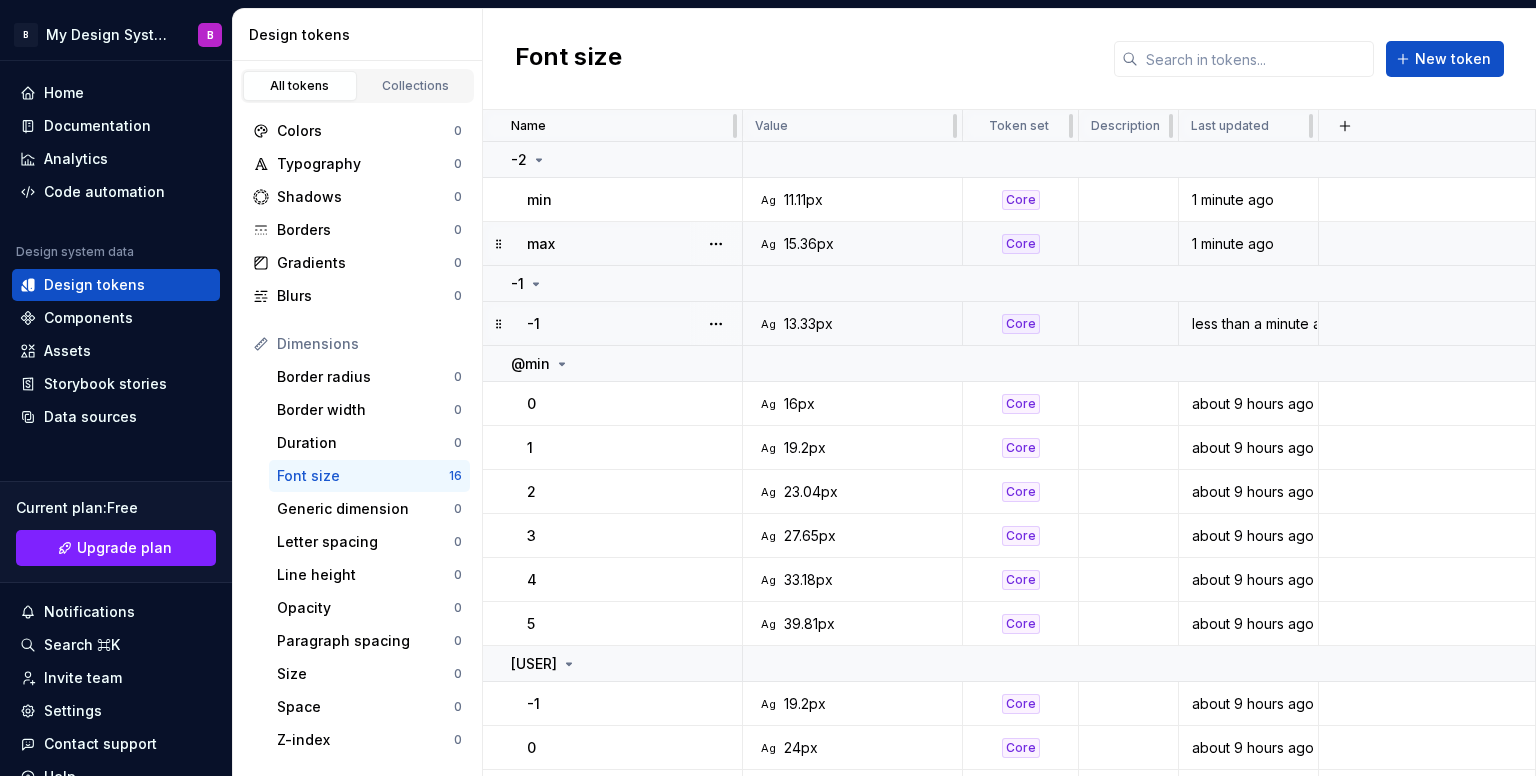 click on "-1" at bounding box center (533, 324) 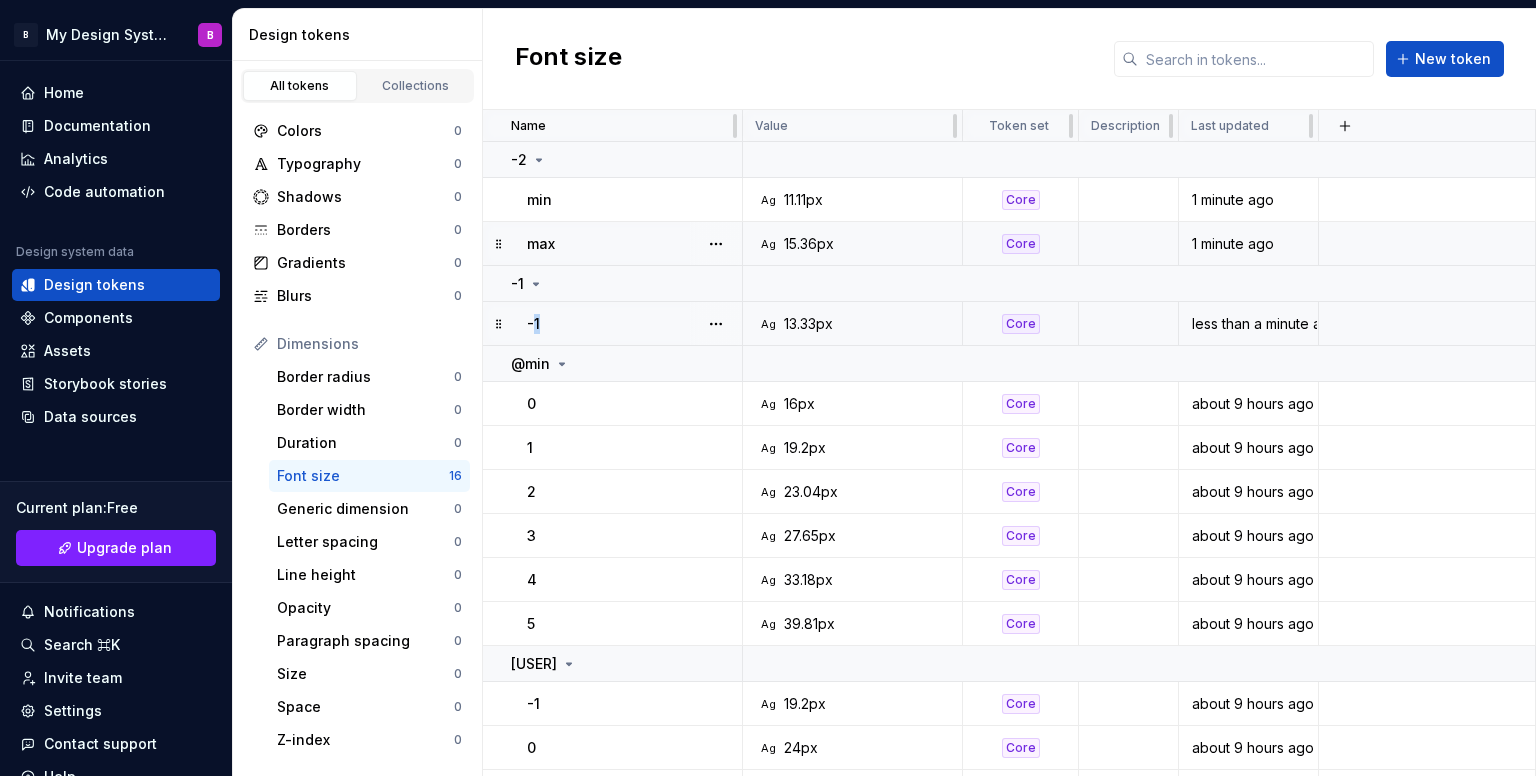 click on "-1" at bounding box center (533, 324) 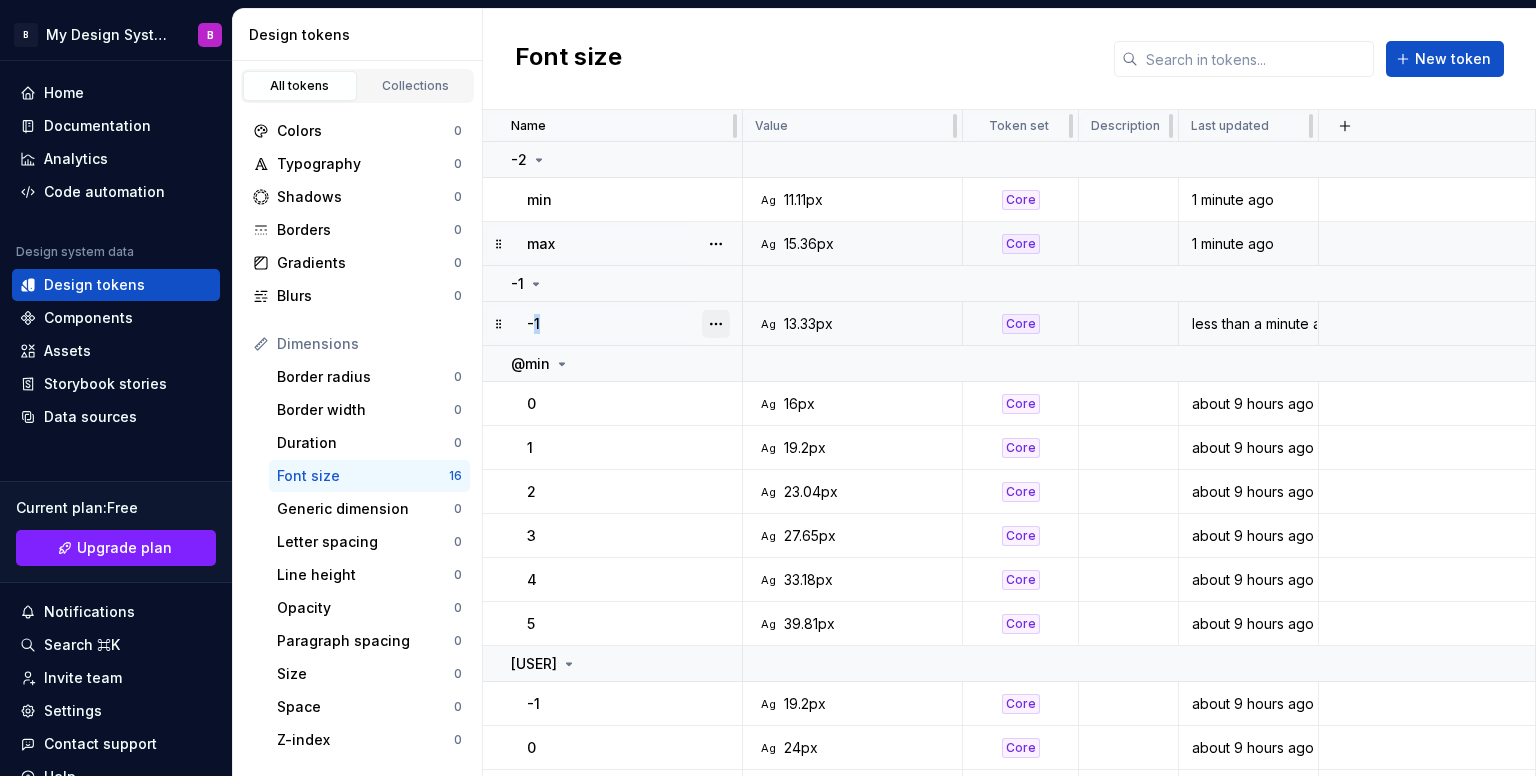 click at bounding box center [716, 324] 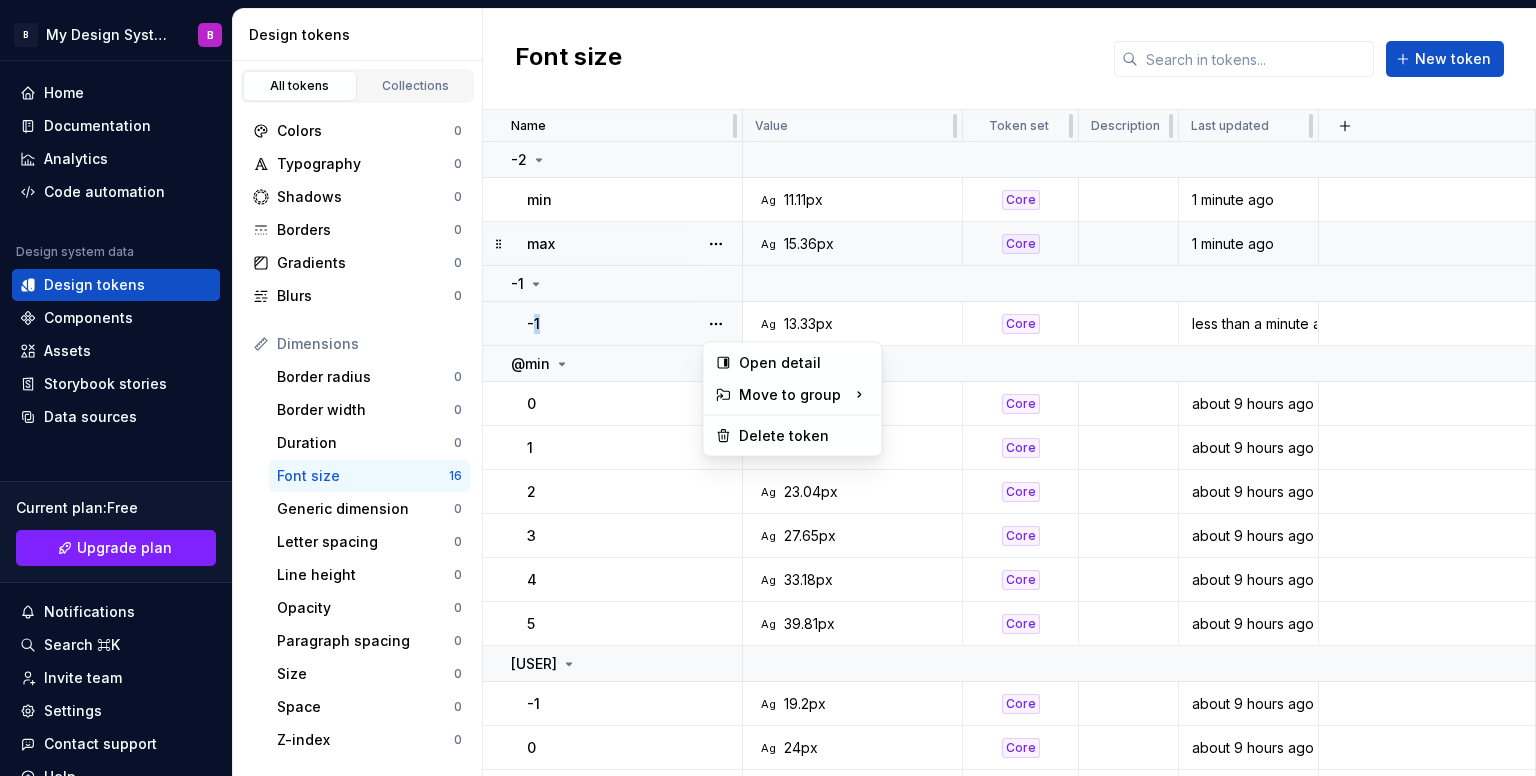 click at bounding box center (1139, 364) 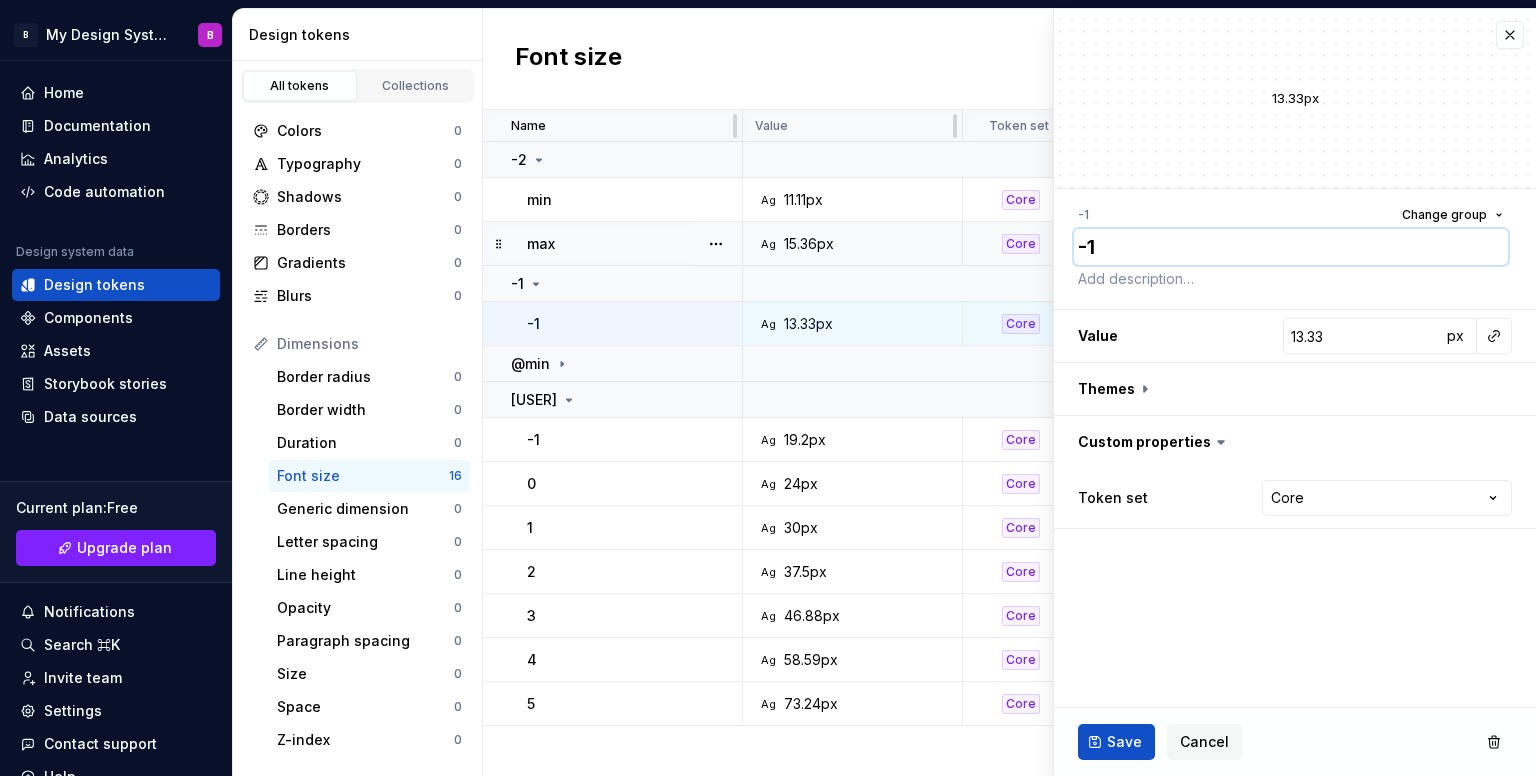 click on "-1" at bounding box center [1291, 247] 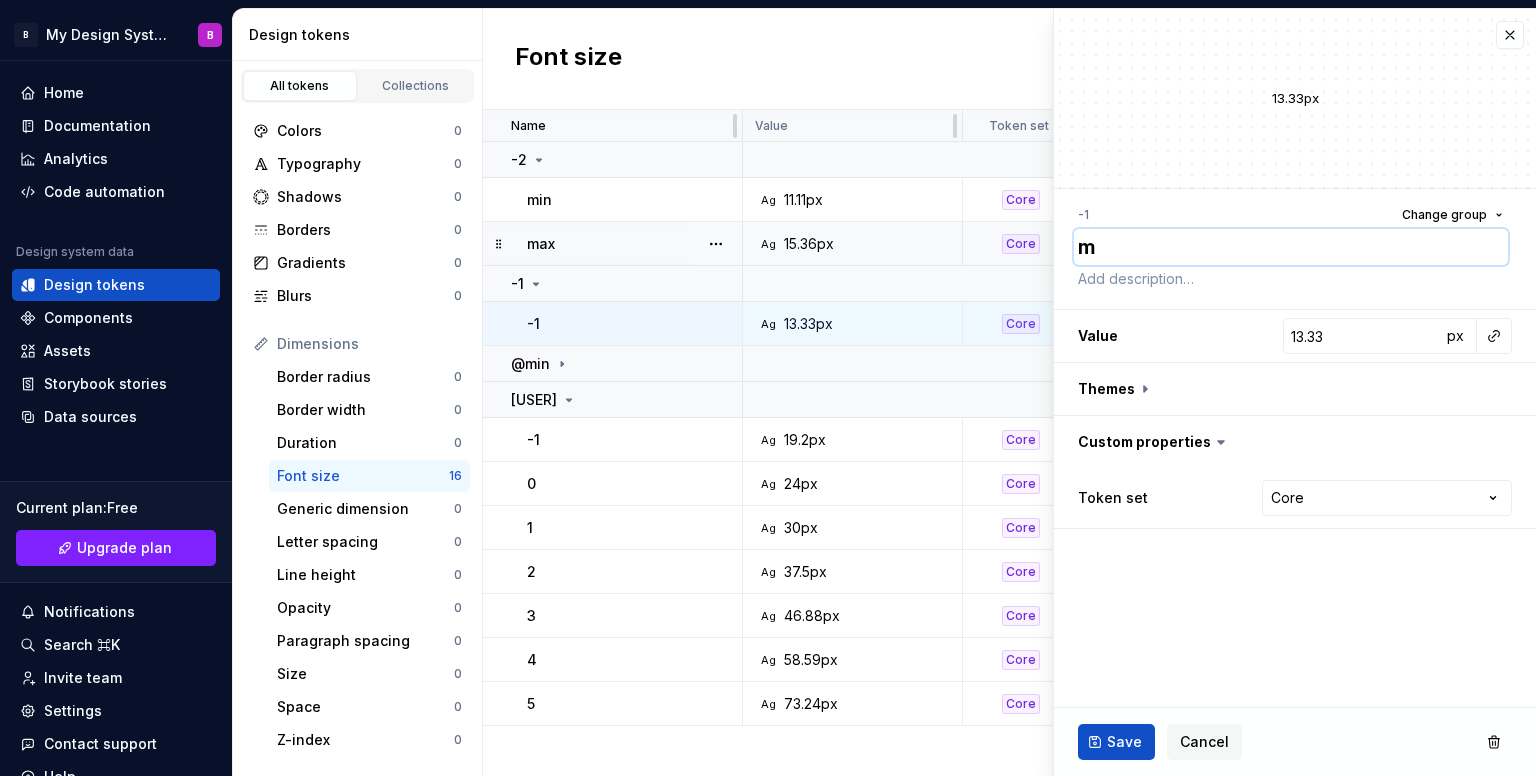 type on "mi" 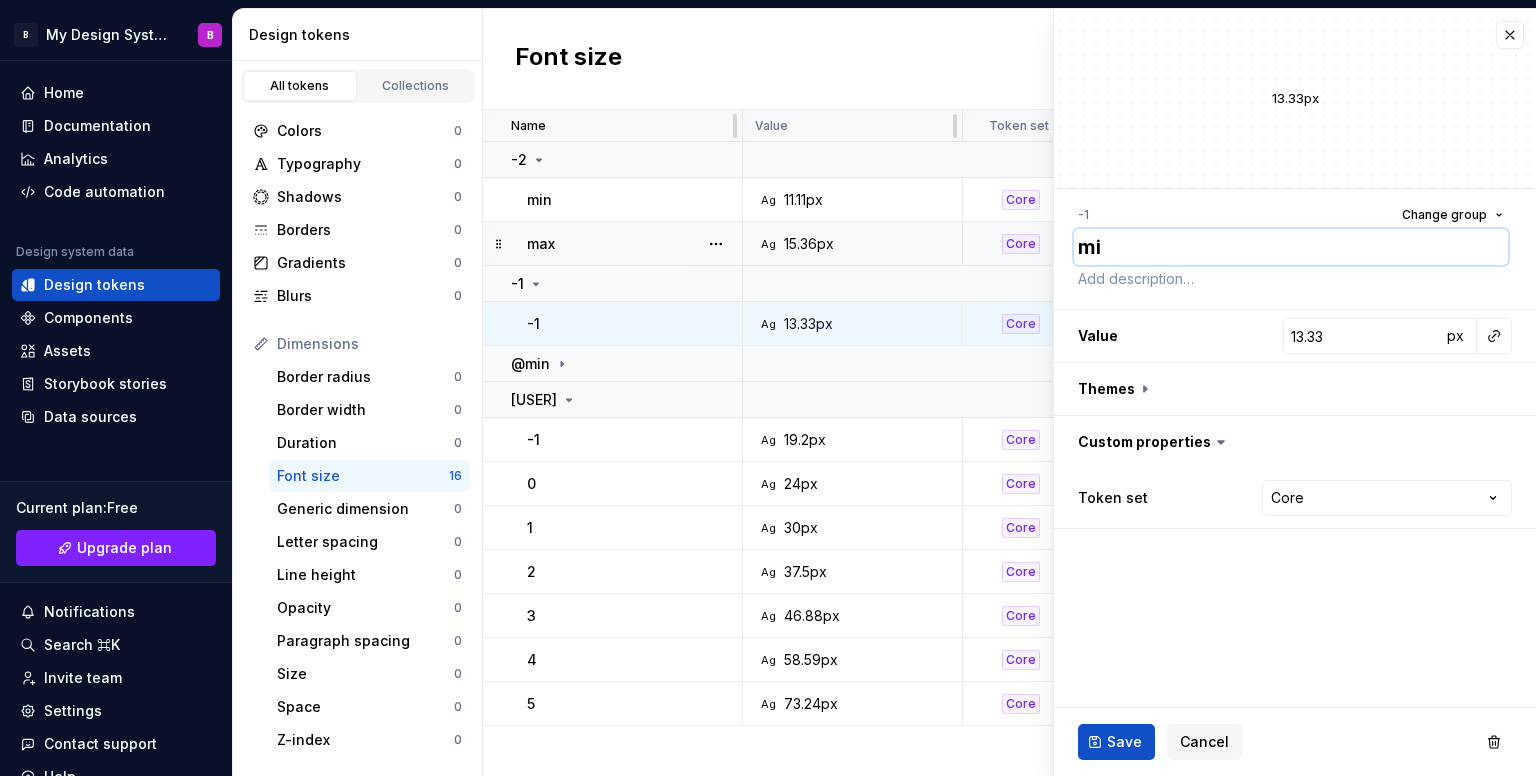 type on "*" 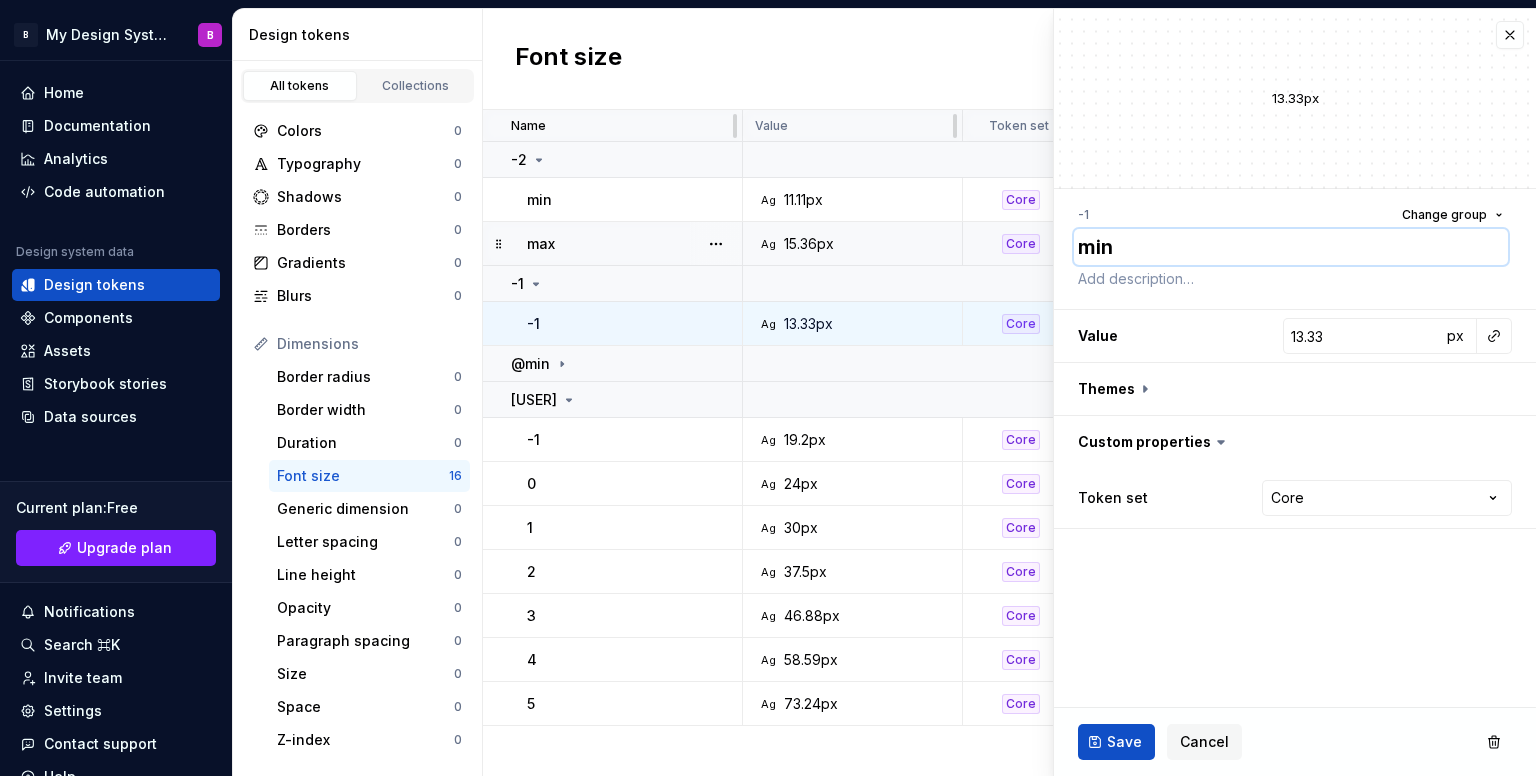 type on "*" 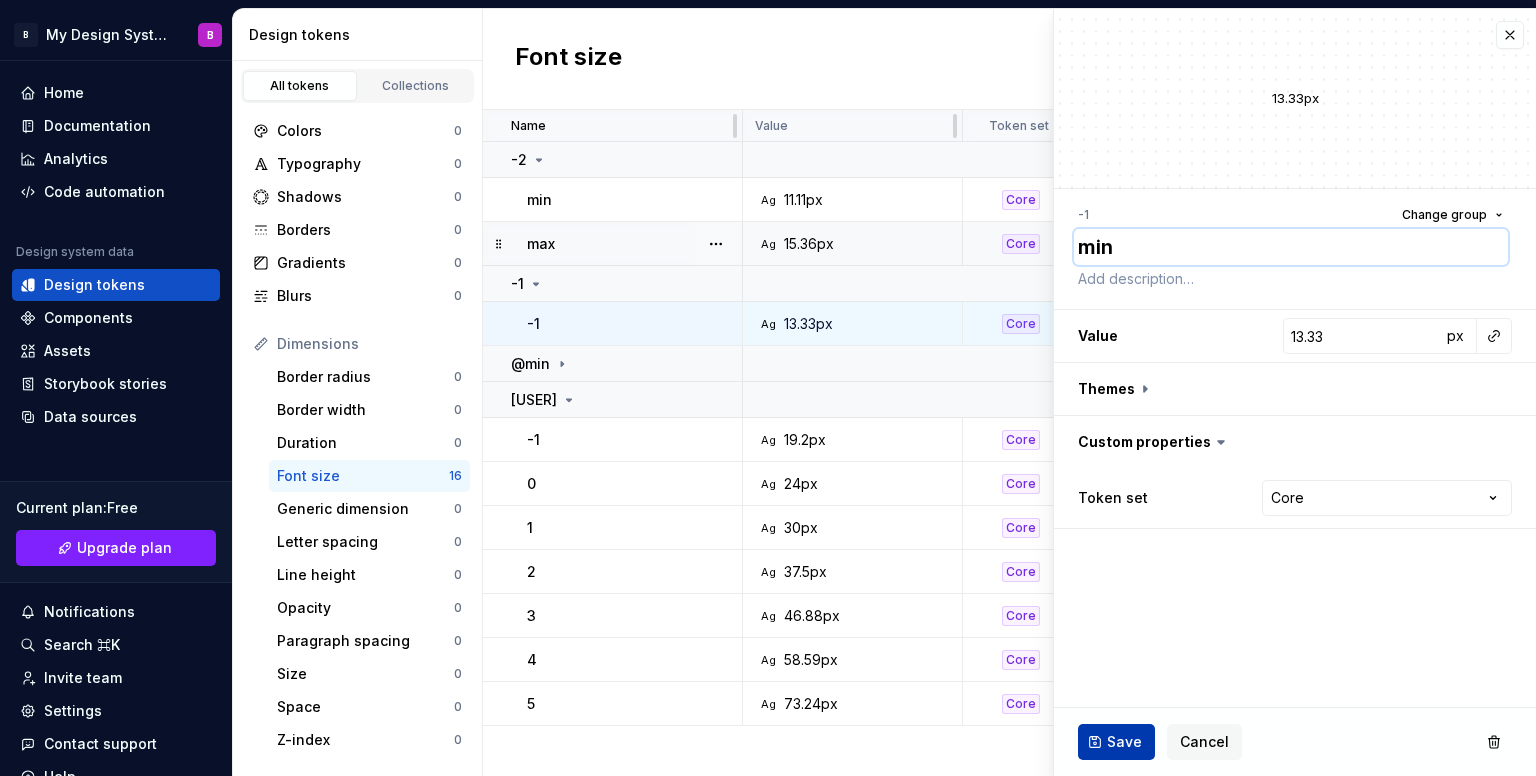 type on "min" 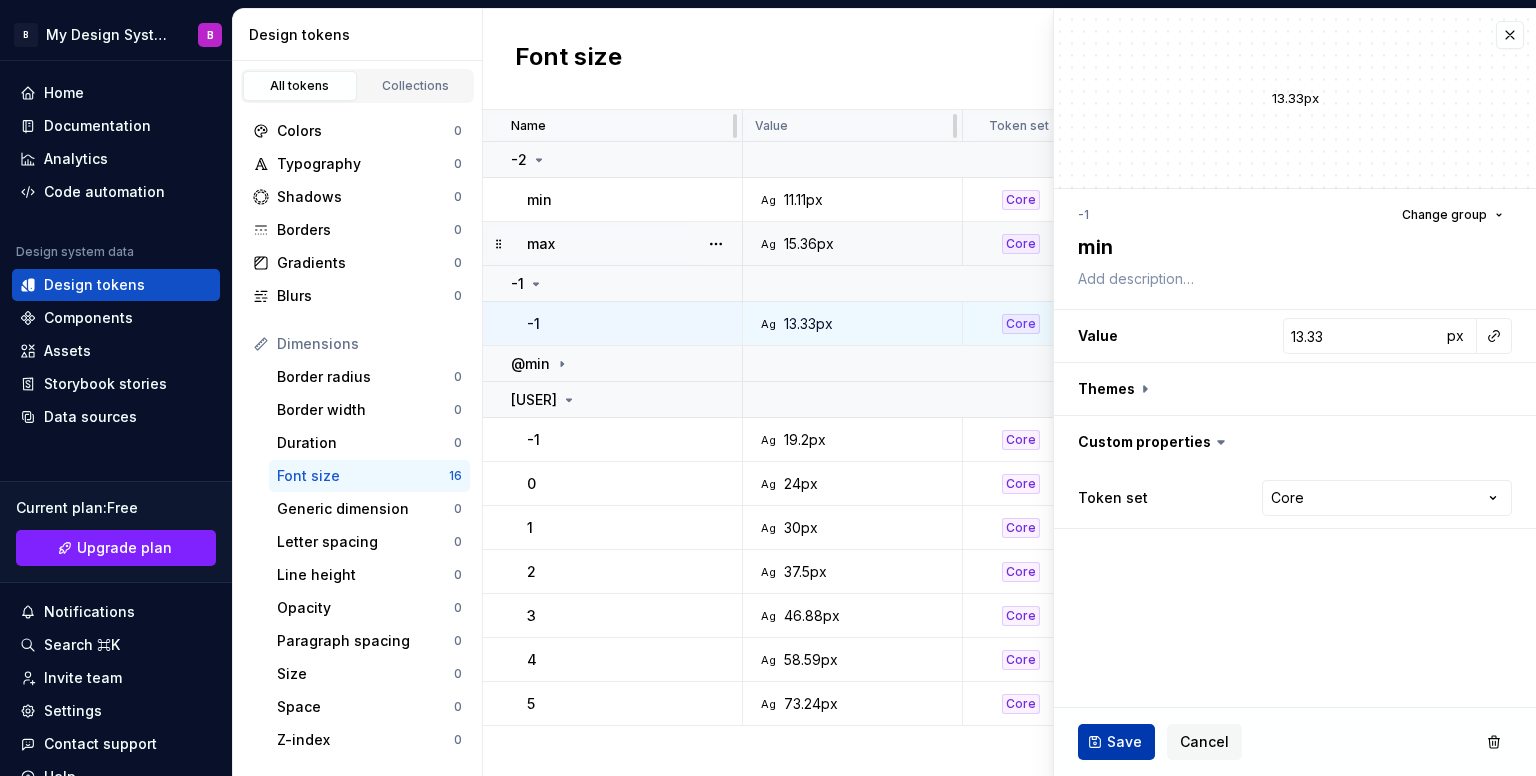 click on "Save" at bounding box center [1116, 742] 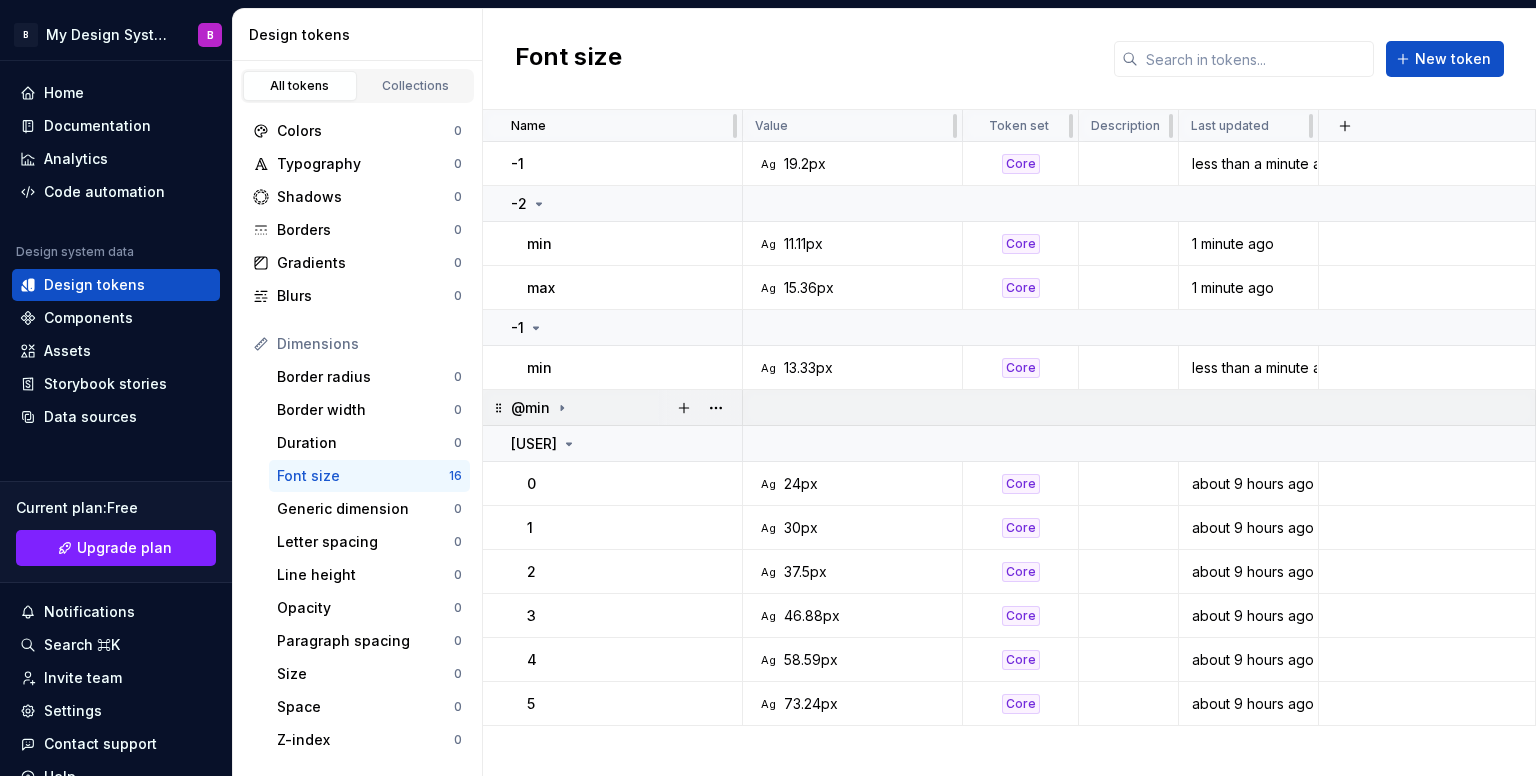 drag, startPoint x: 496, startPoint y: 436, endPoint x: 611, endPoint y: 391, distance: 123.49089 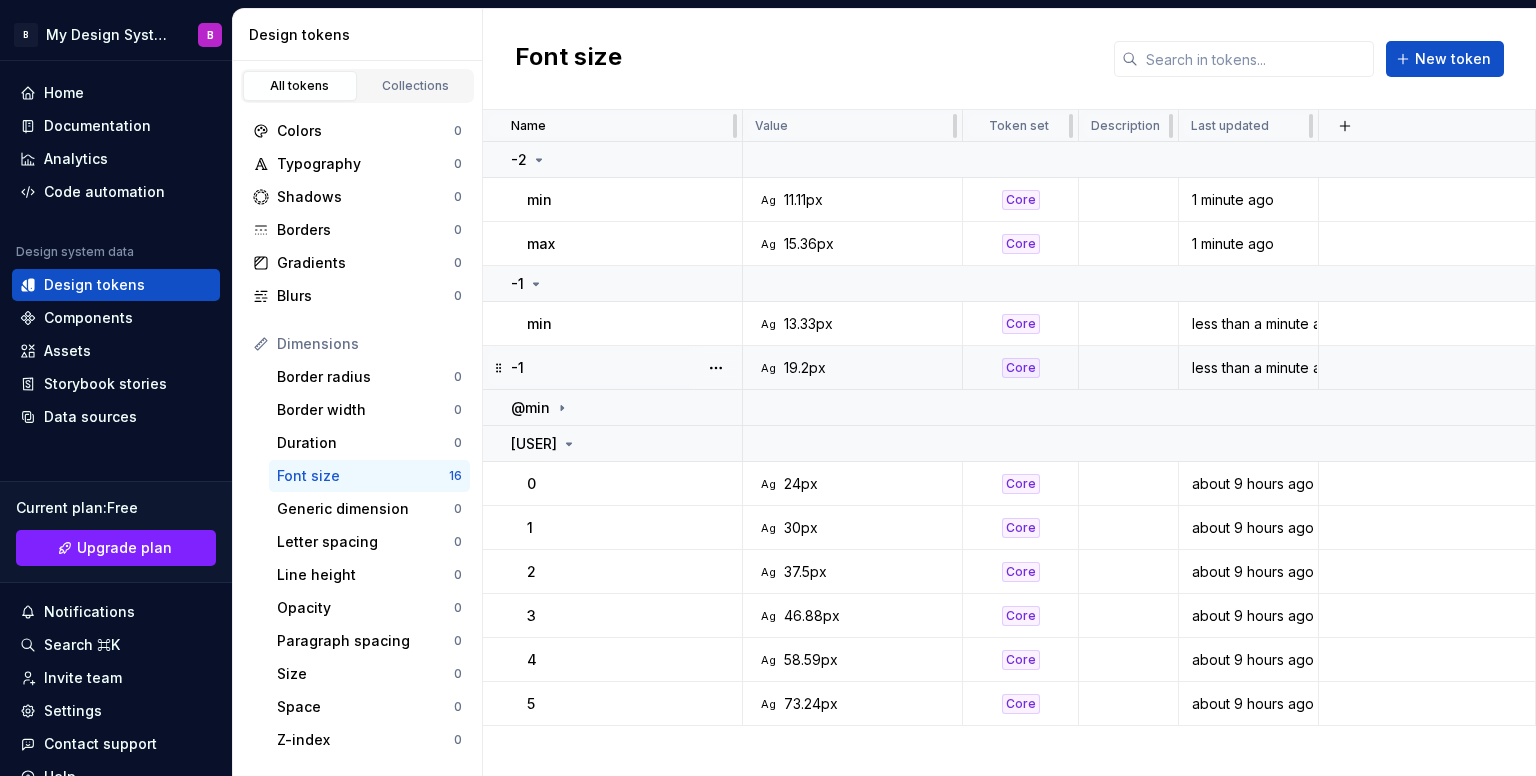 click on "-1" at bounding box center (626, 368) 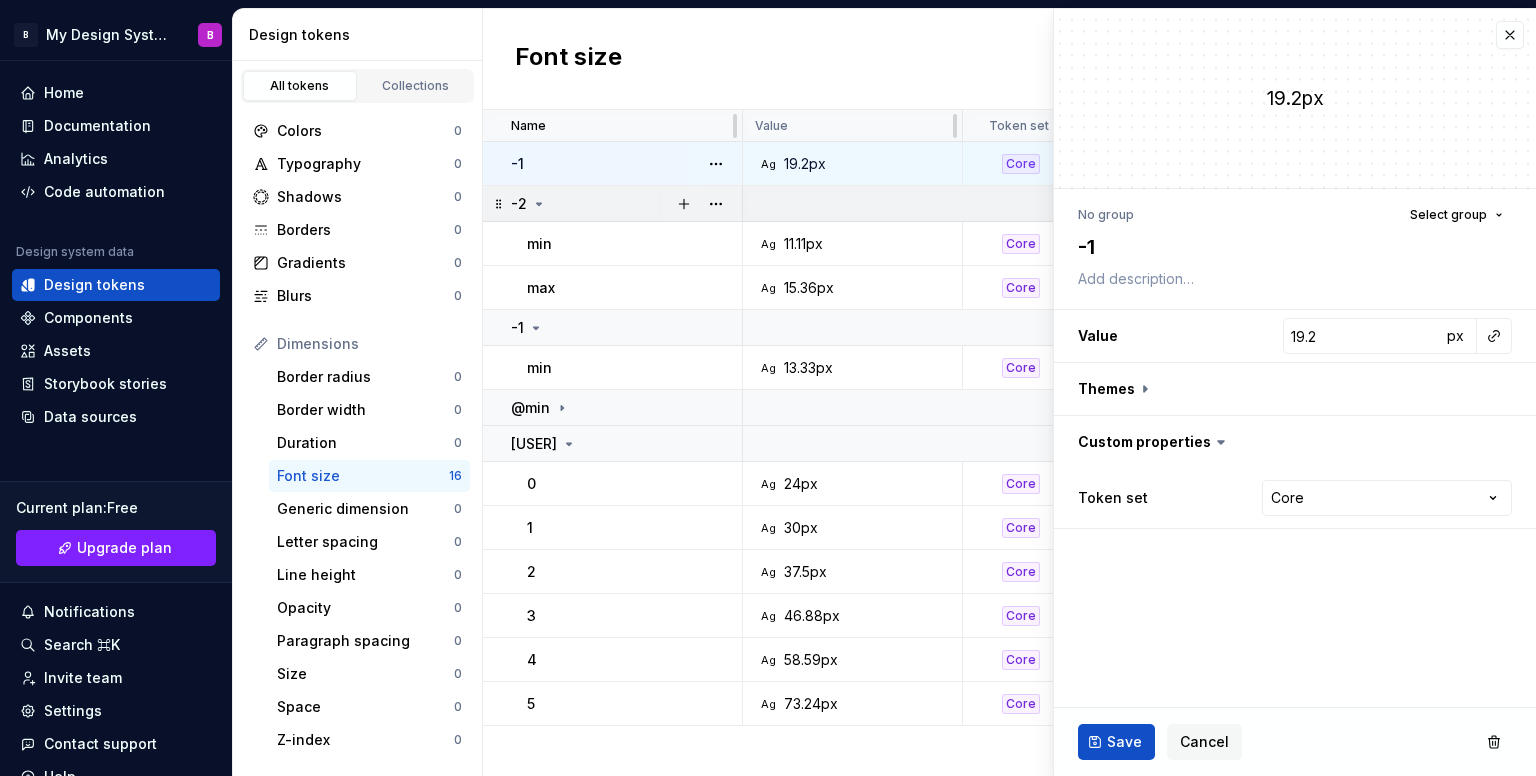 type on "*" 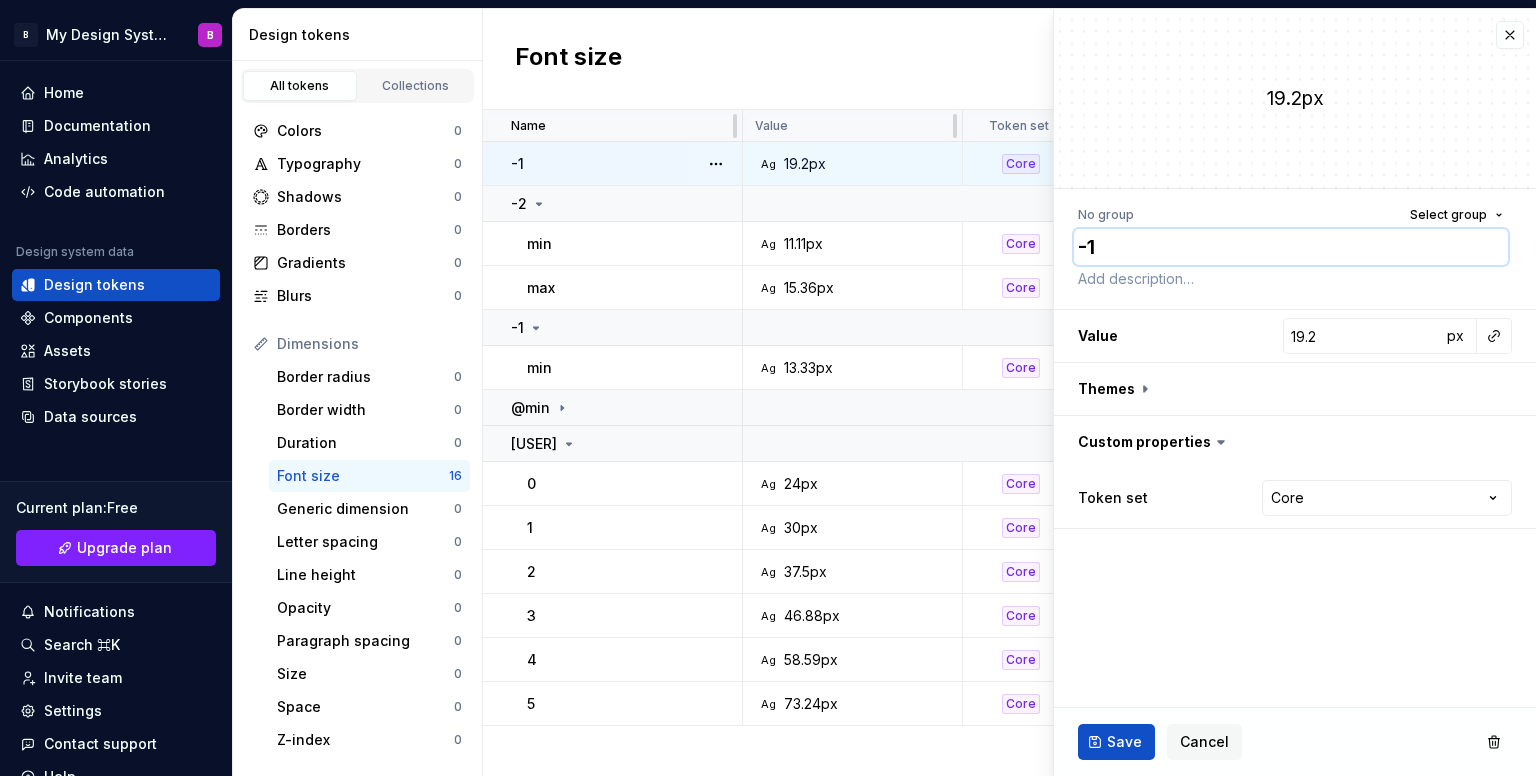 click on "-1" at bounding box center [1291, 247] 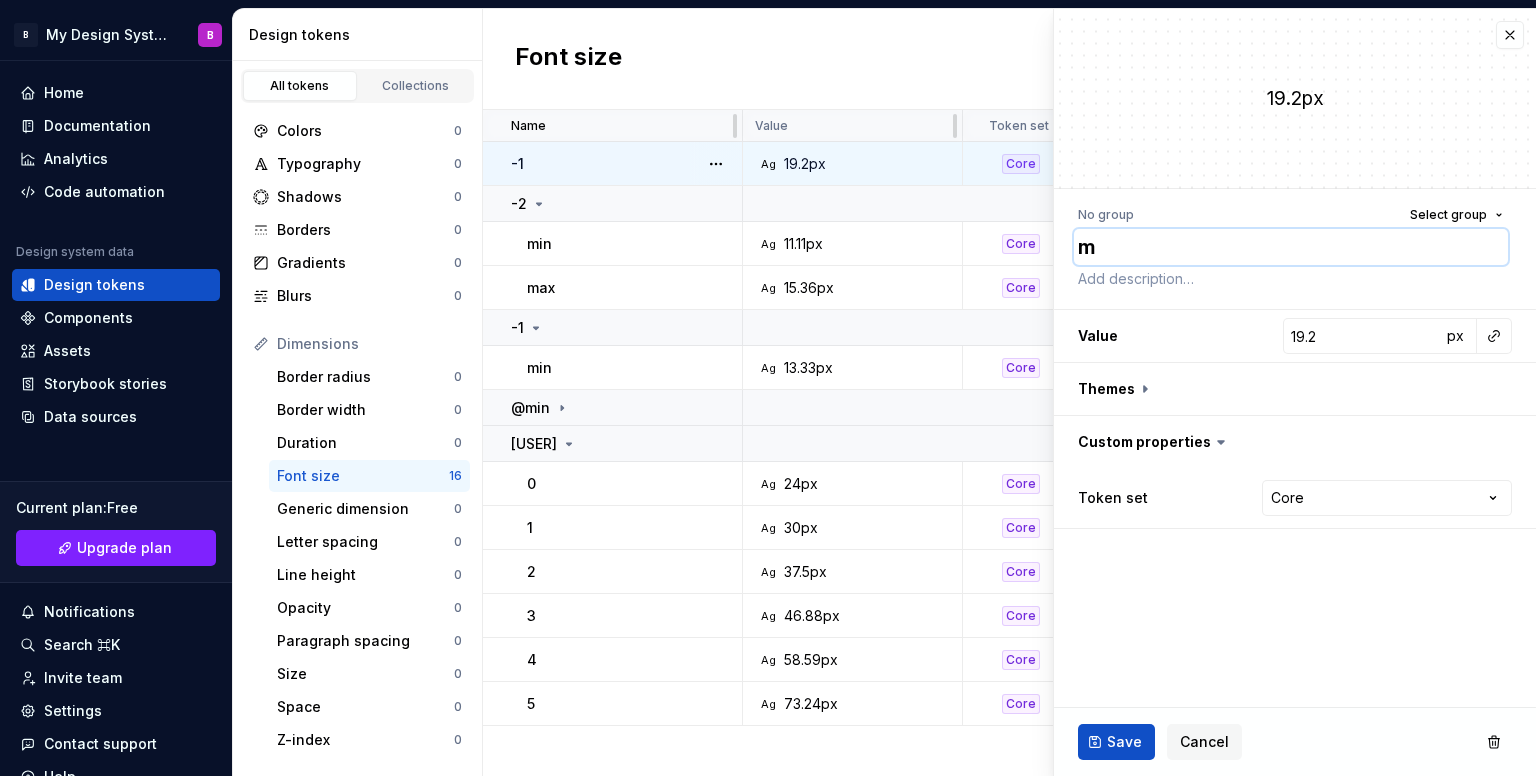 type on "*" 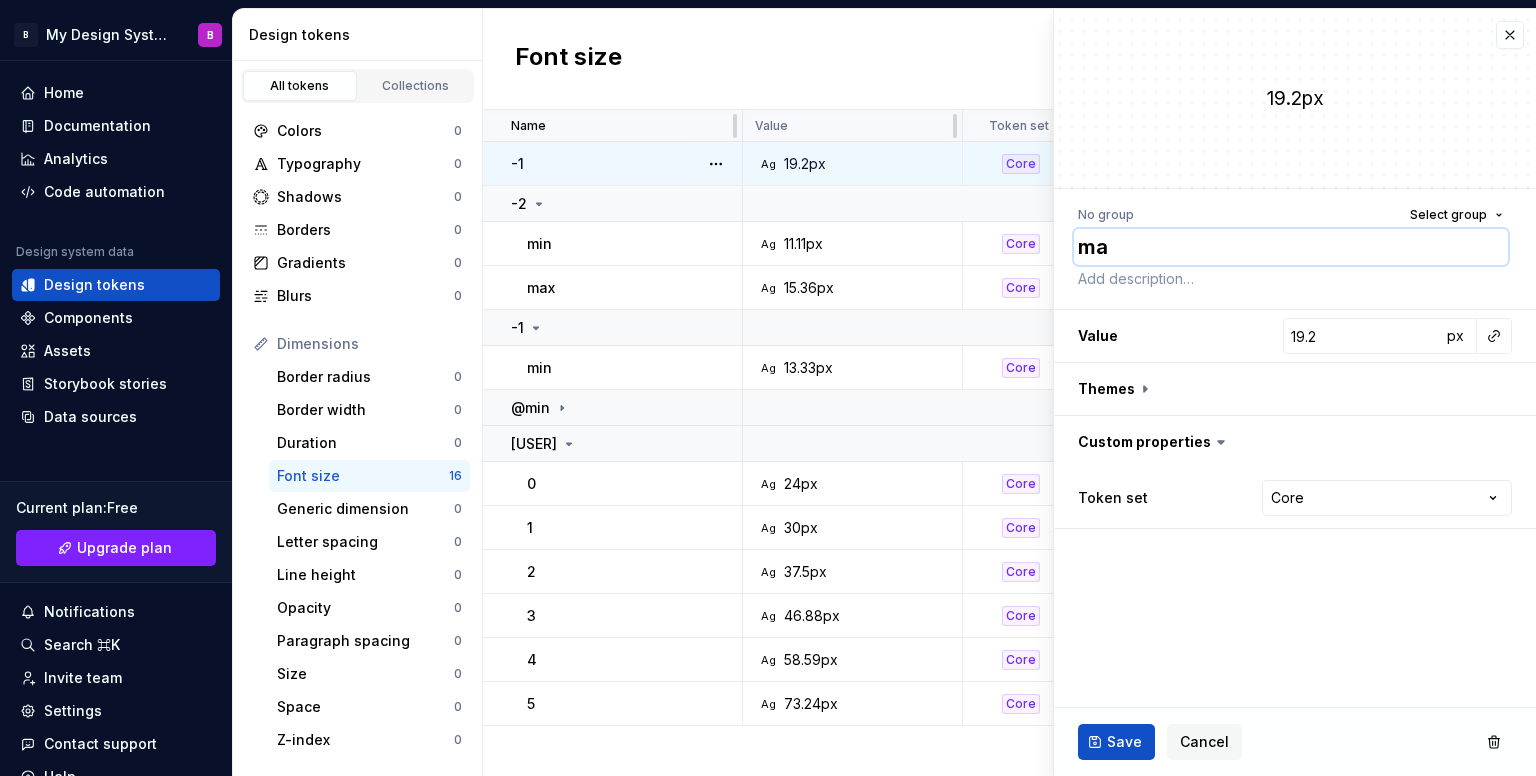 type on "*" 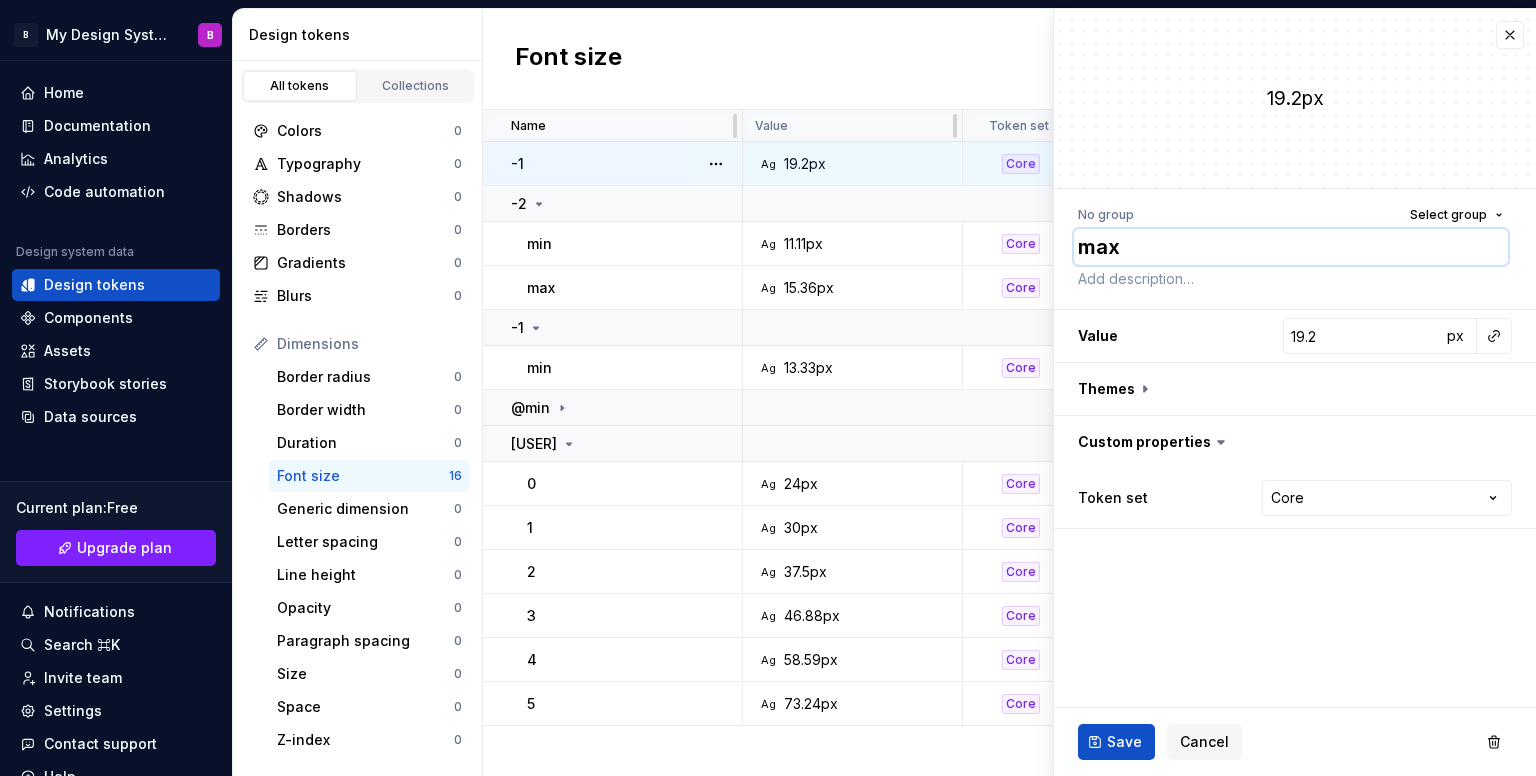 type on "*" 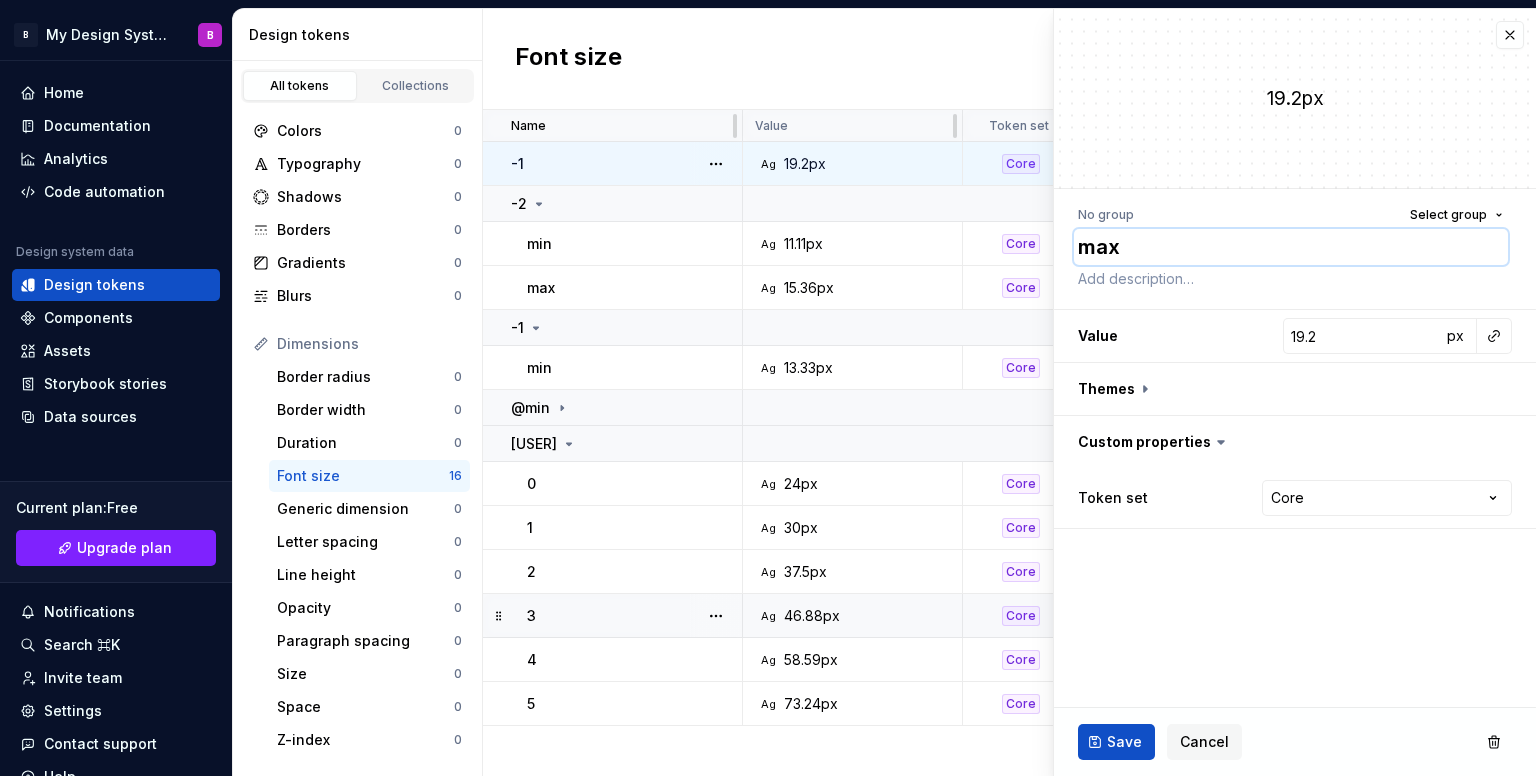 type on "max" 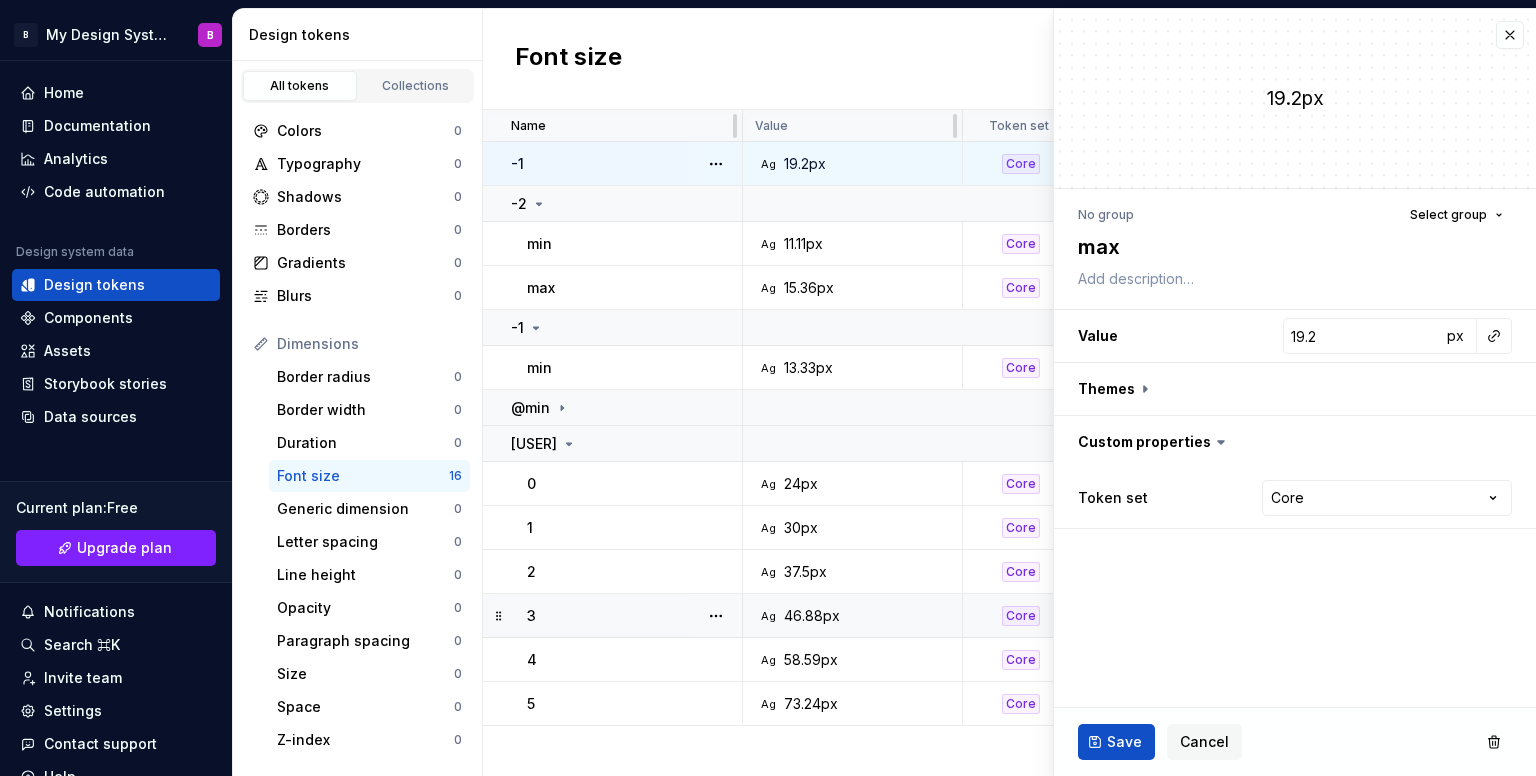 click on "Save" at bounding box center [1124, 742] 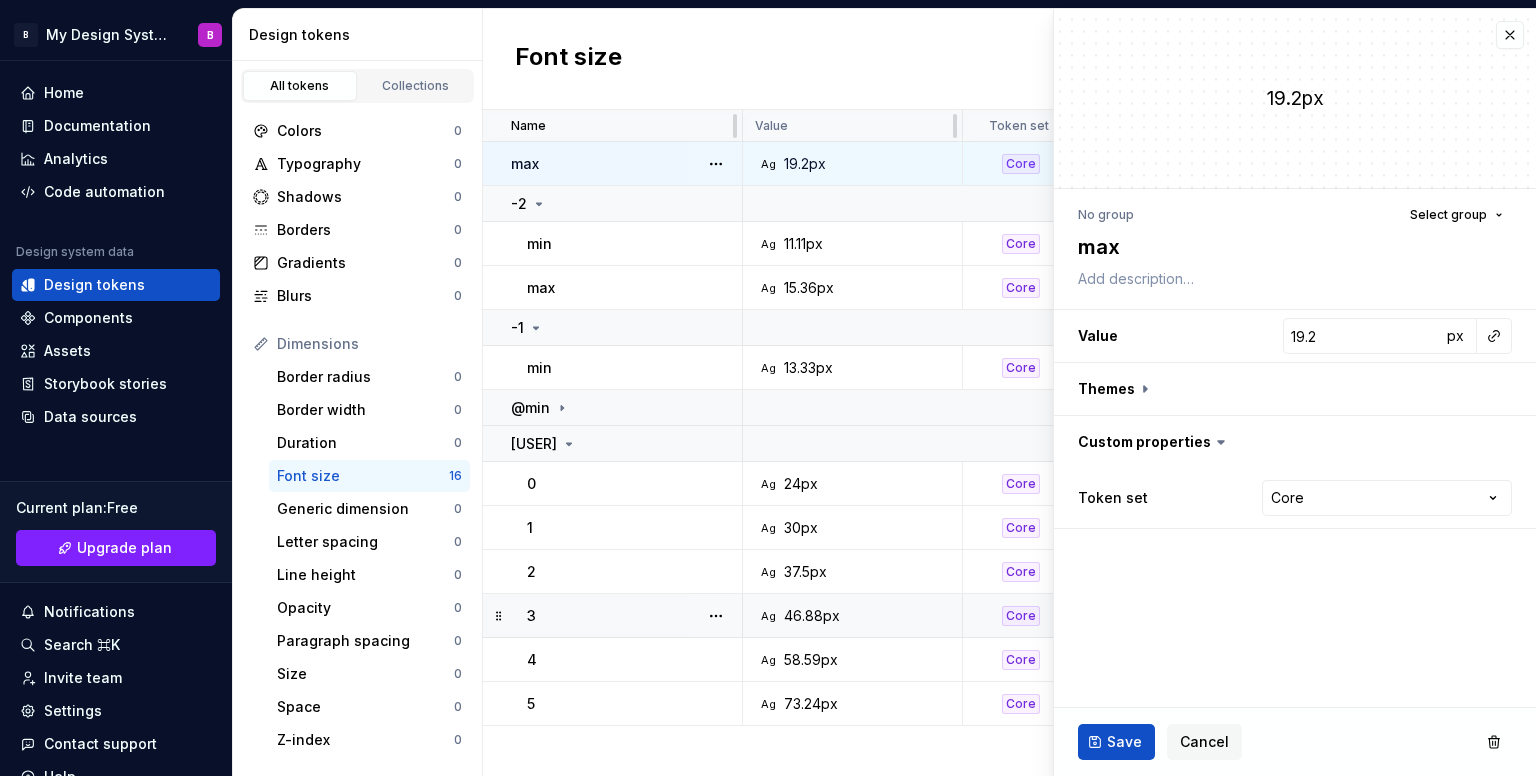 type on "*" 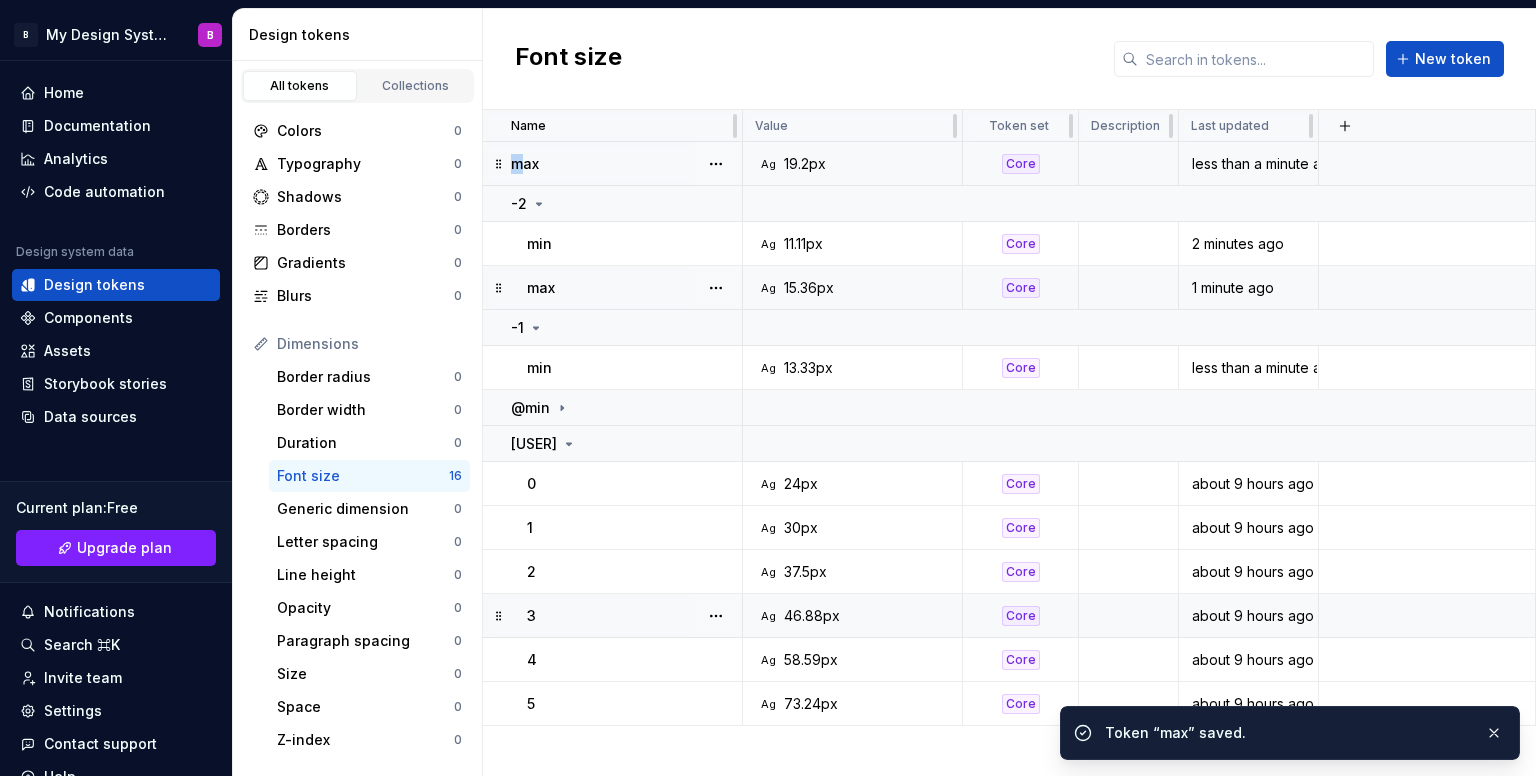 drag, startPoint x: 503, startPoint y: 161, endPoint x: 519, endPoint y: 165, distance: 16.492422 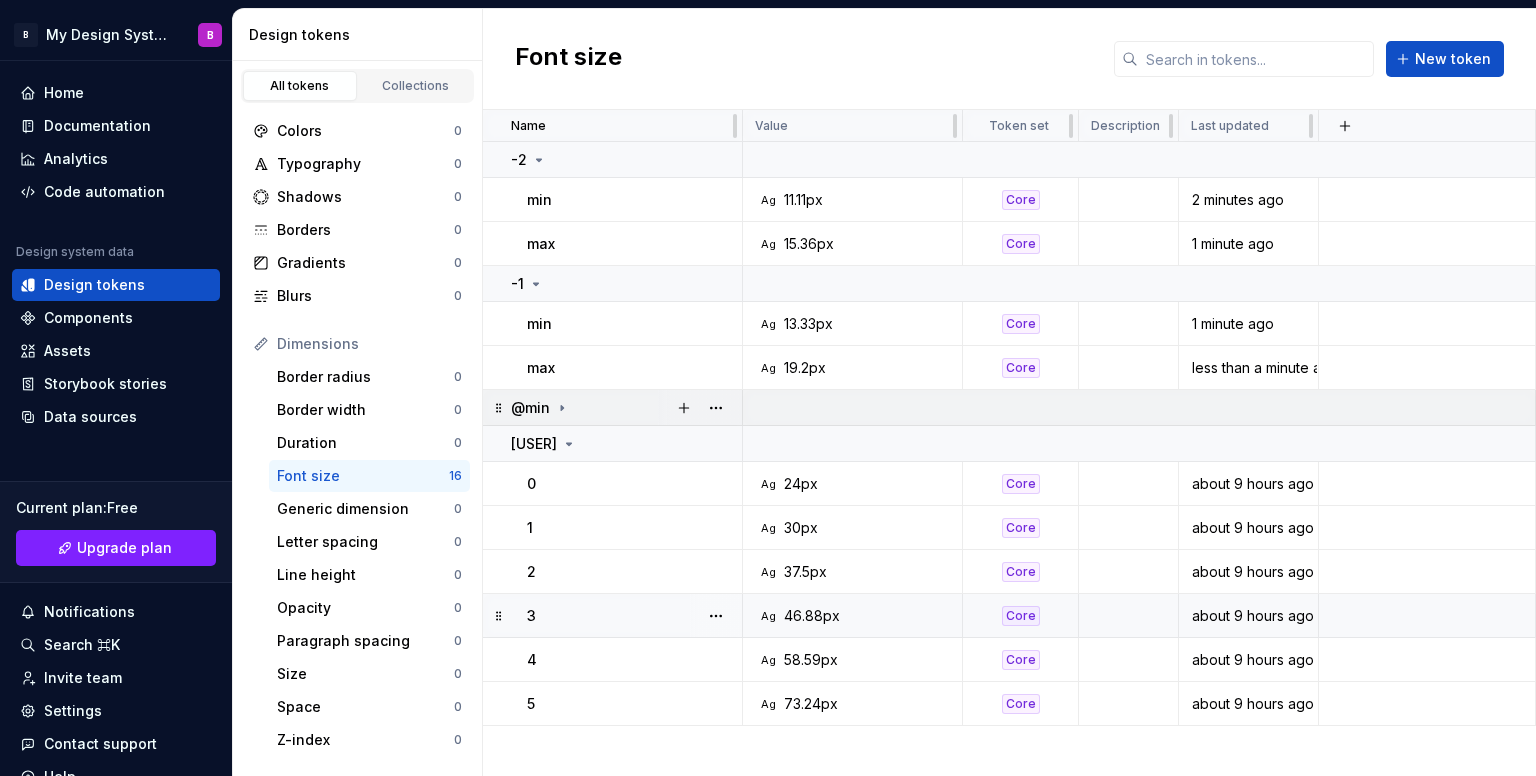 click 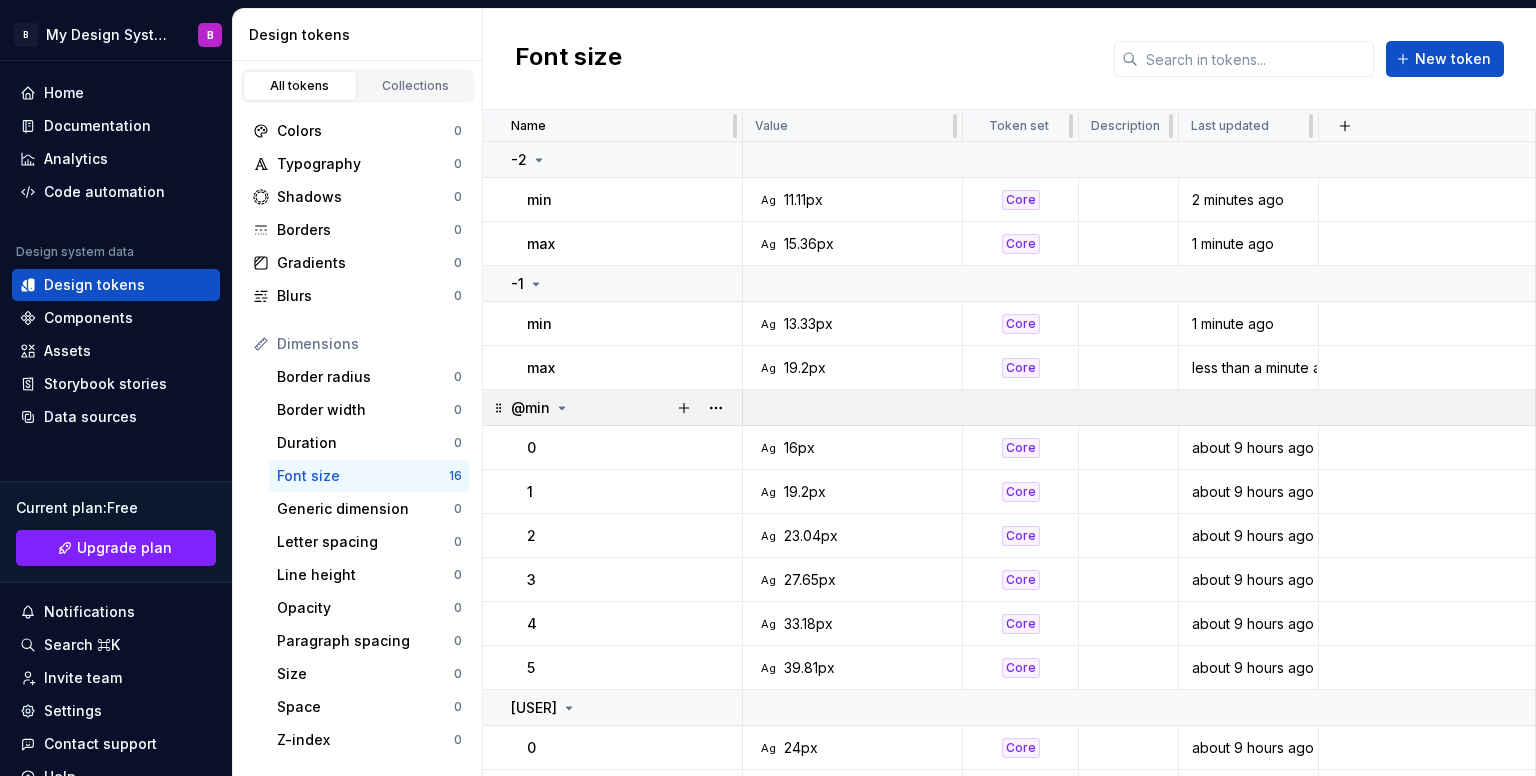 click 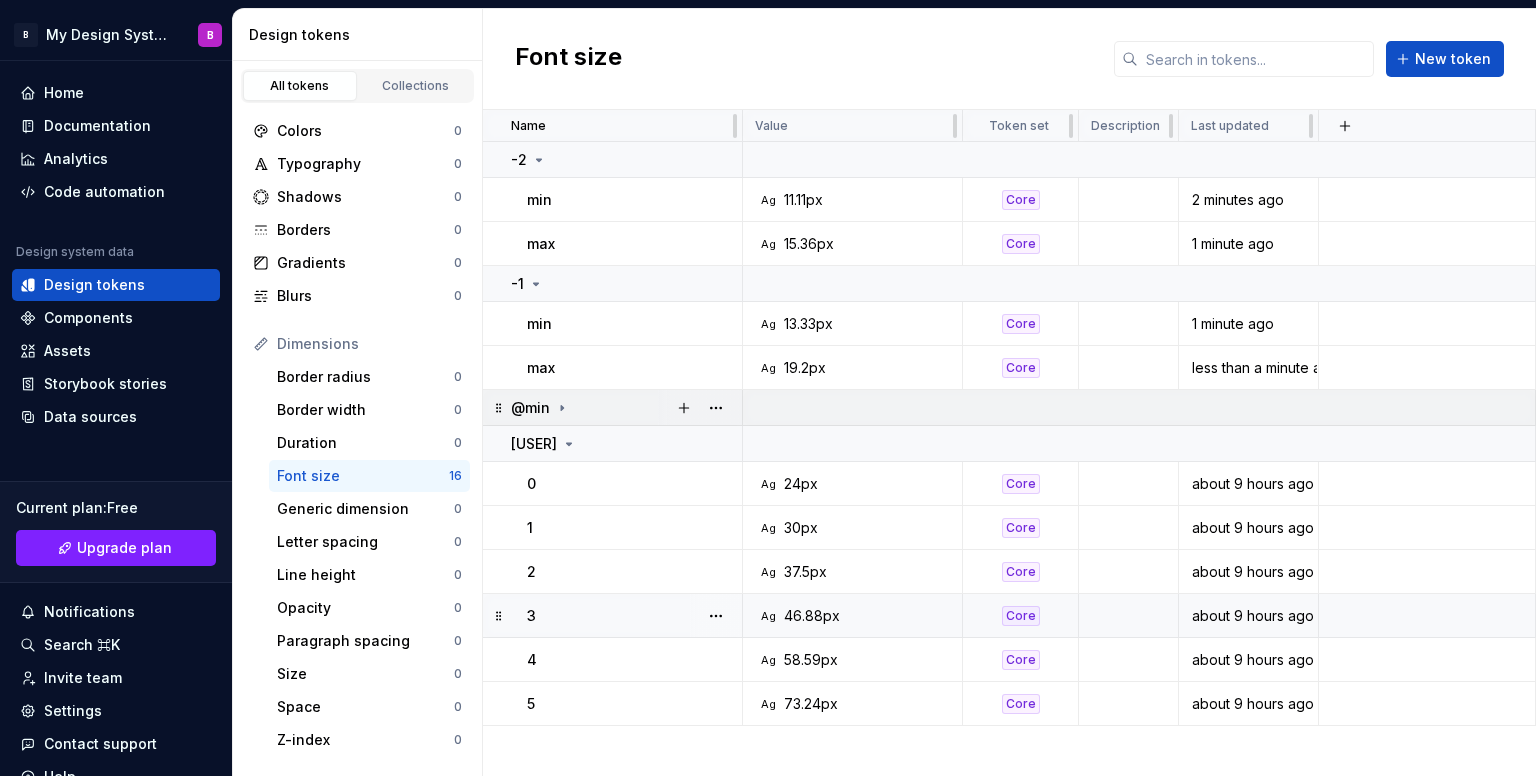 click 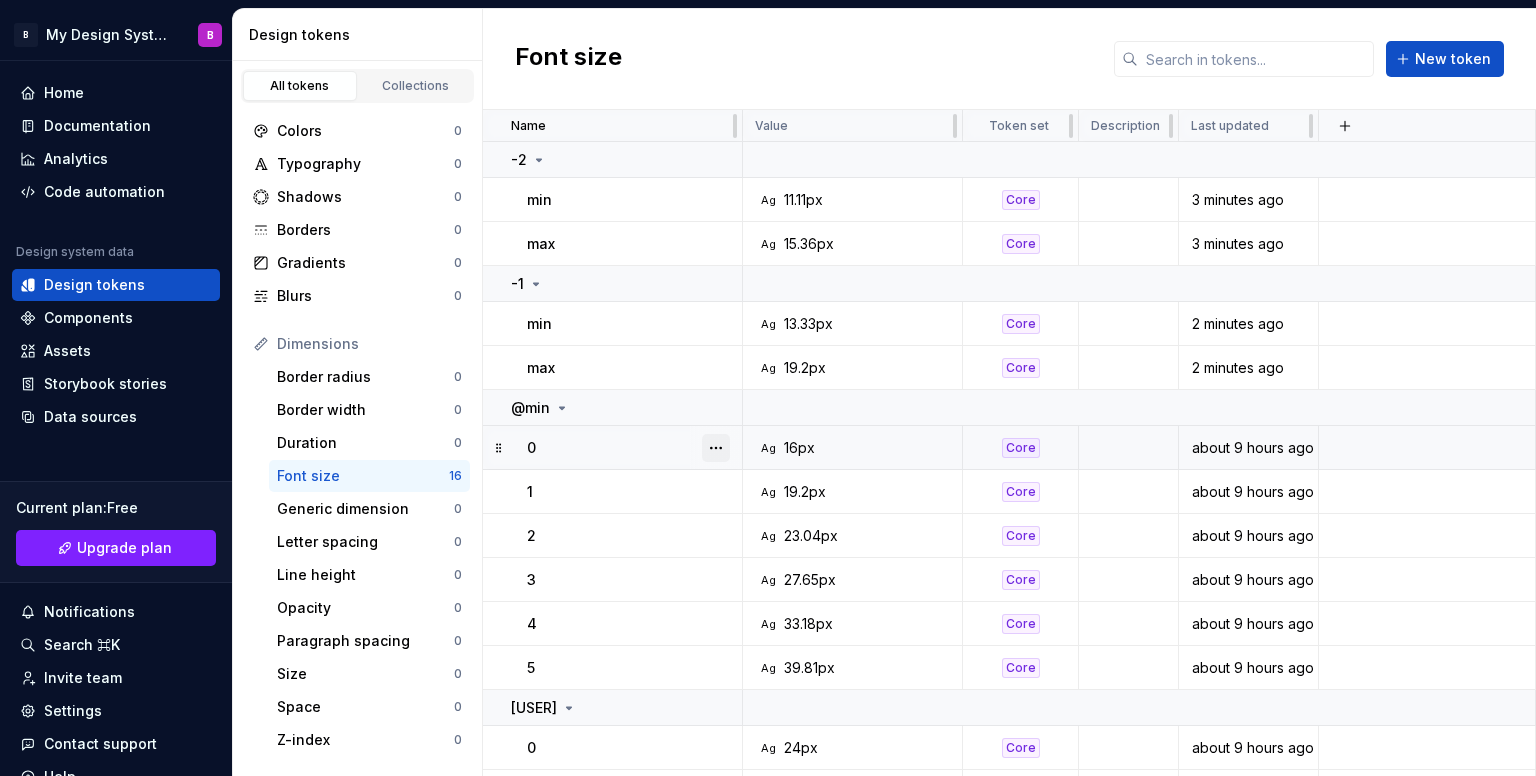 click at bounding box center (716, 448) 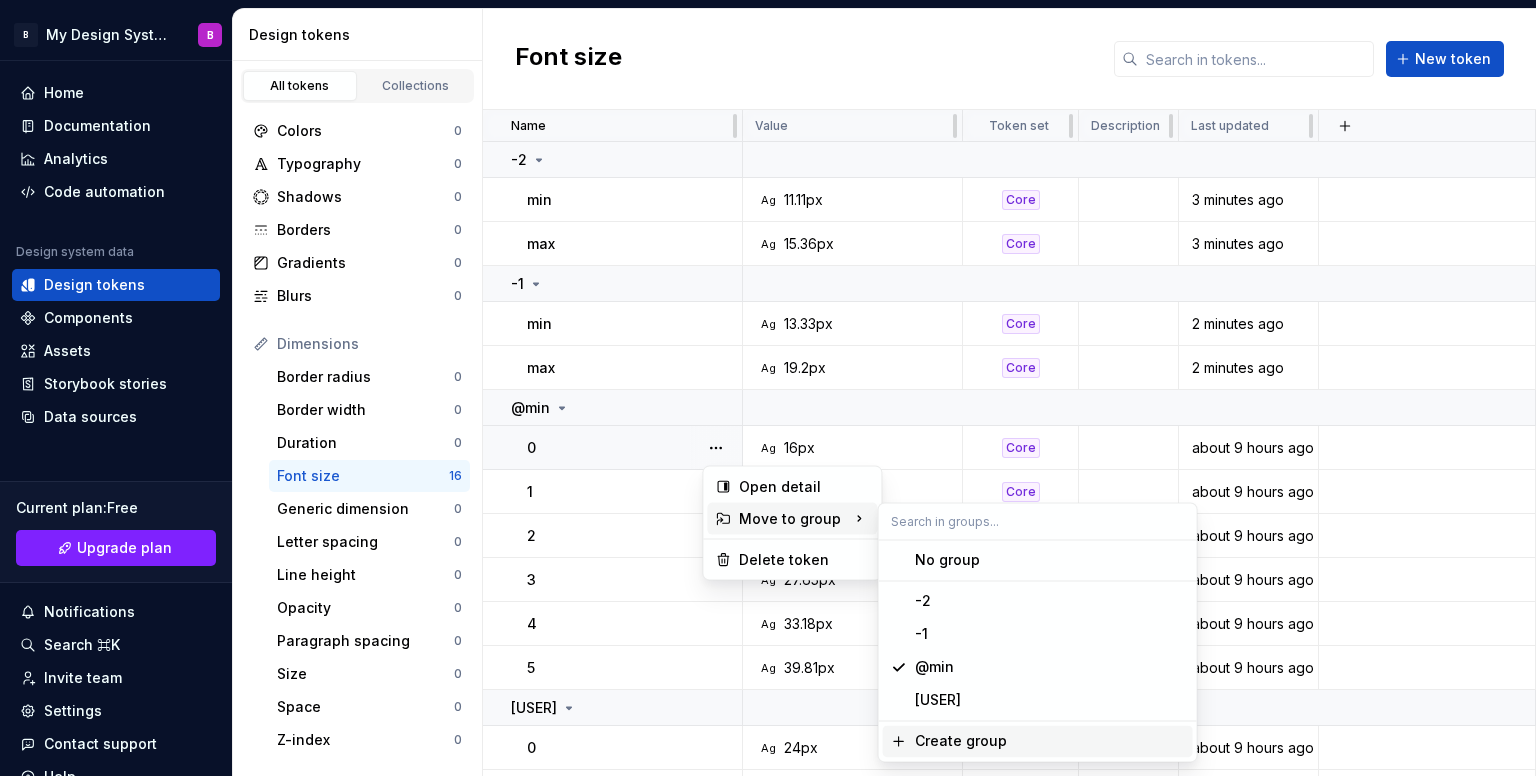 click on "Create group" at bounding box center (961, 741) 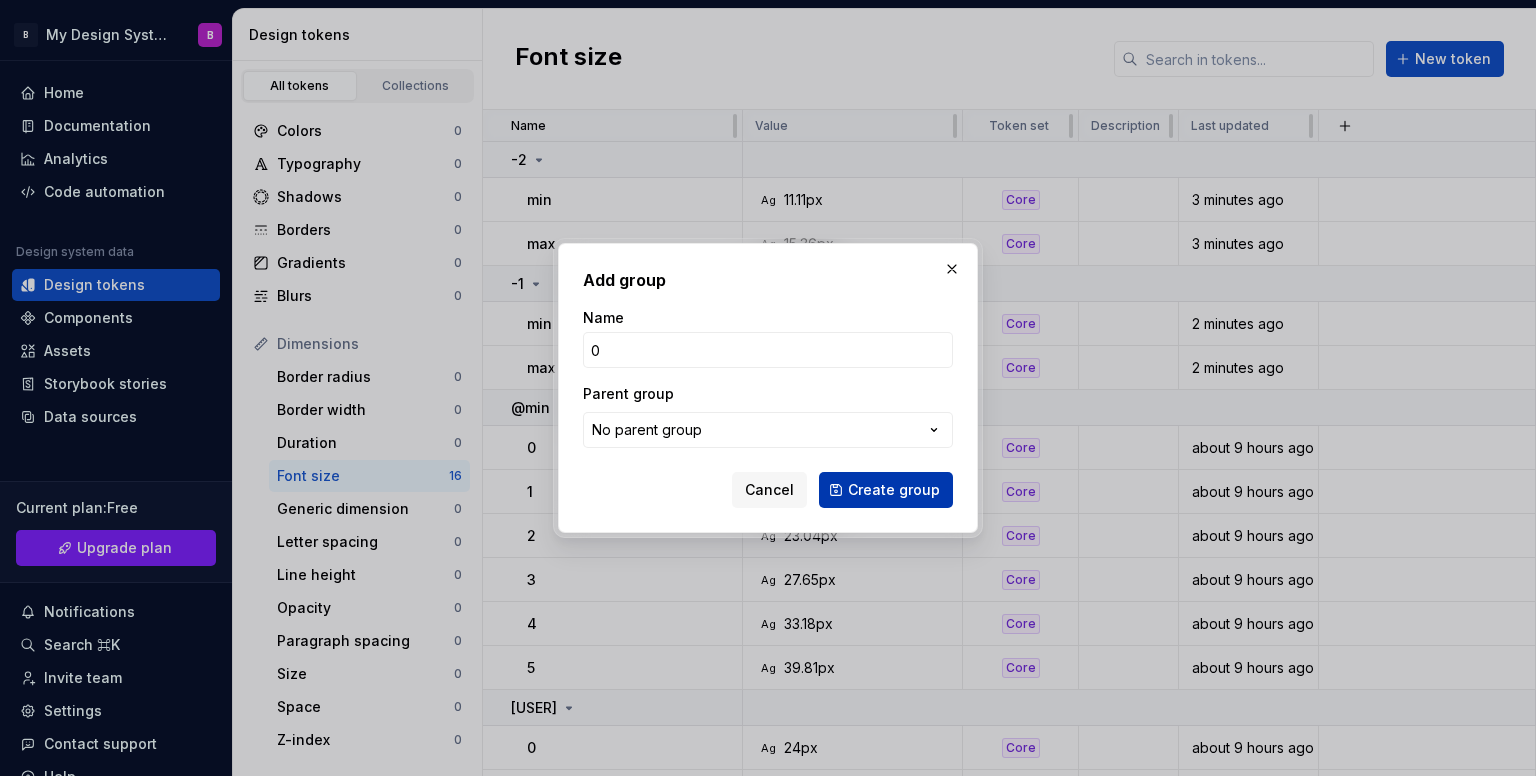 type on "0" 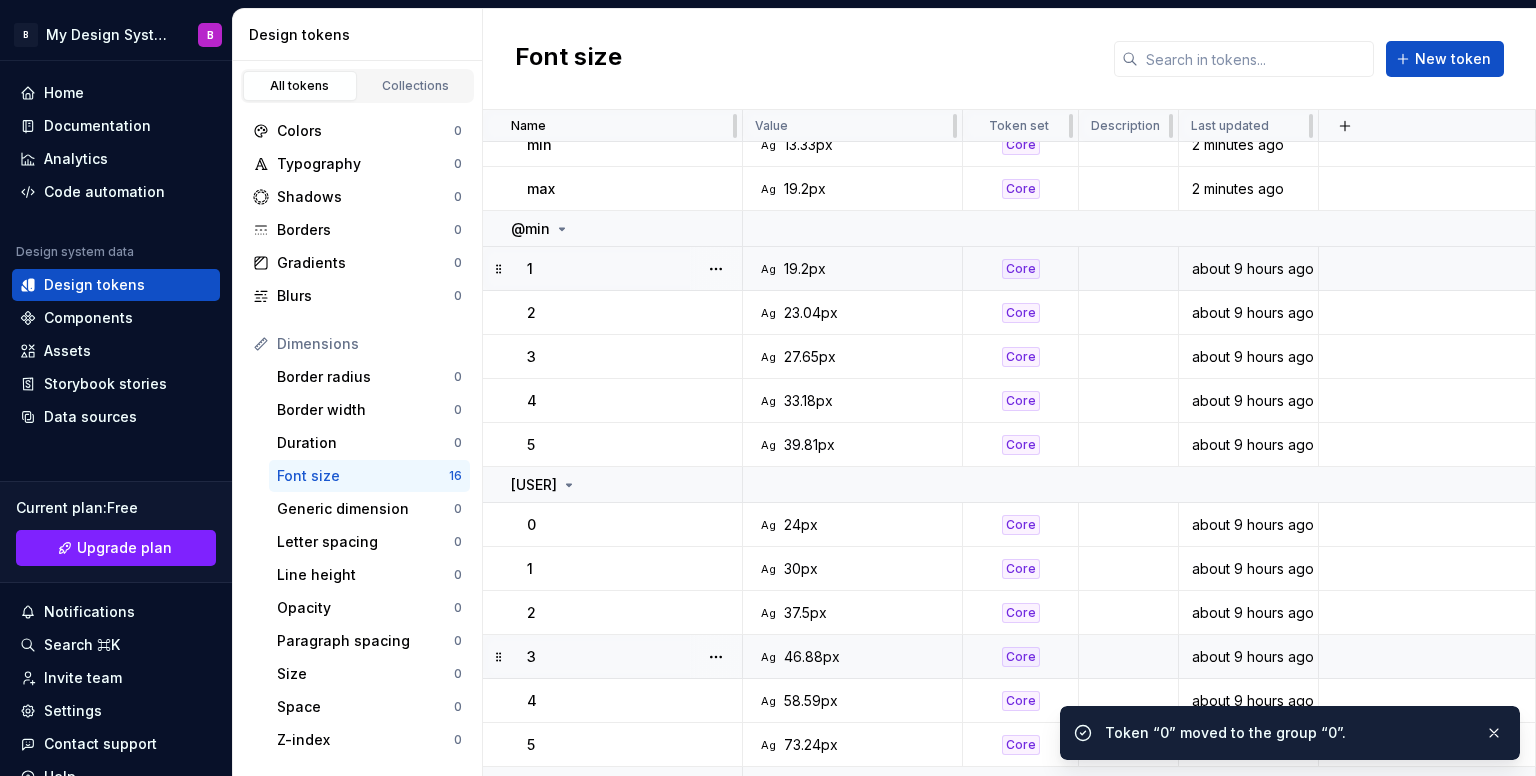scroll, scrollTop: 205, scrollLeft: 0, axis: vertical 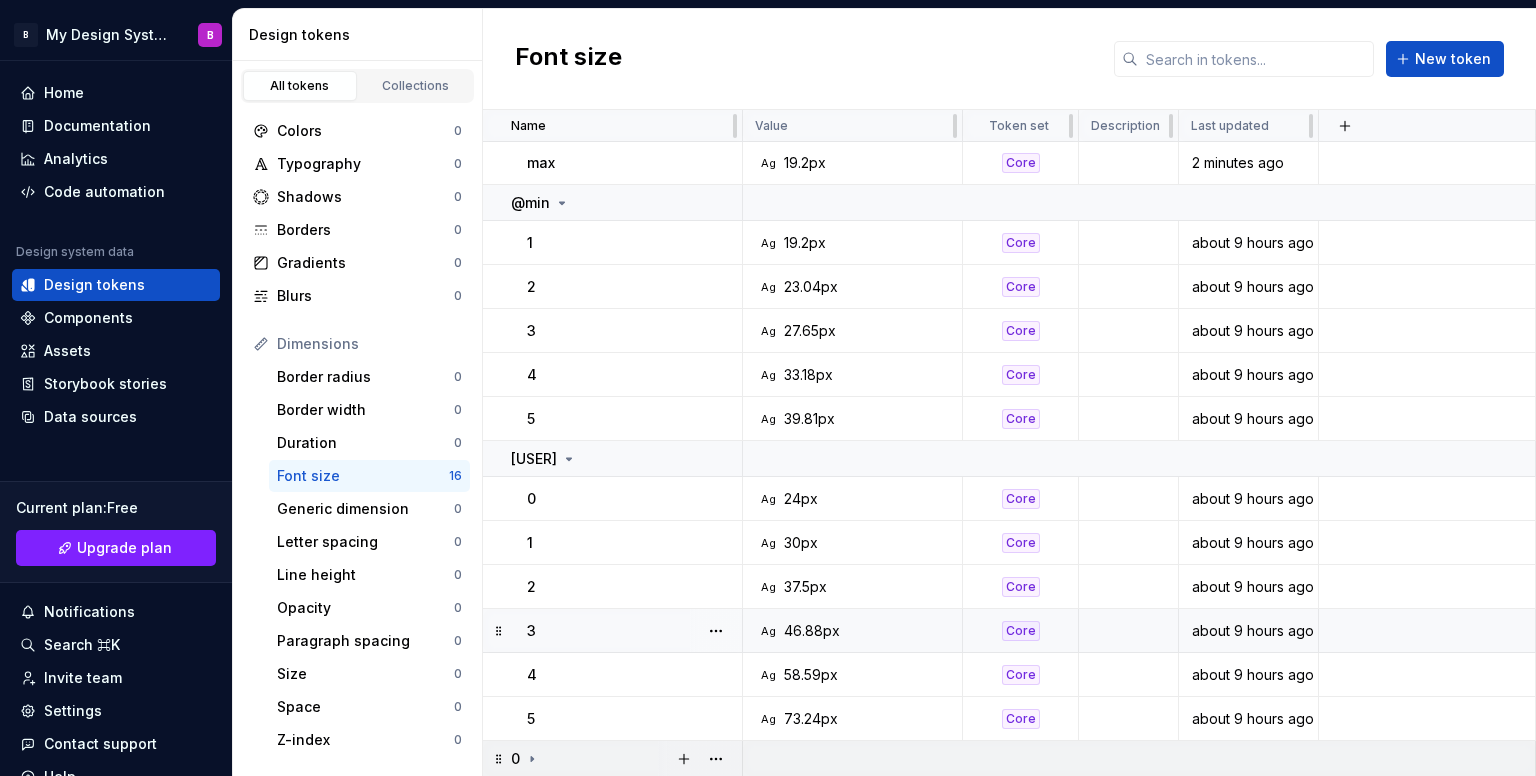 click on "0" at bounding box center [626, 759] 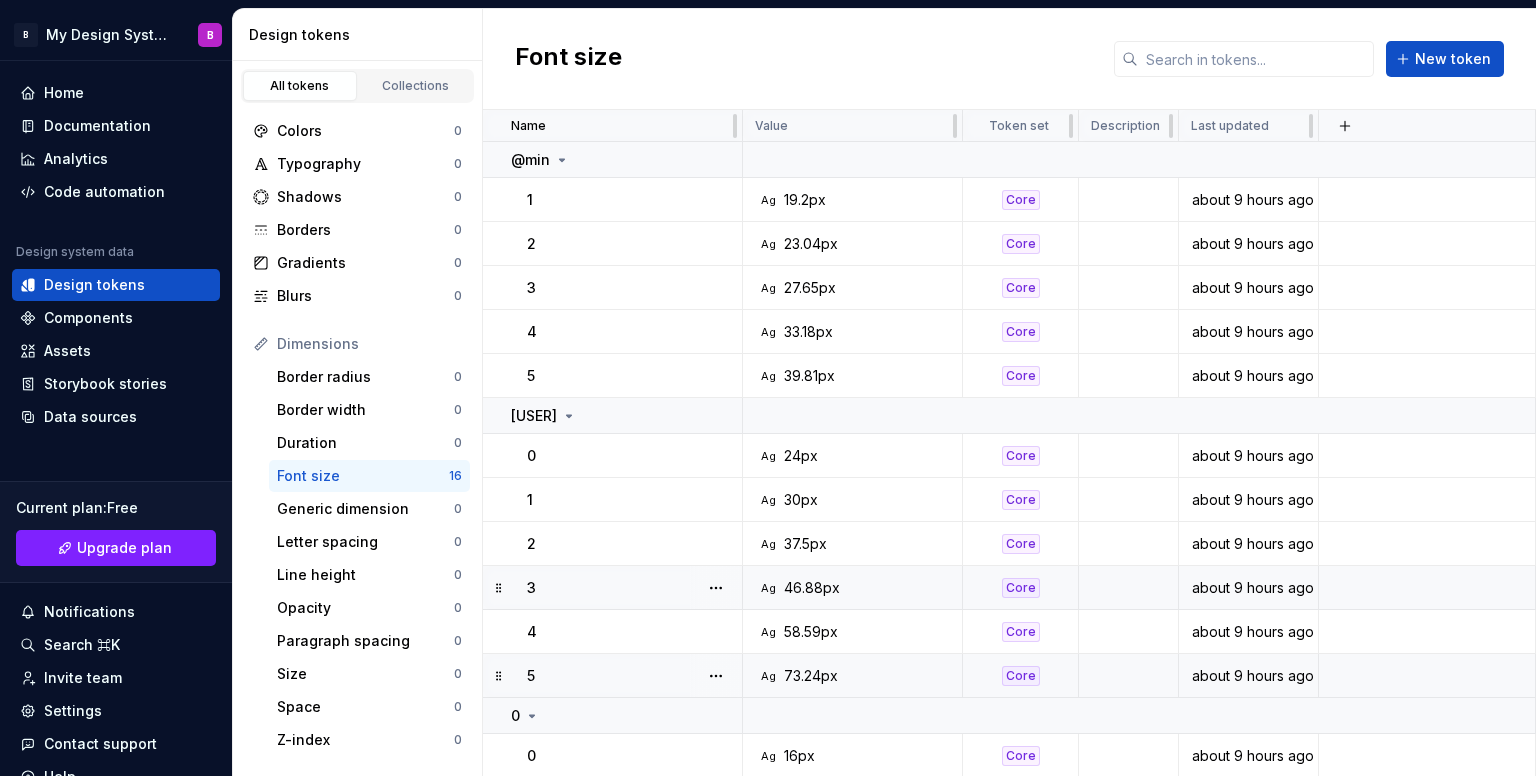 scroll, scrollTop: 249, scrollLeft: 0, axis: vertical 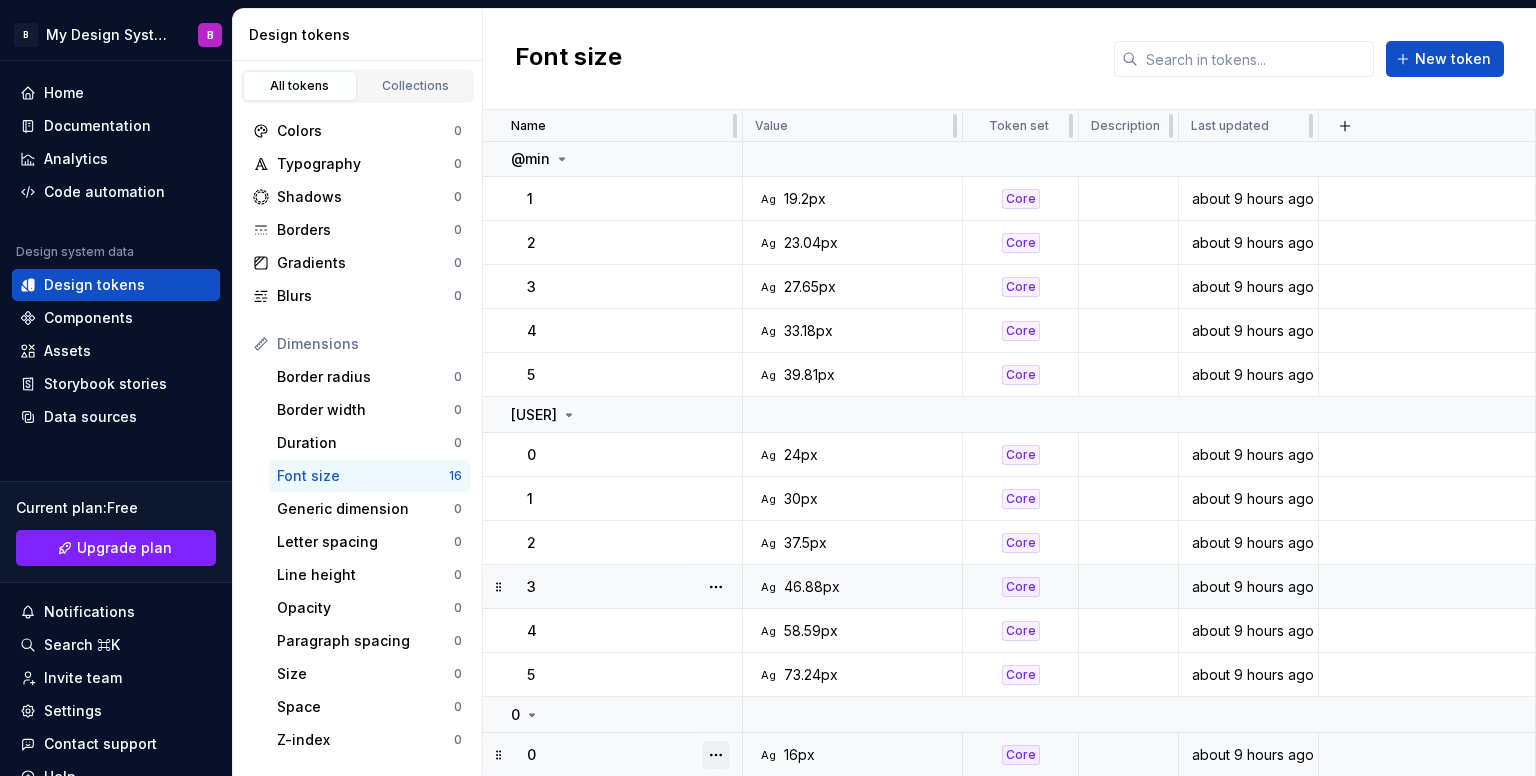 click at bounding box center (716, 755) 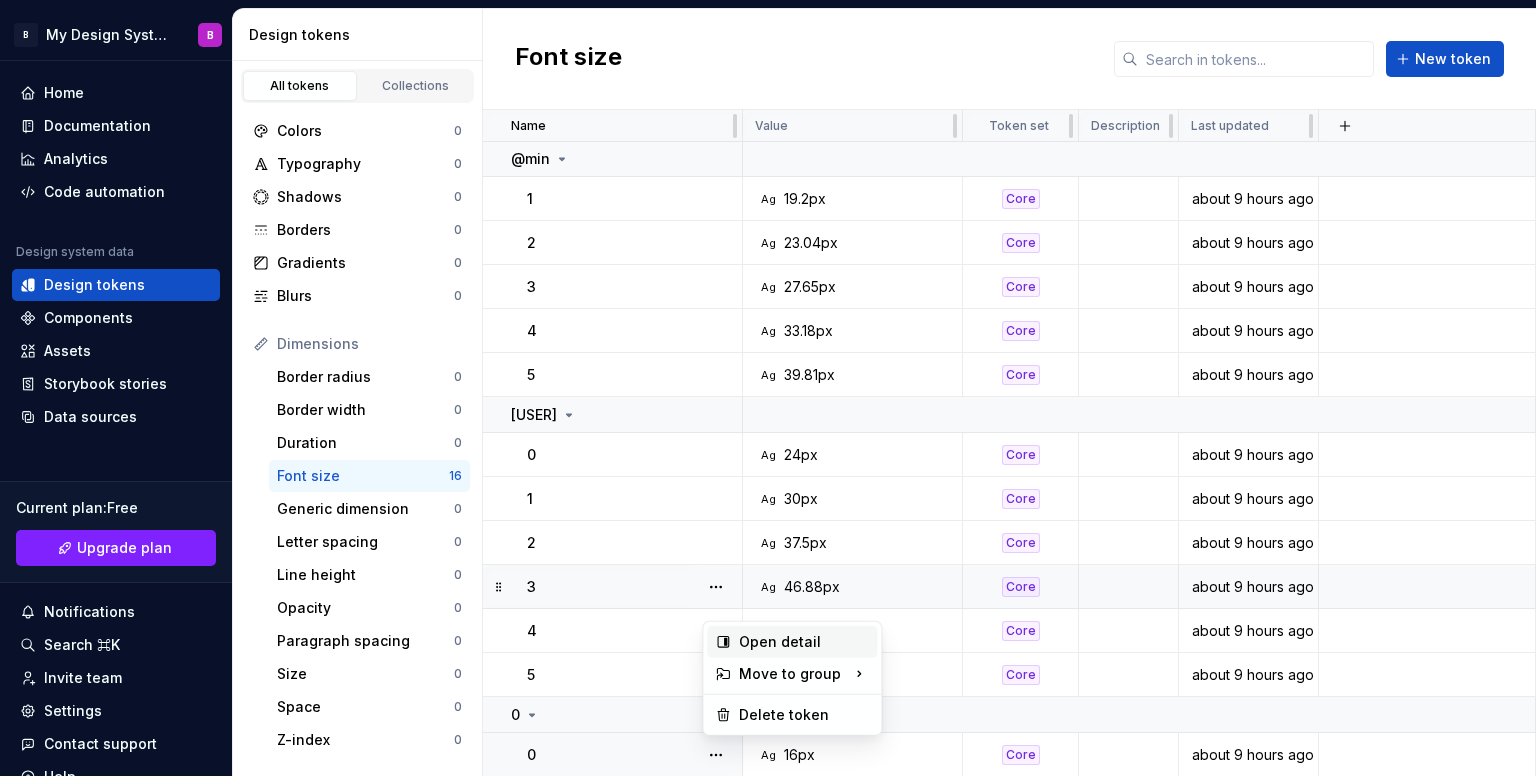 click on "Open detail" at bounding box center [804, 642] 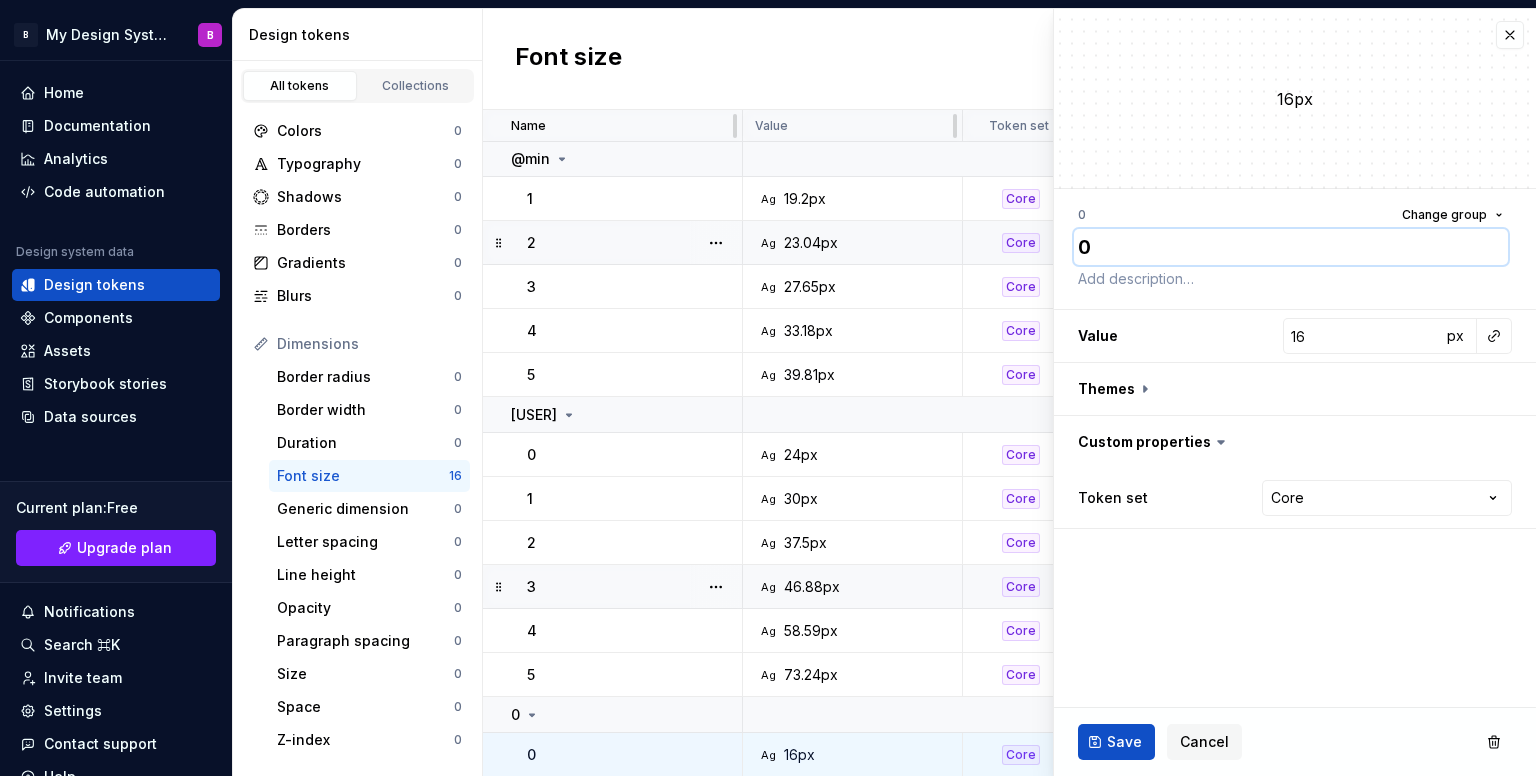 type on "*" 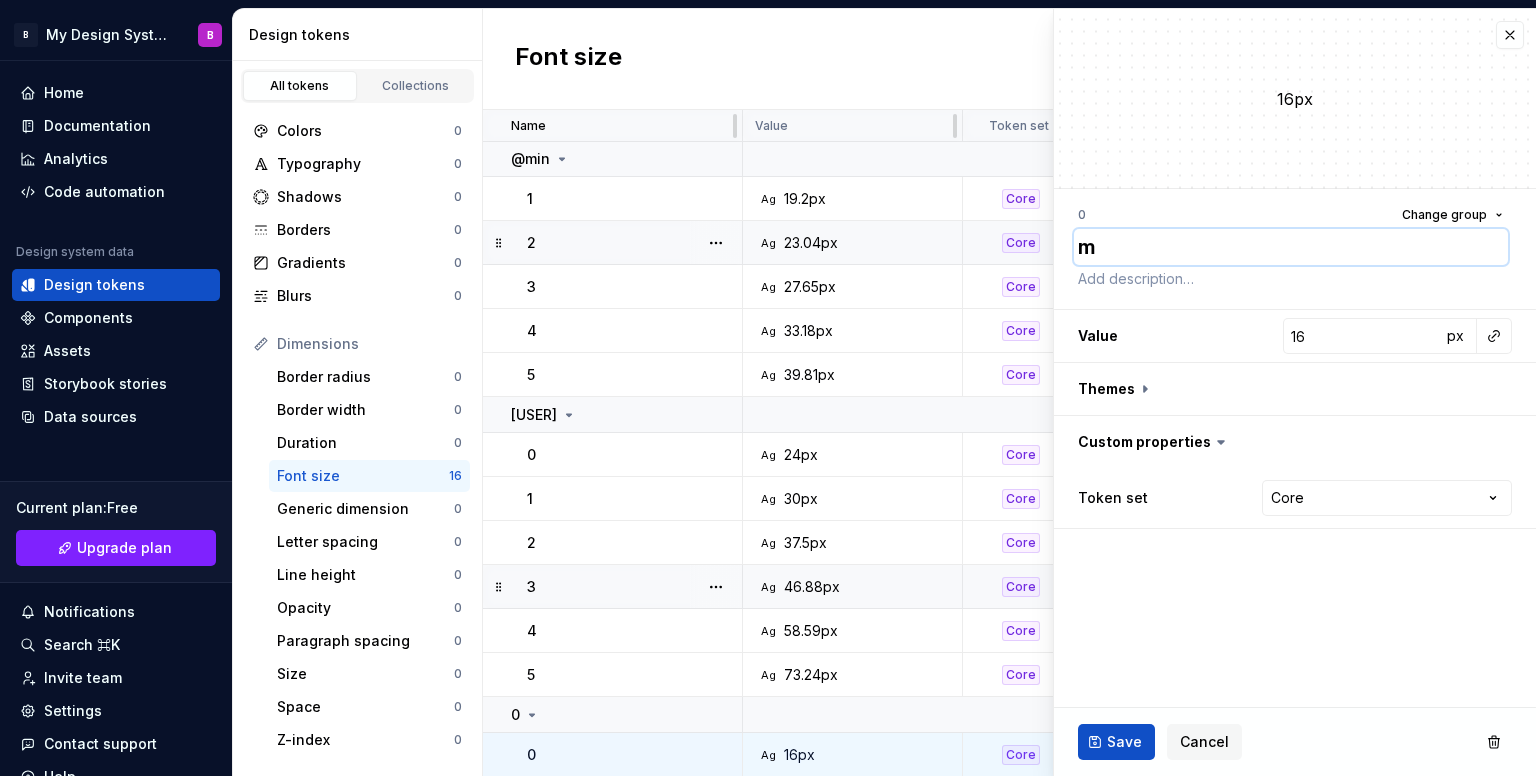 type on "mi" 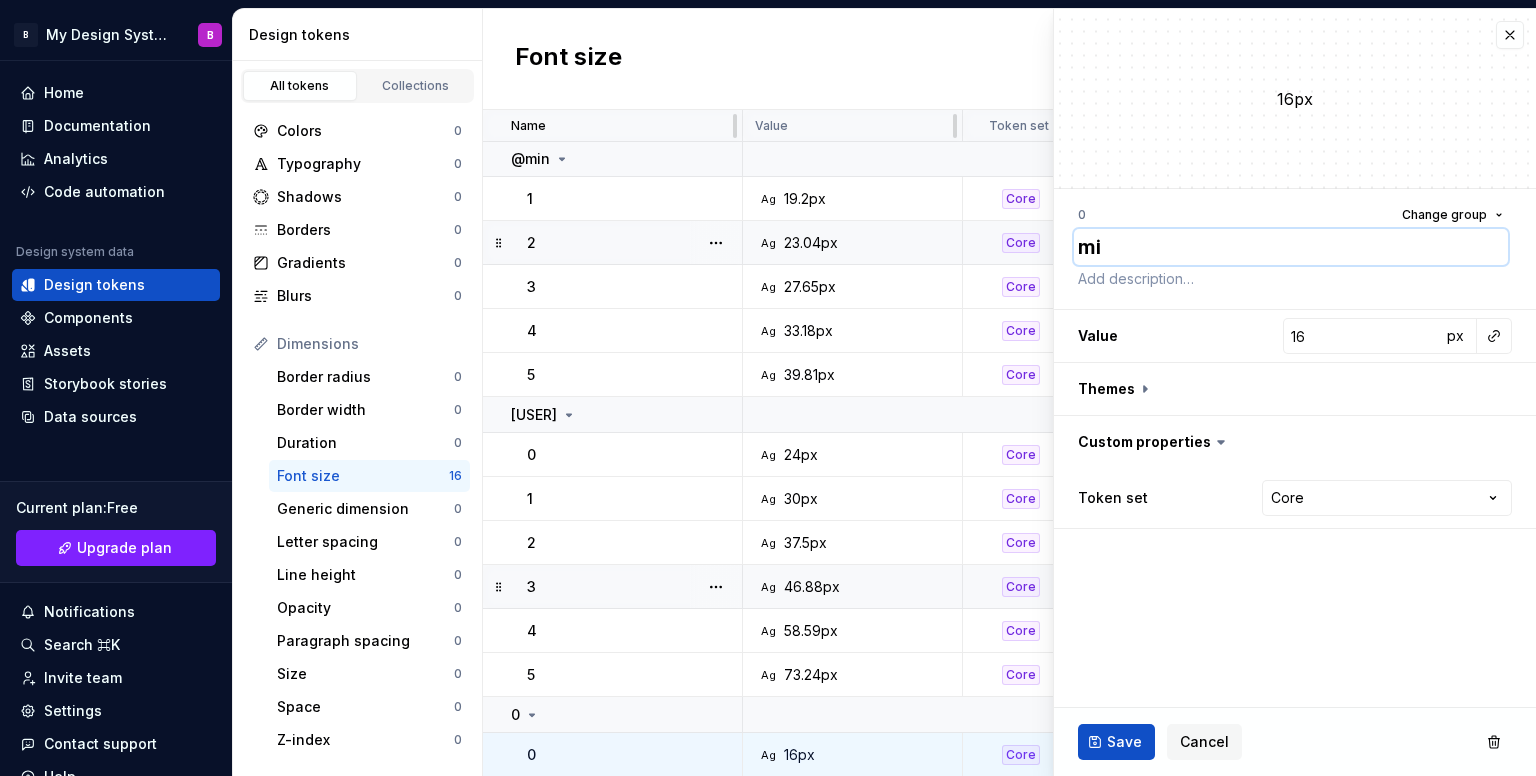 type on "*" 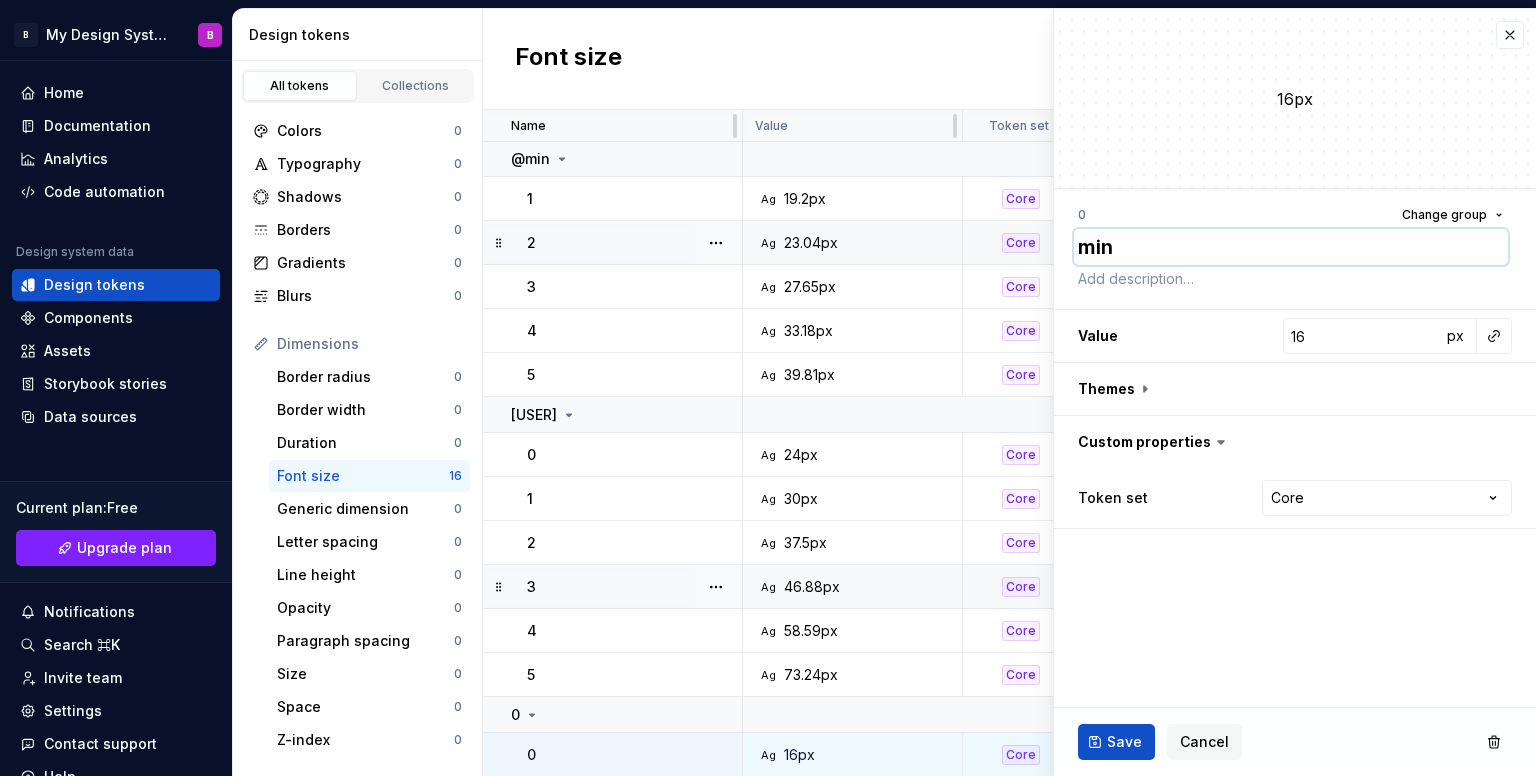 type on "*" 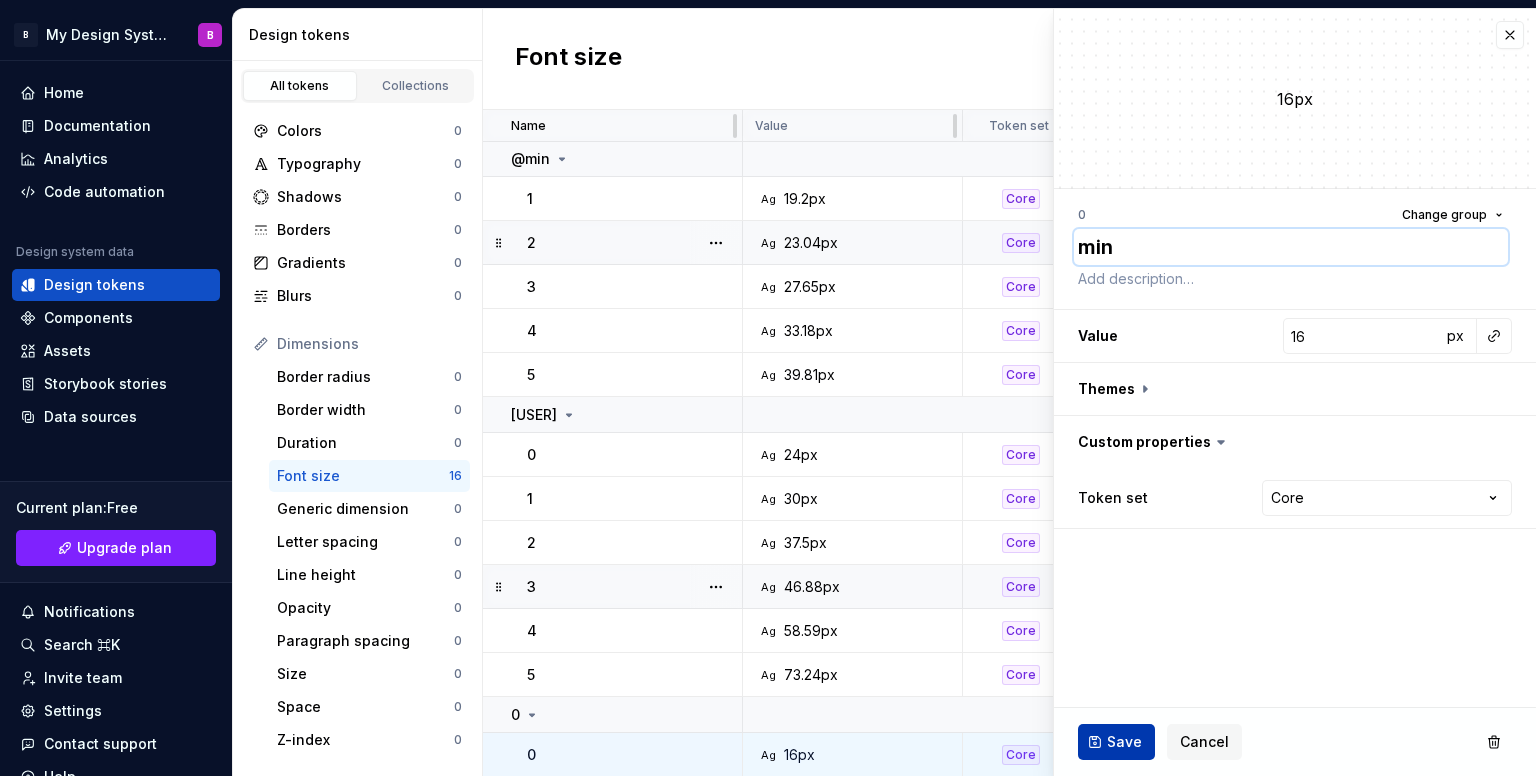 type on "min" 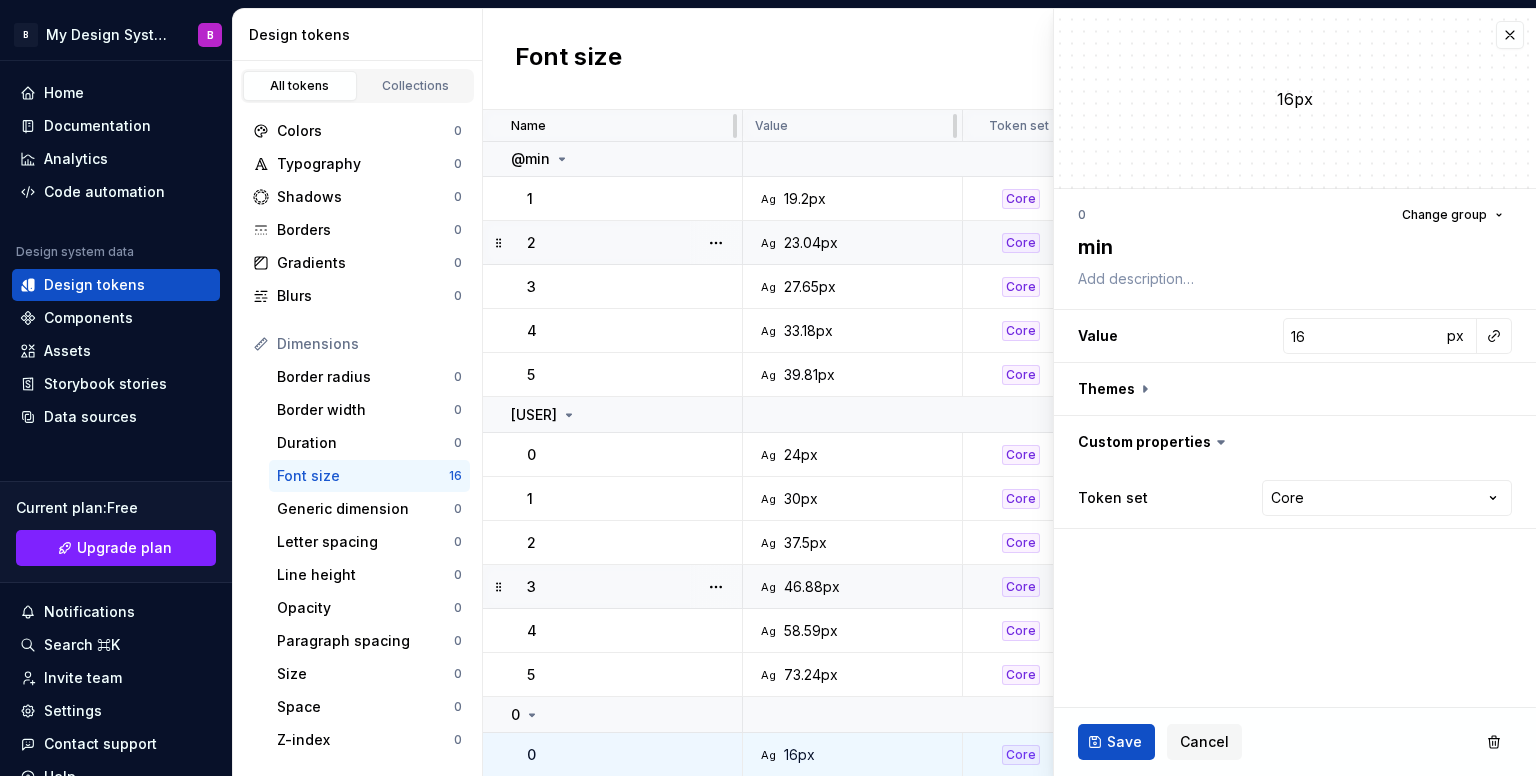 click on "Save" at bounding box center [1116, 742] 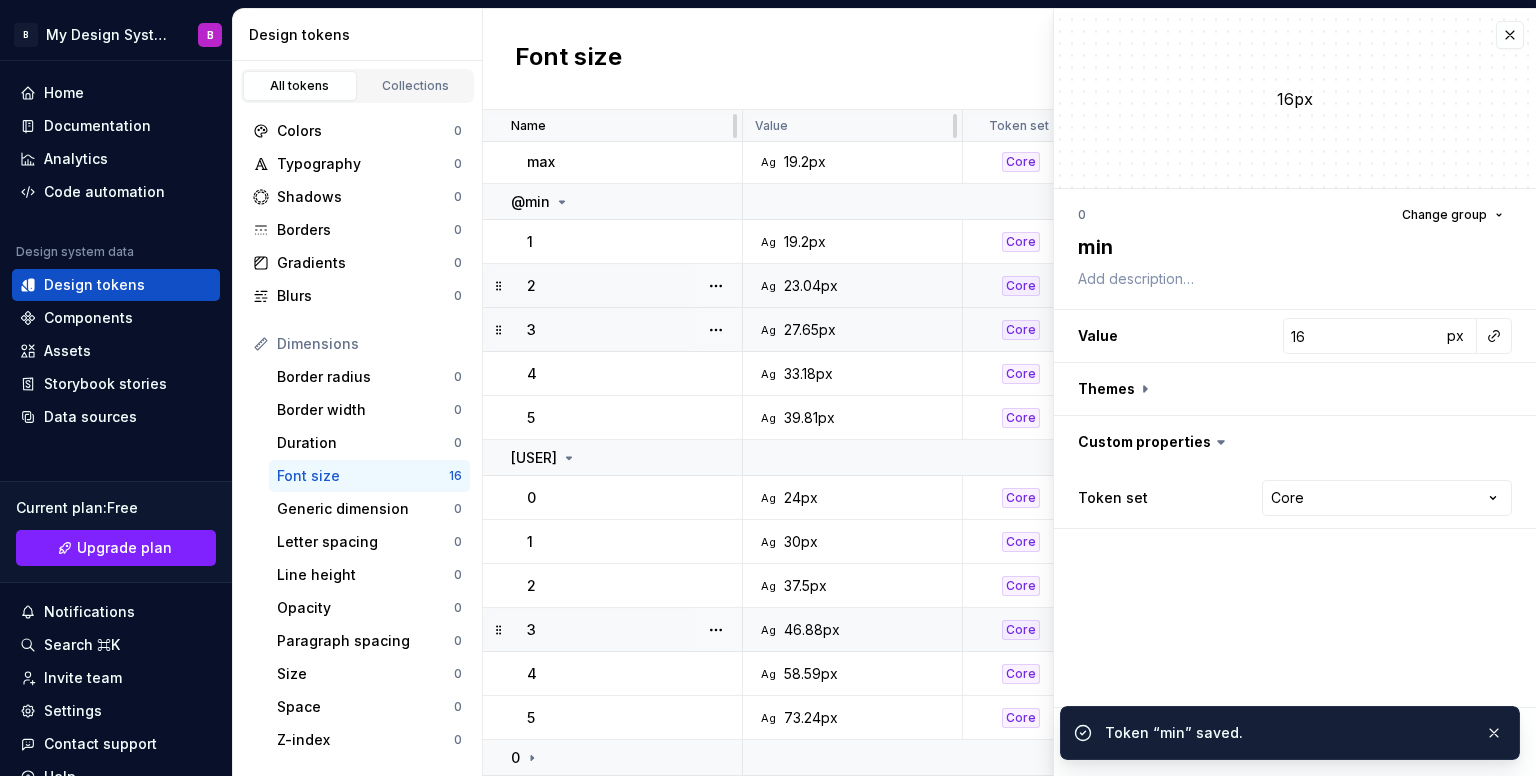 scroll, scrollTop: 205, scrollLeft: 0, axis: vertical 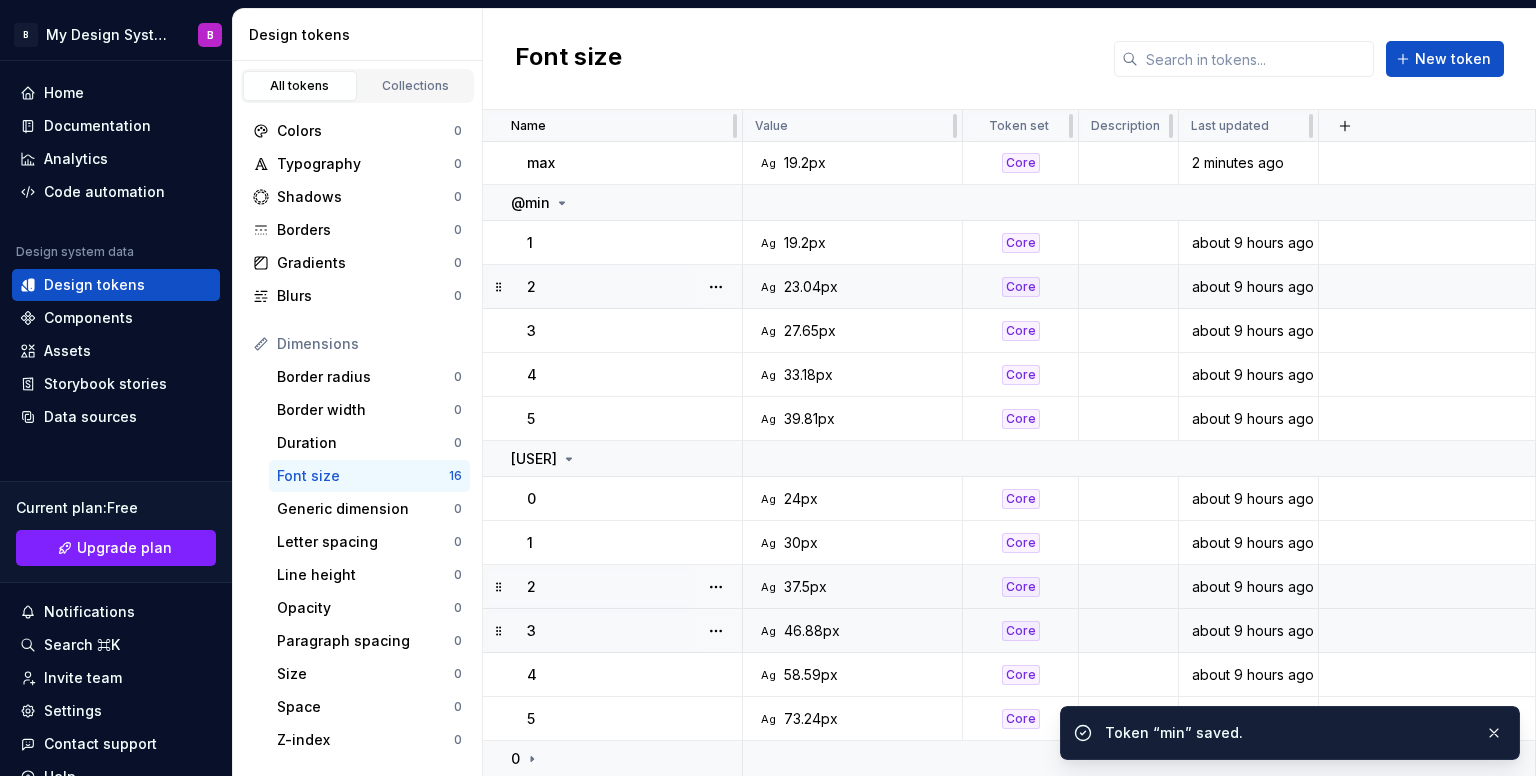 drag, startPoint x: 496, startPoint y: 720, endPoint x: 516, endPoint y: 566, distance: 155.29327 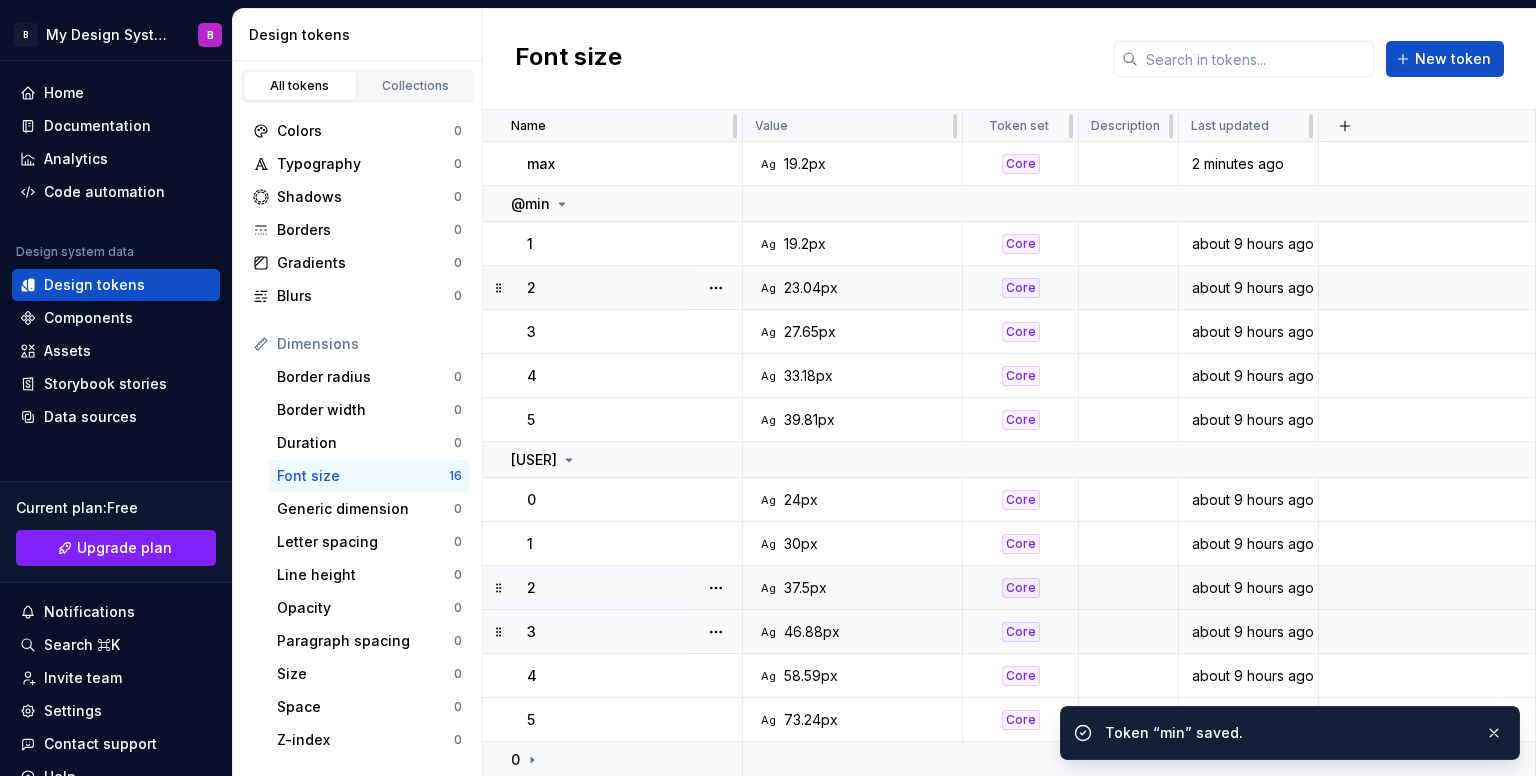 scroll, scrollTop: 205, scrollLeft: 0, axis: vertical 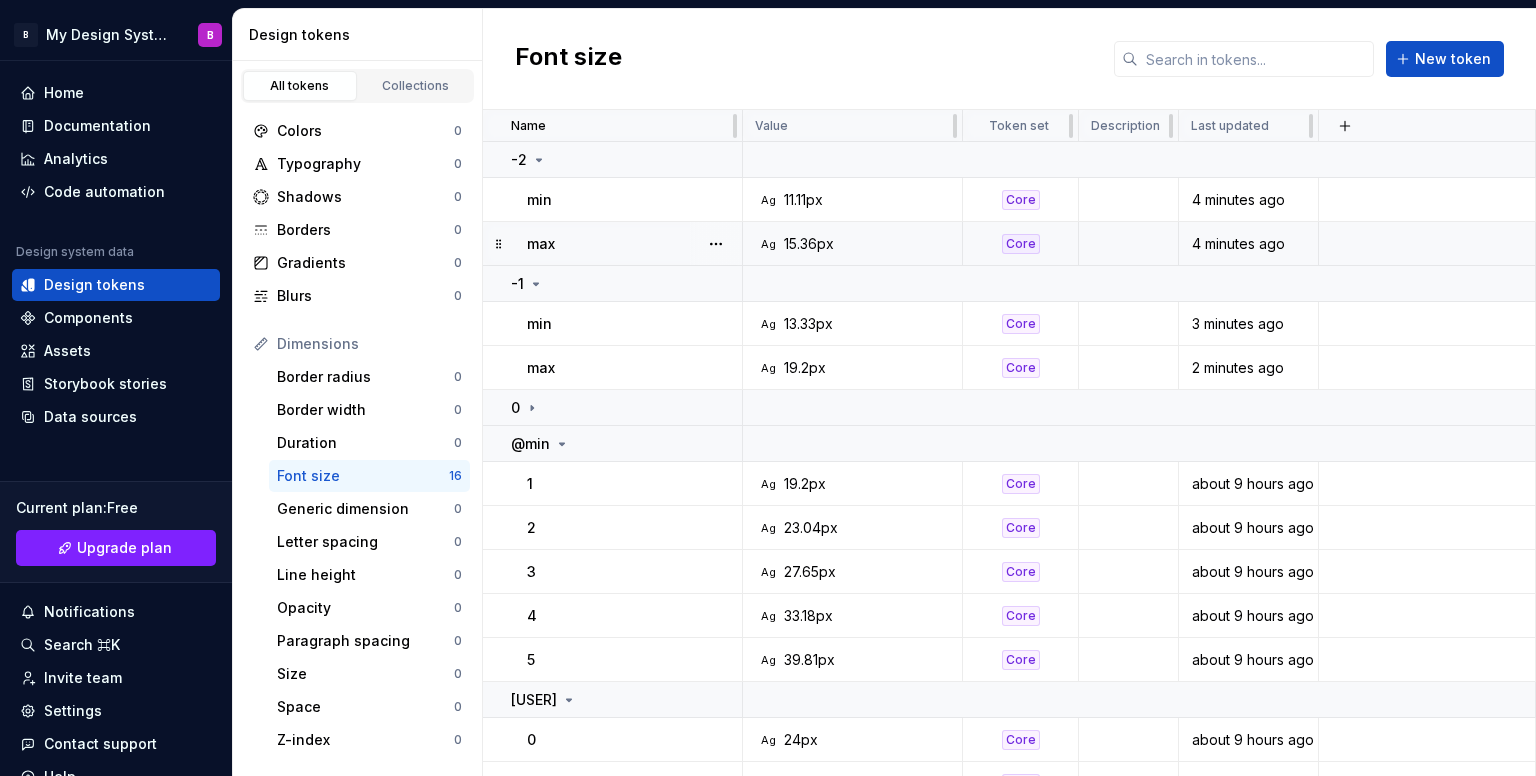 drag, startPoint x: 534, startPoint y: 285, endPoint x: 538, endPoint y: 254, distance: 31.257 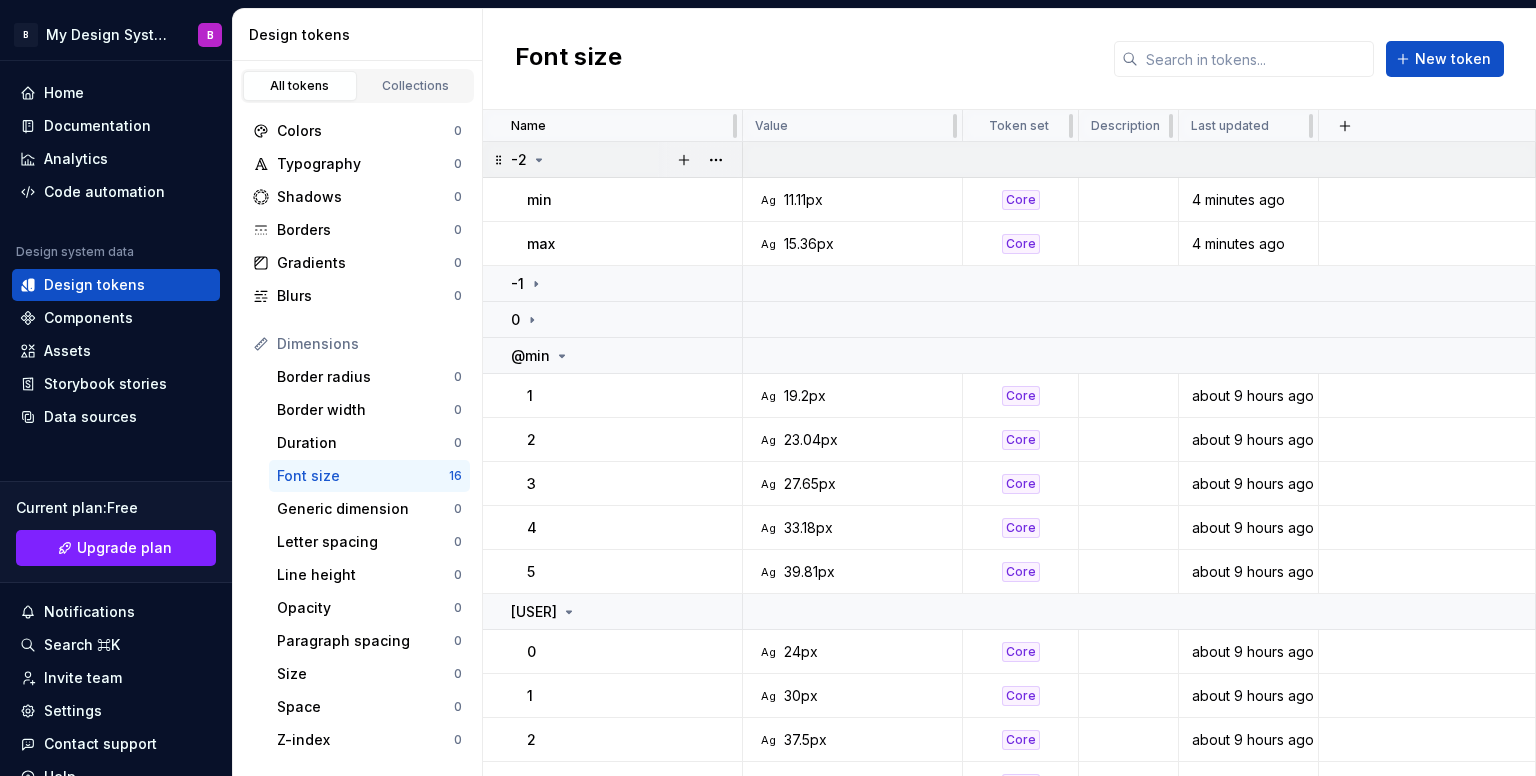 click 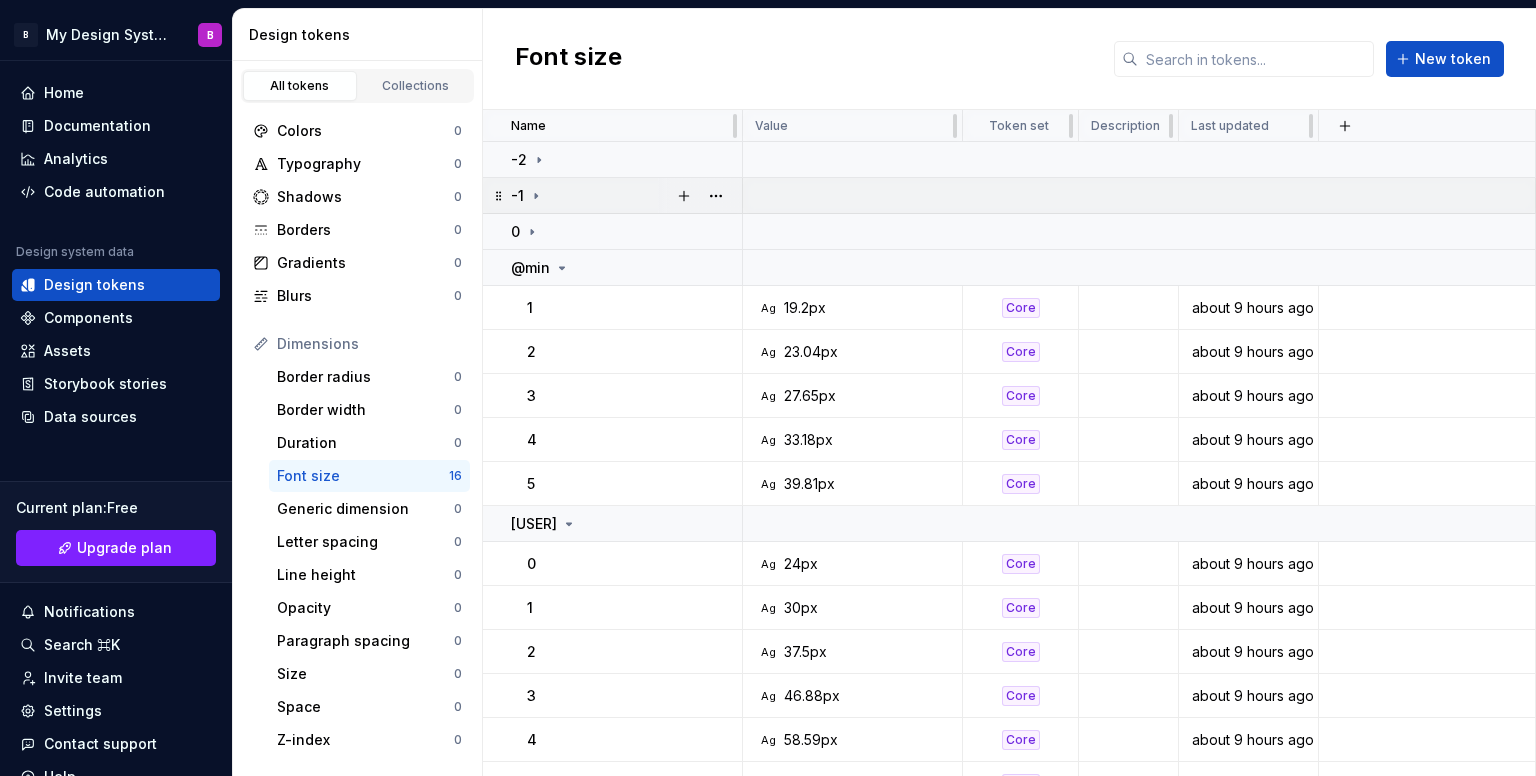 click 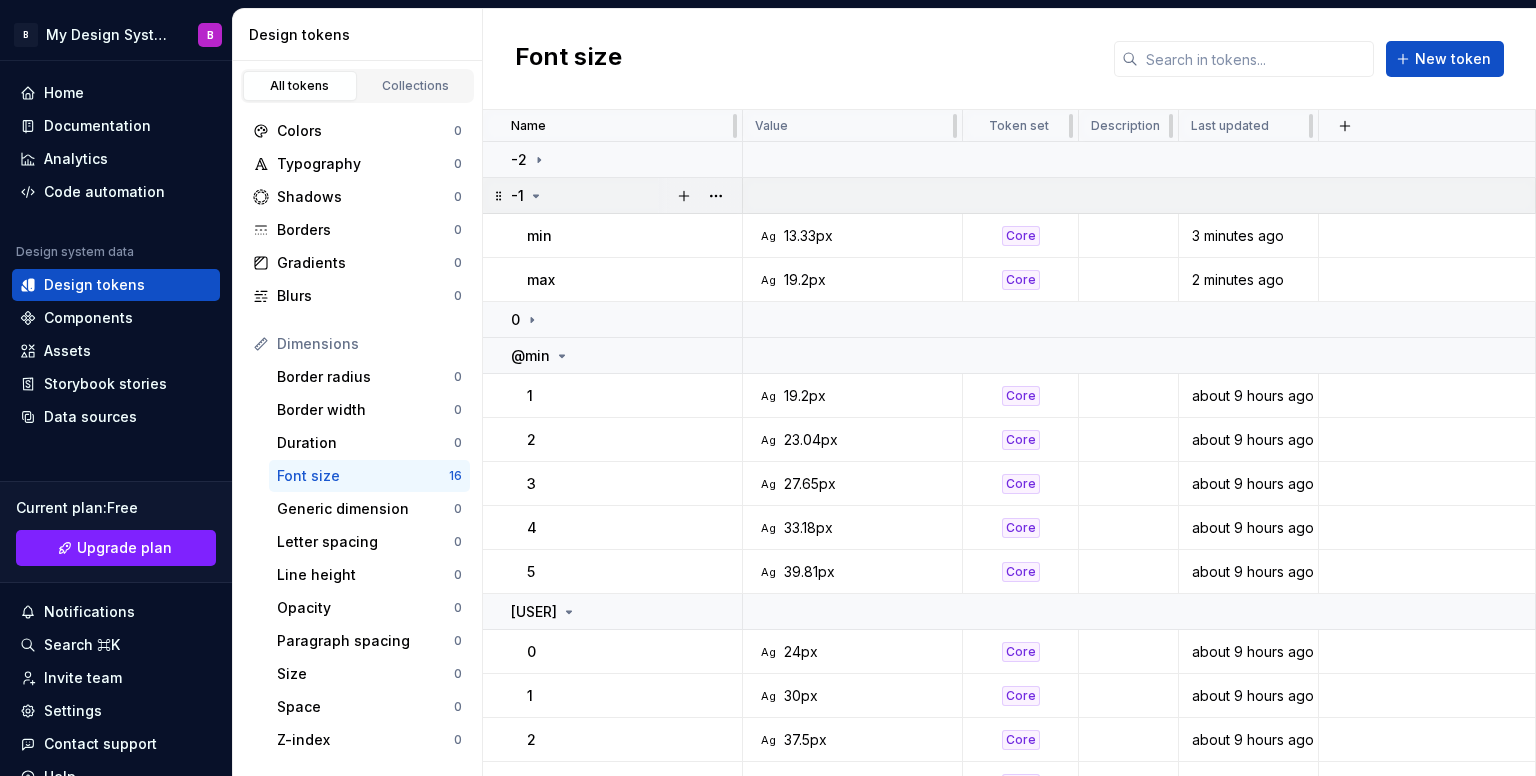 click 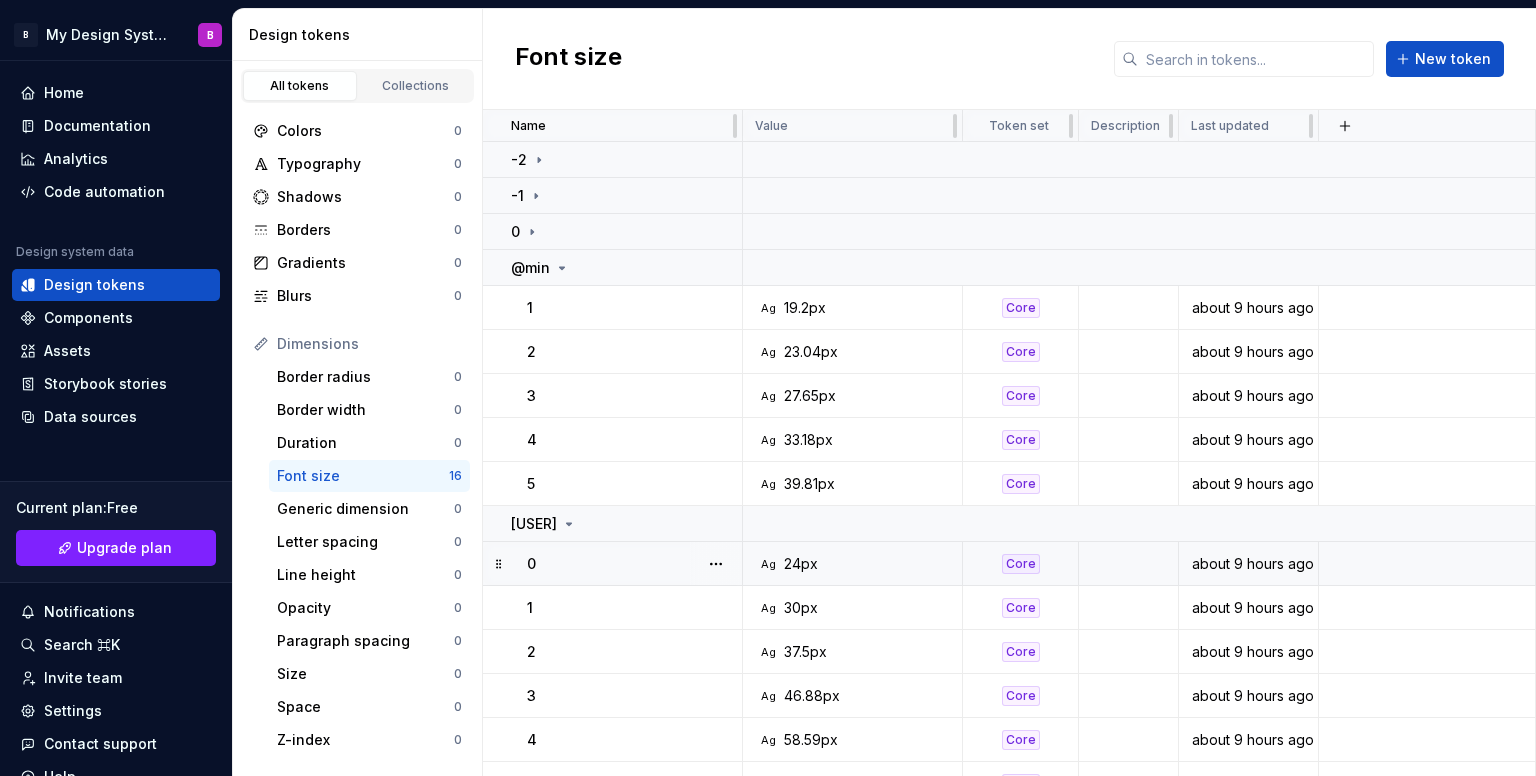 click on "0" at bounding box center [613, 564] 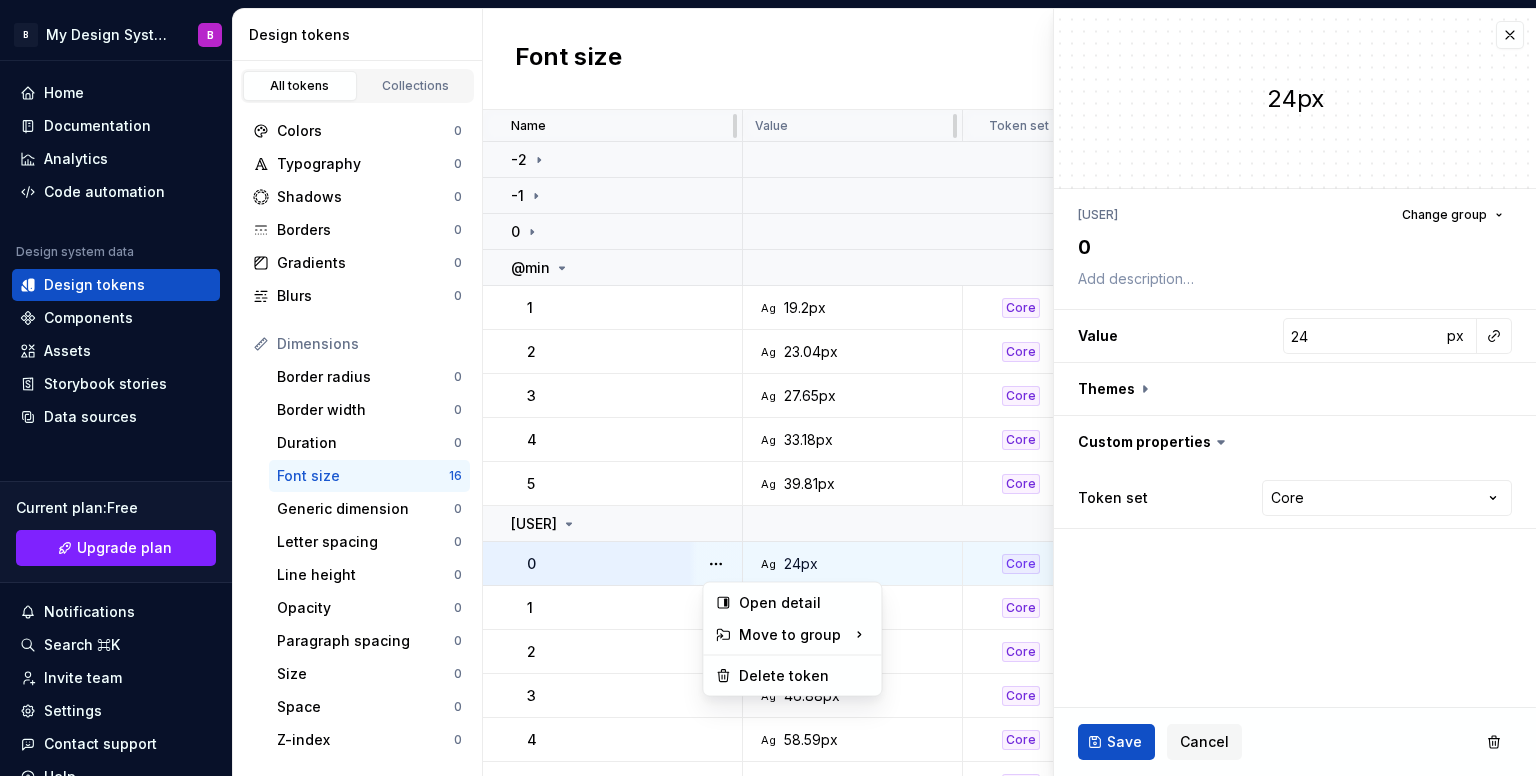 click on "Font size New token Name Value Token set Description Last updated -2 -1 0 [USER] 1 Ag 19.2px Core about 9 hours ago 2 Ag 23.04px Core about 9 hours ago 3 Ag 27.65px Core about 9 hours ago 4 Ag 33.18px Core about 9 hours ago 5 Ag 39.81px Core about 9 hours ago [USER] 0 Ag 24px Core about 9 hours ago 1 Ag 30px Core about 9 hours ago 2 Ag 37.5px Core about 9 hours ago 3 Ag 46.88px 4" at bounding box center [768, 388] 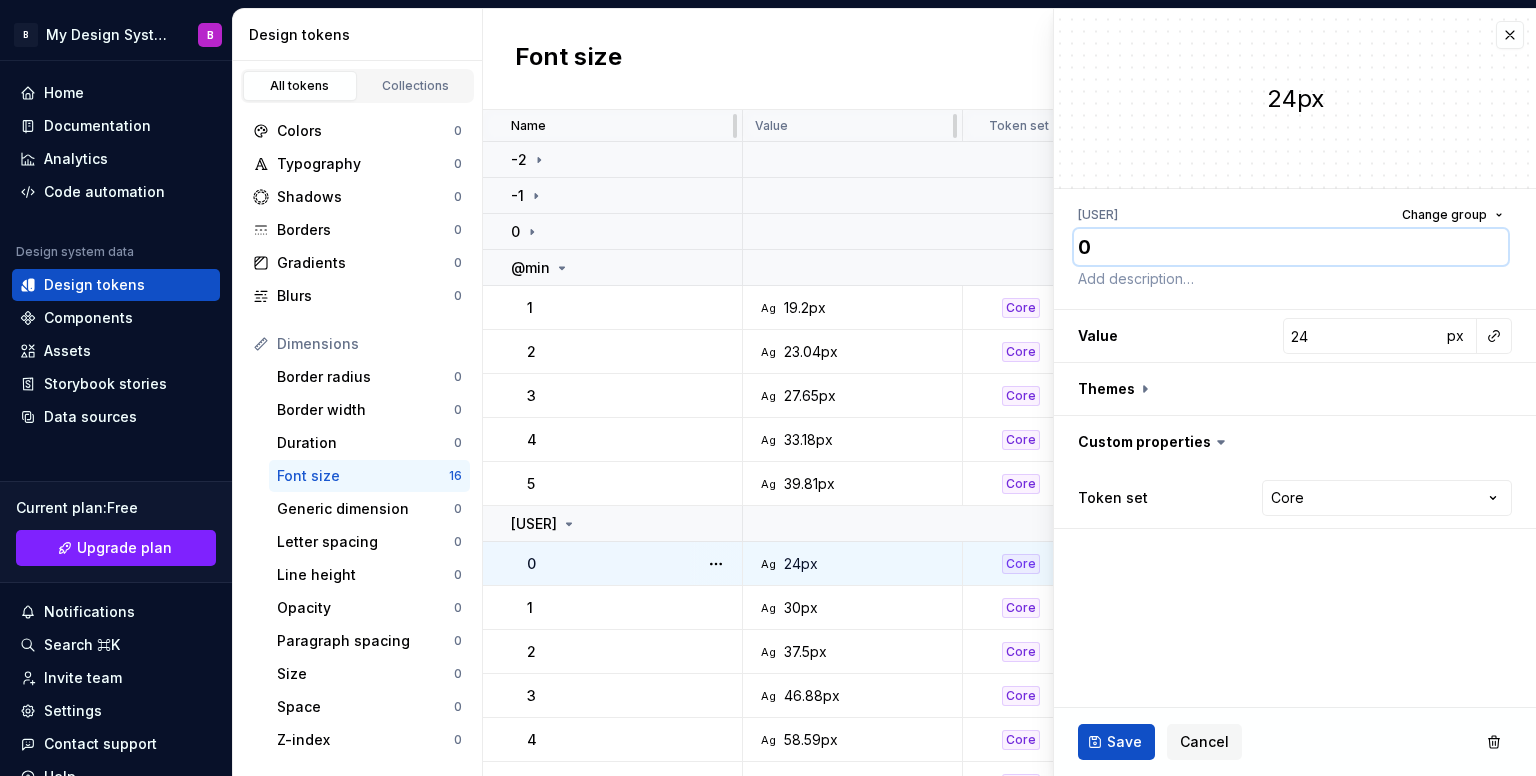 click on "0" at bounding box center [1291, 247] 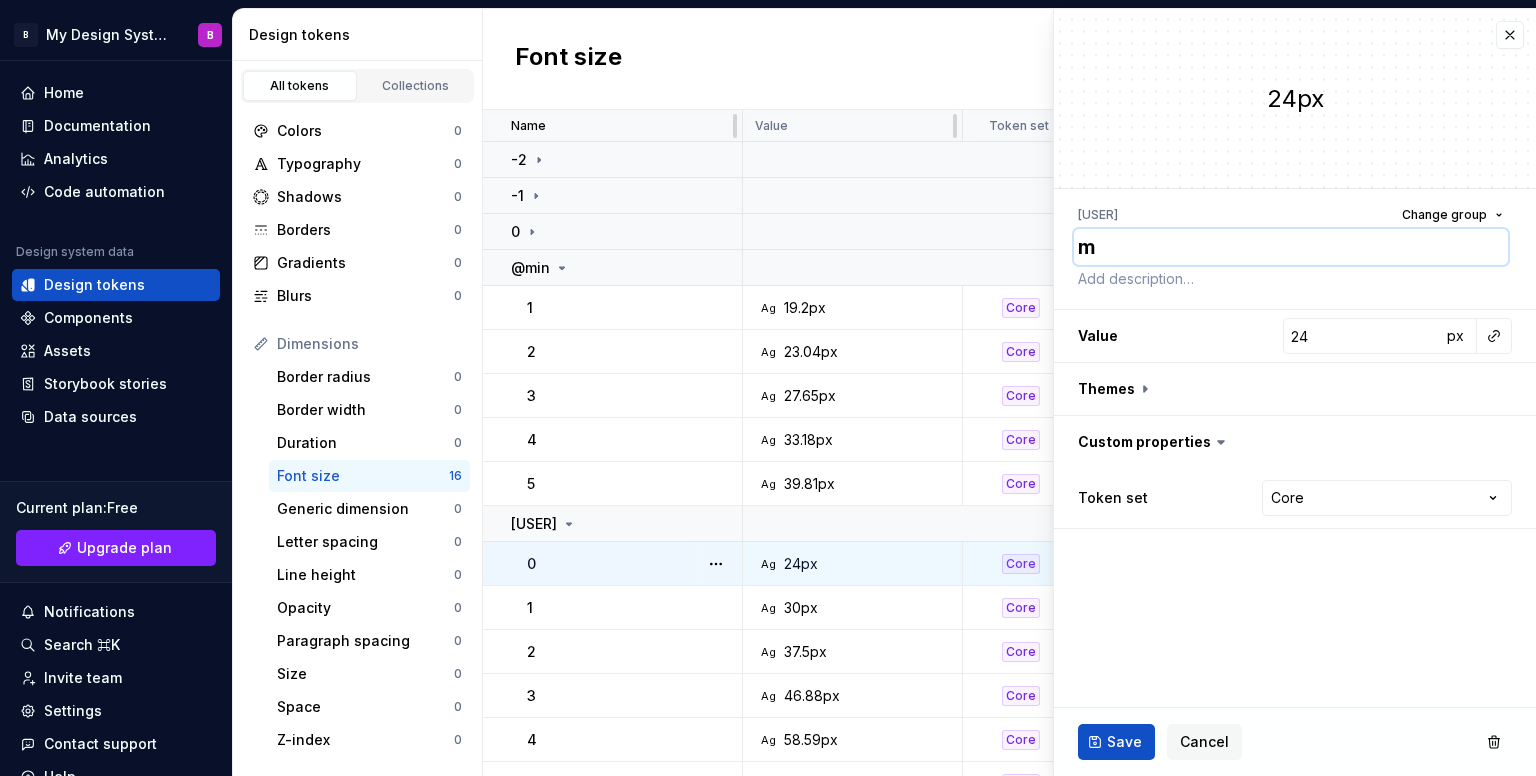 type on "*" 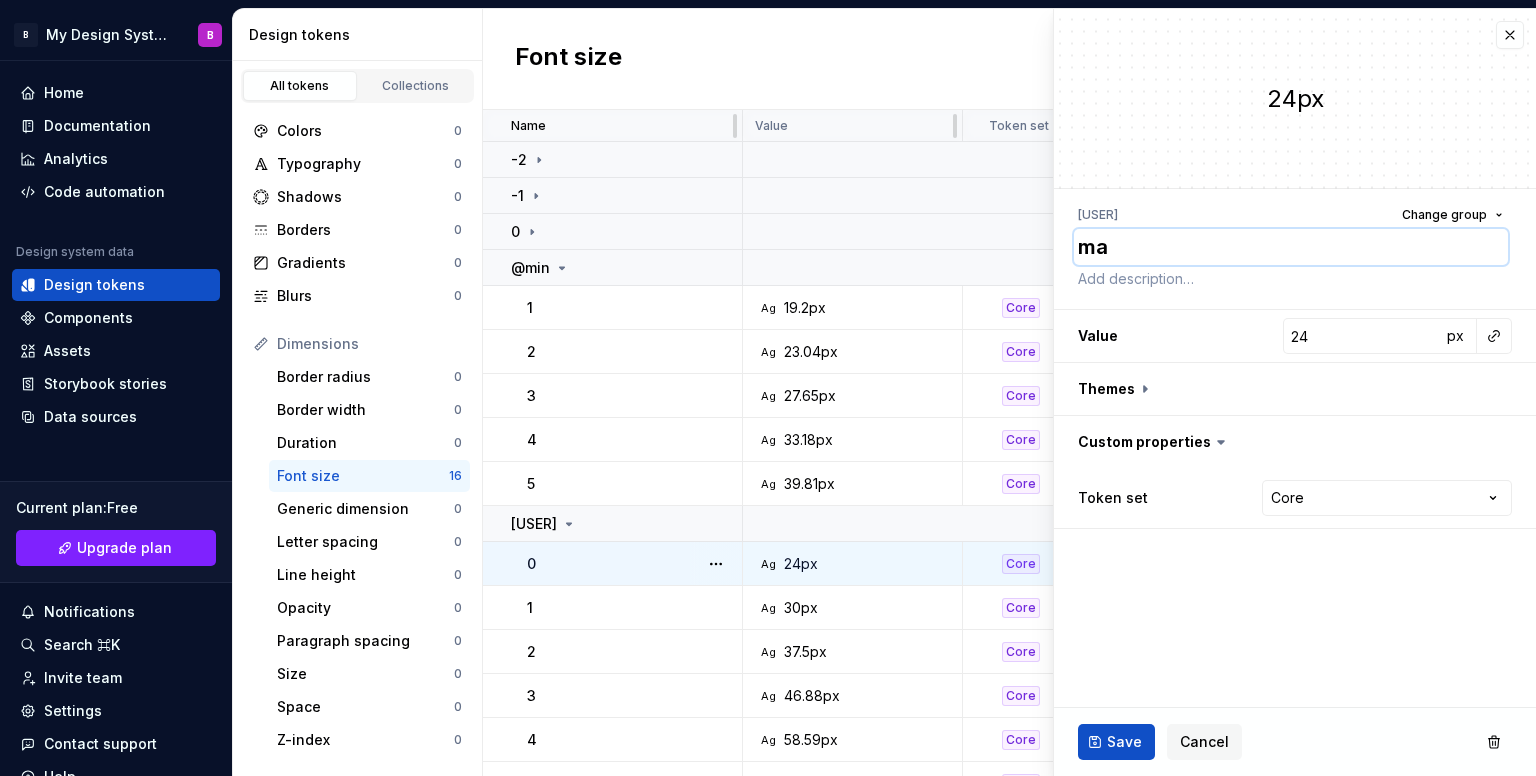 type on "*" 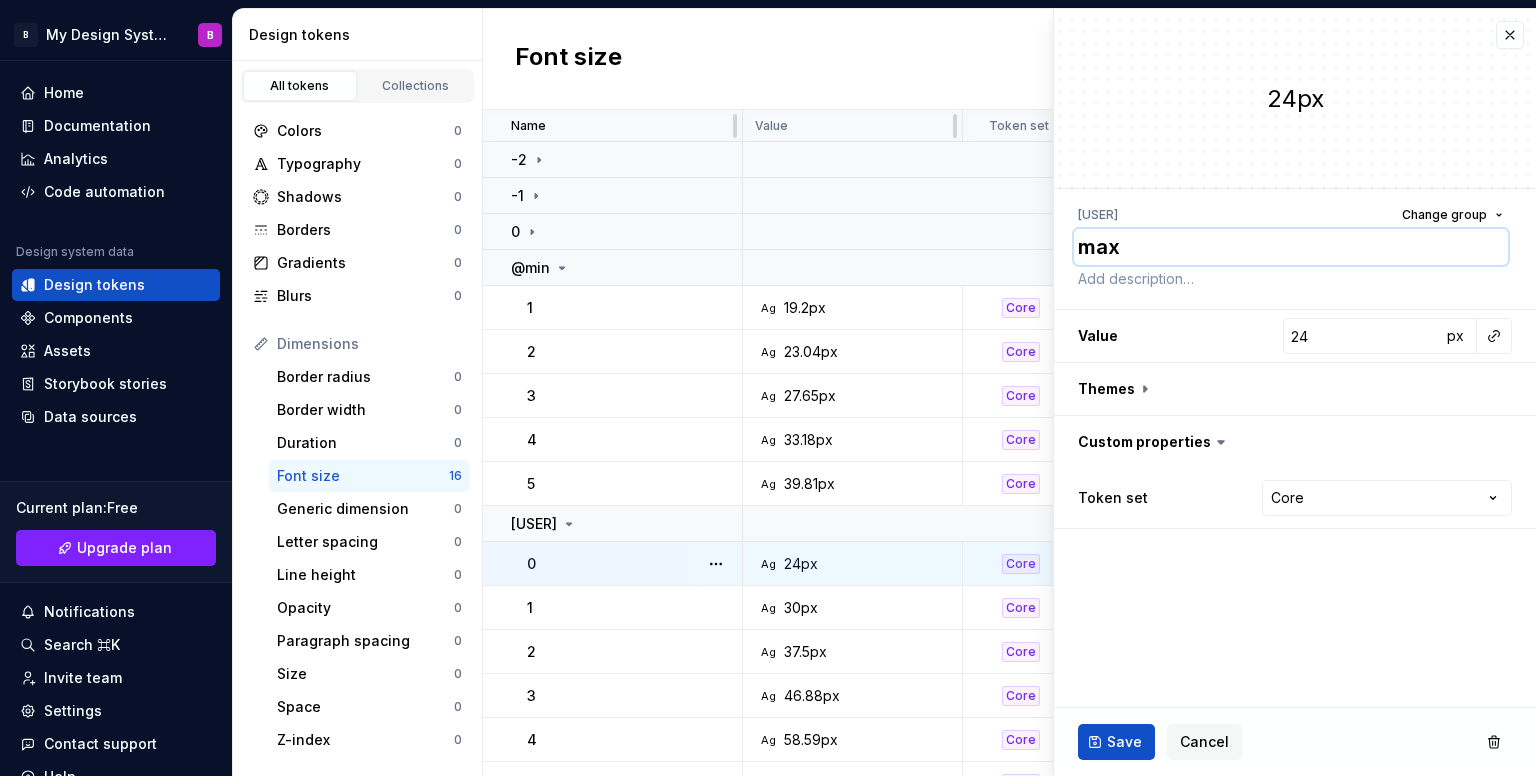 type on "*" 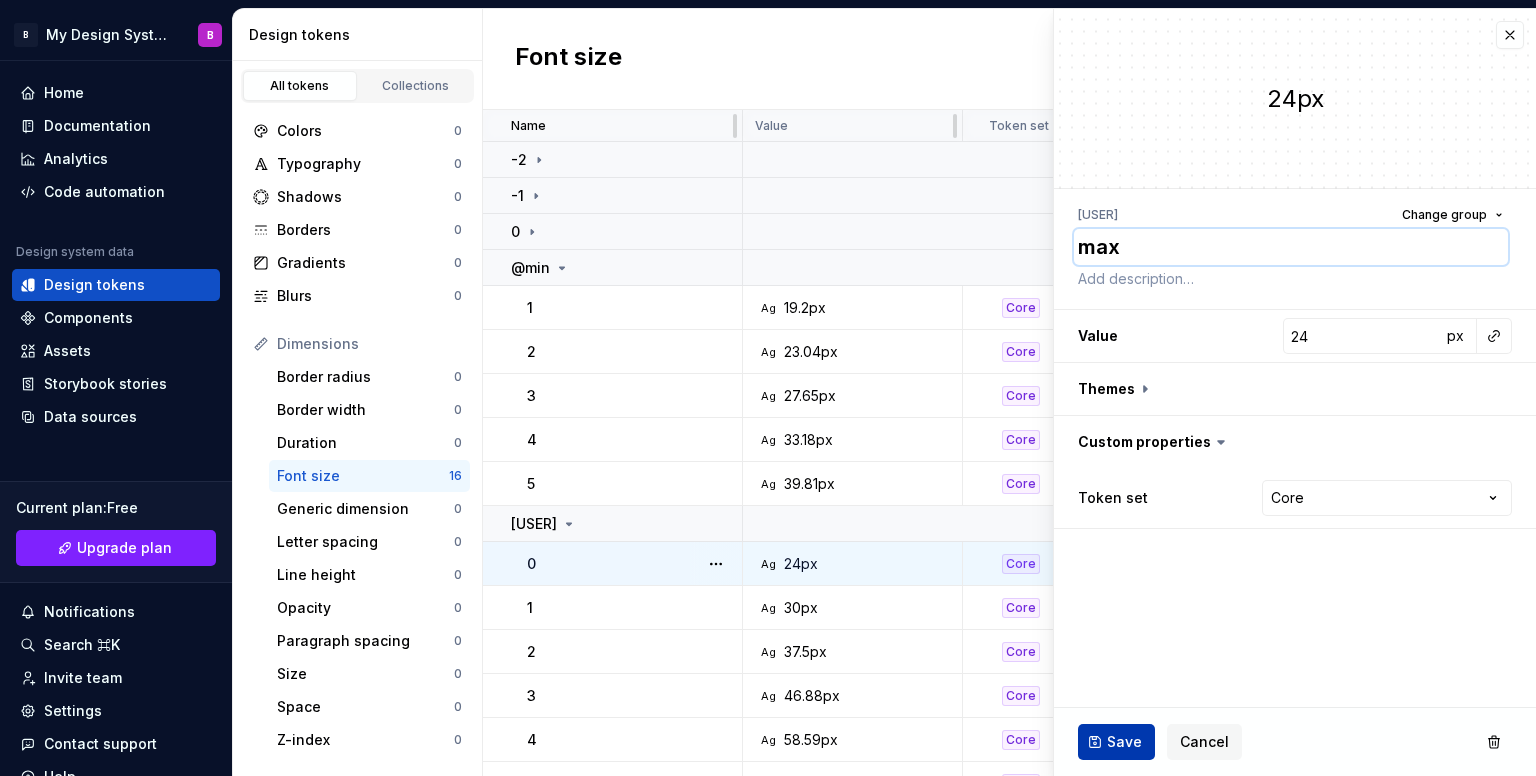 type on "max" 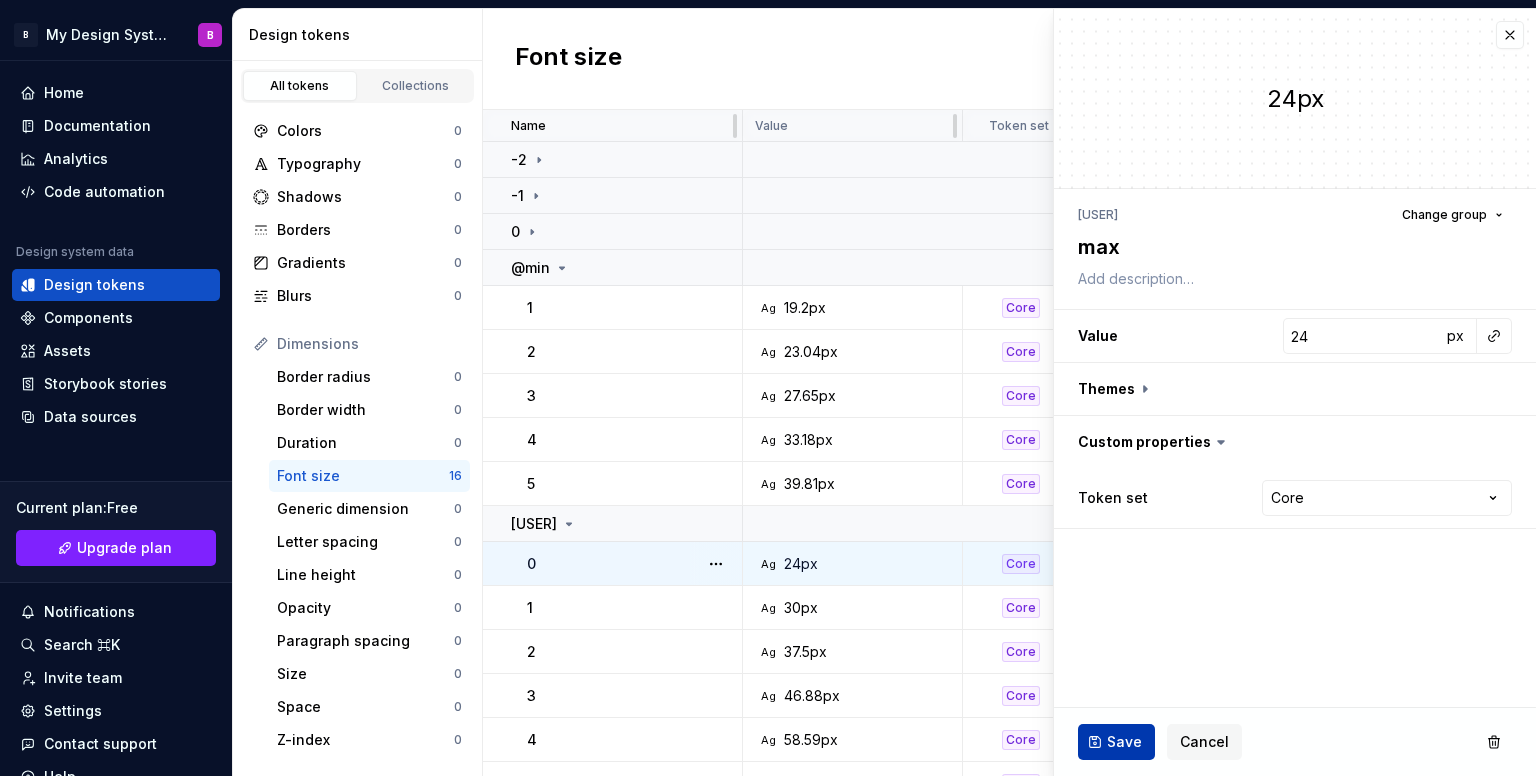click on "Save" at bounding box center [1116, 742] 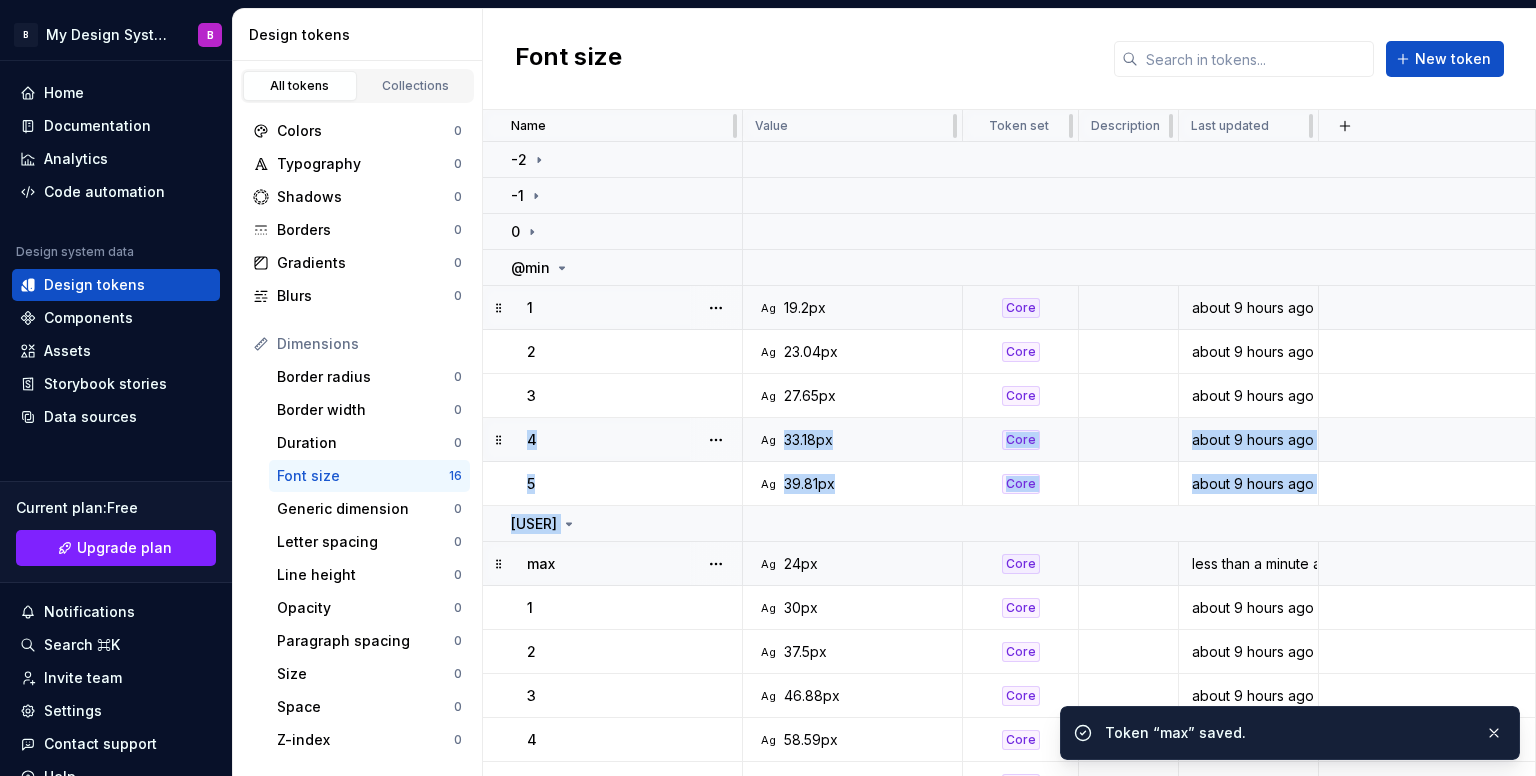 drag, startPoint x: 501, startPoint y: 561, endPoint x: 514, endPoint y: 441, distance: 120.70211 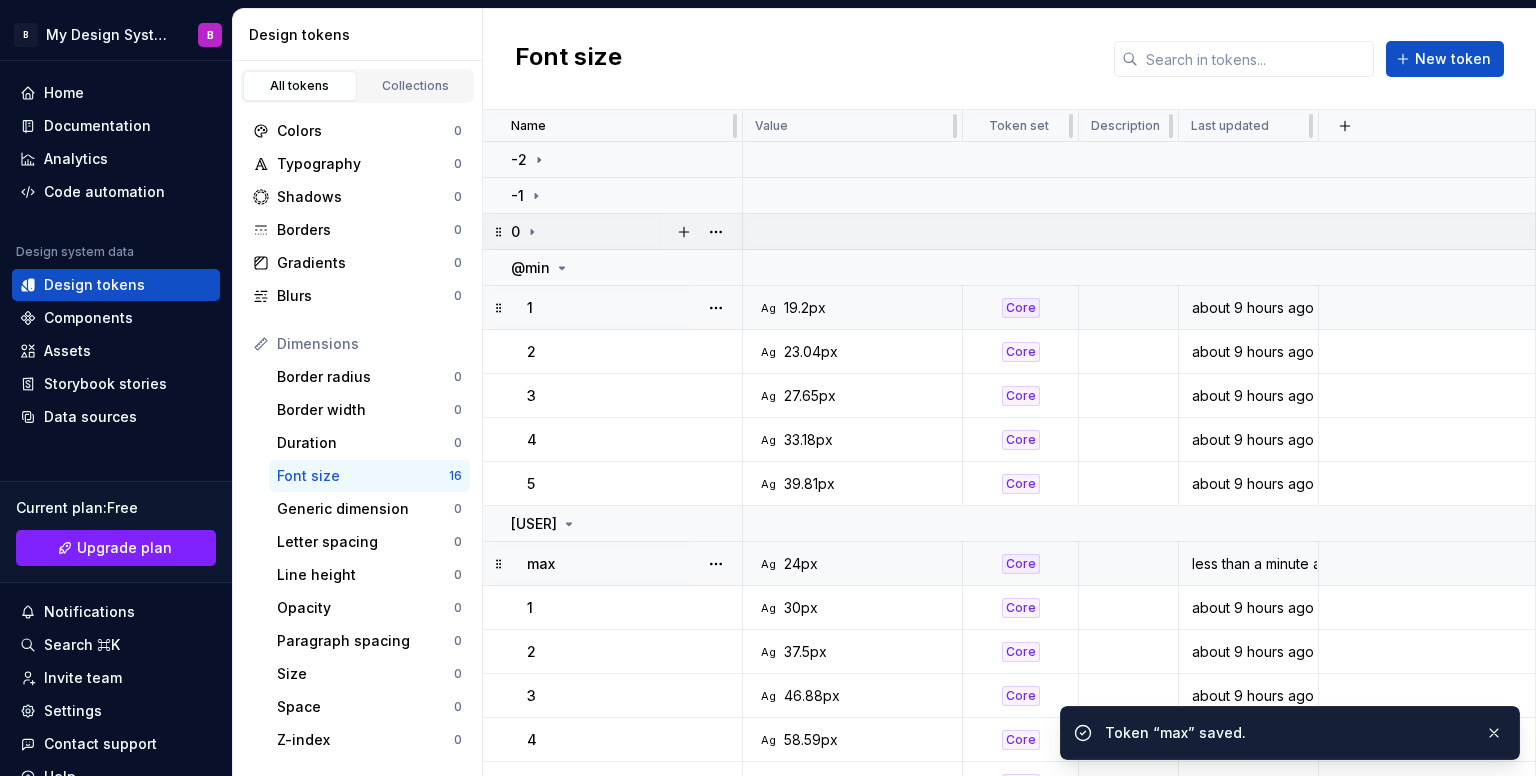 click 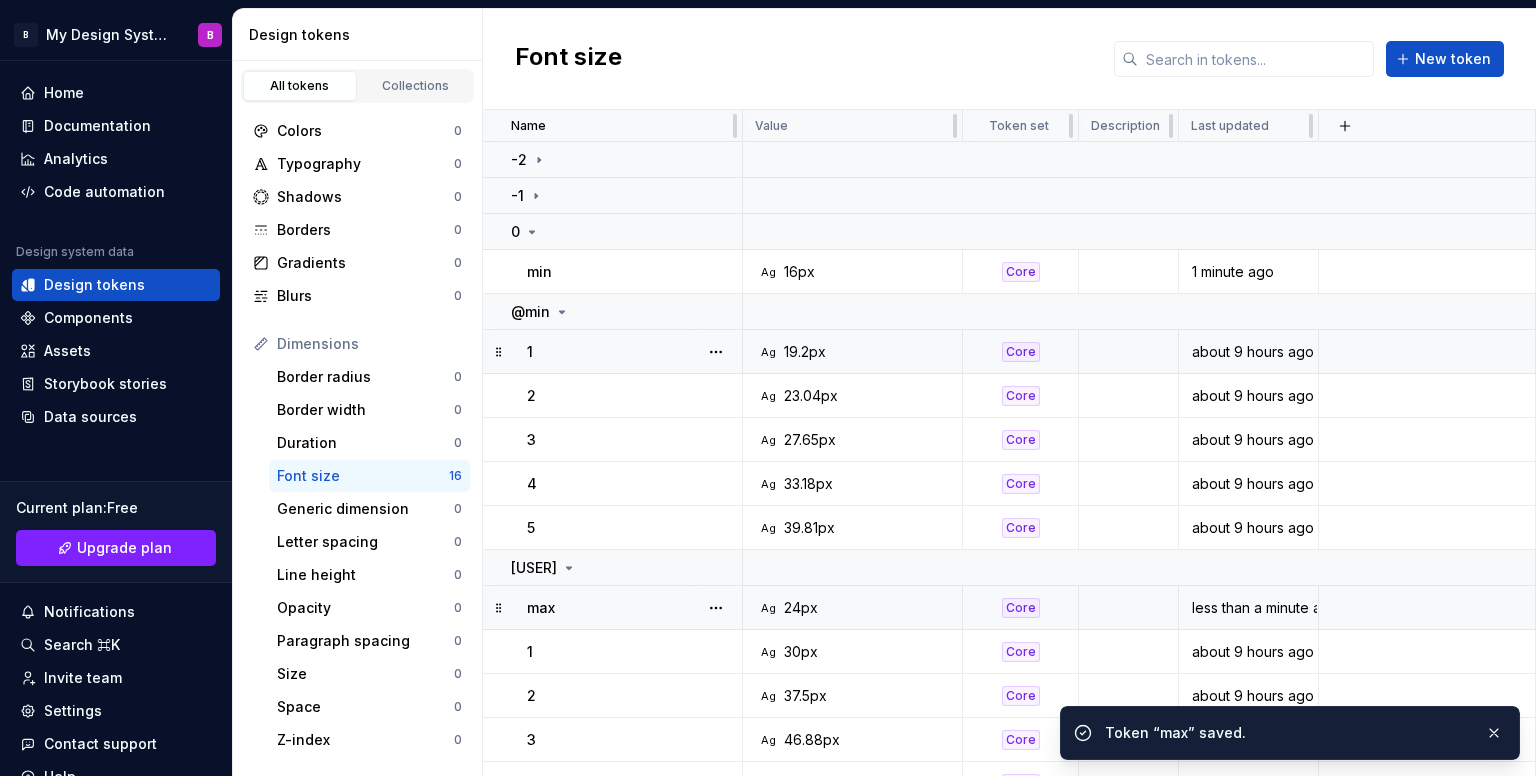click 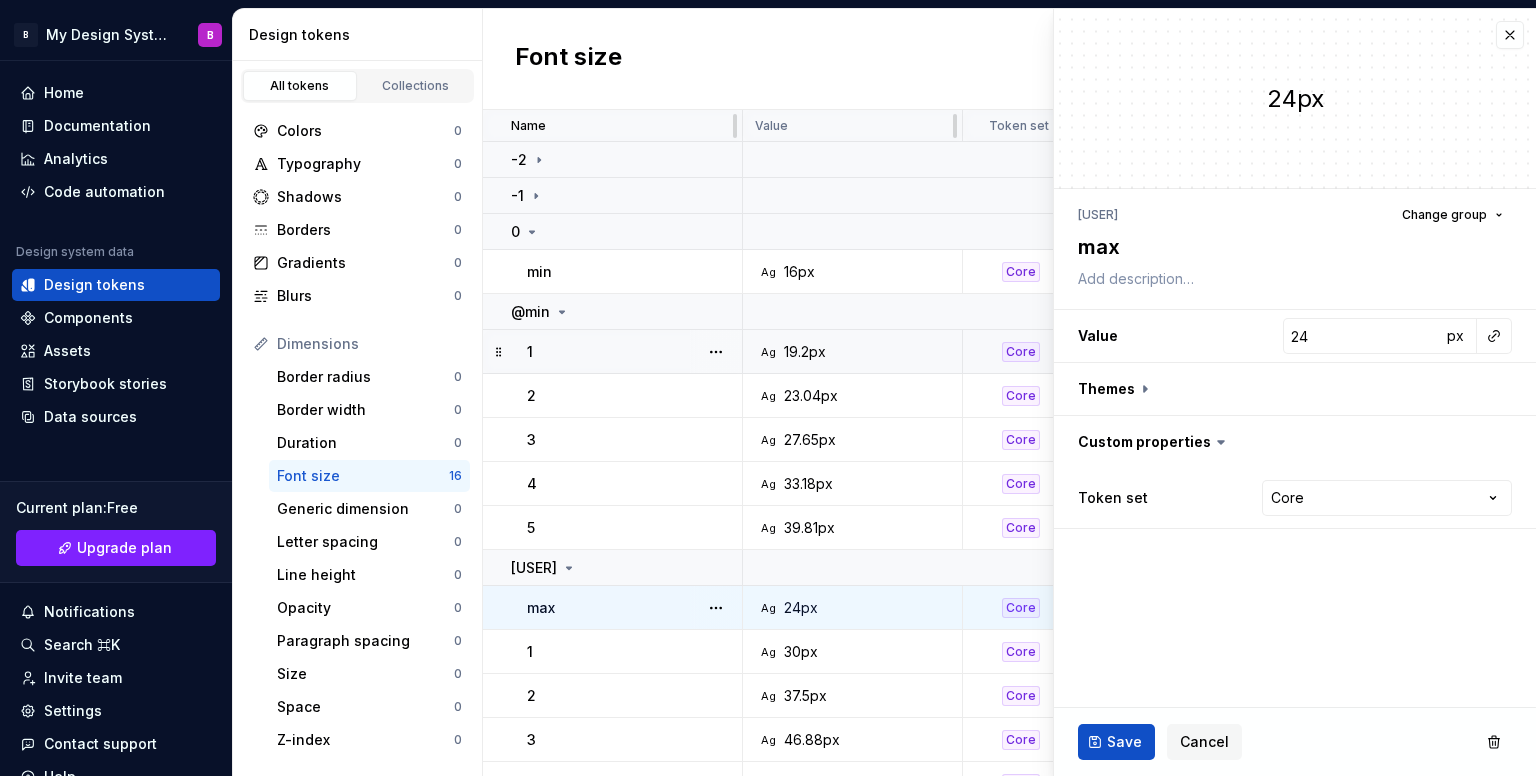 click on "max" at bounding box center (613, 608) 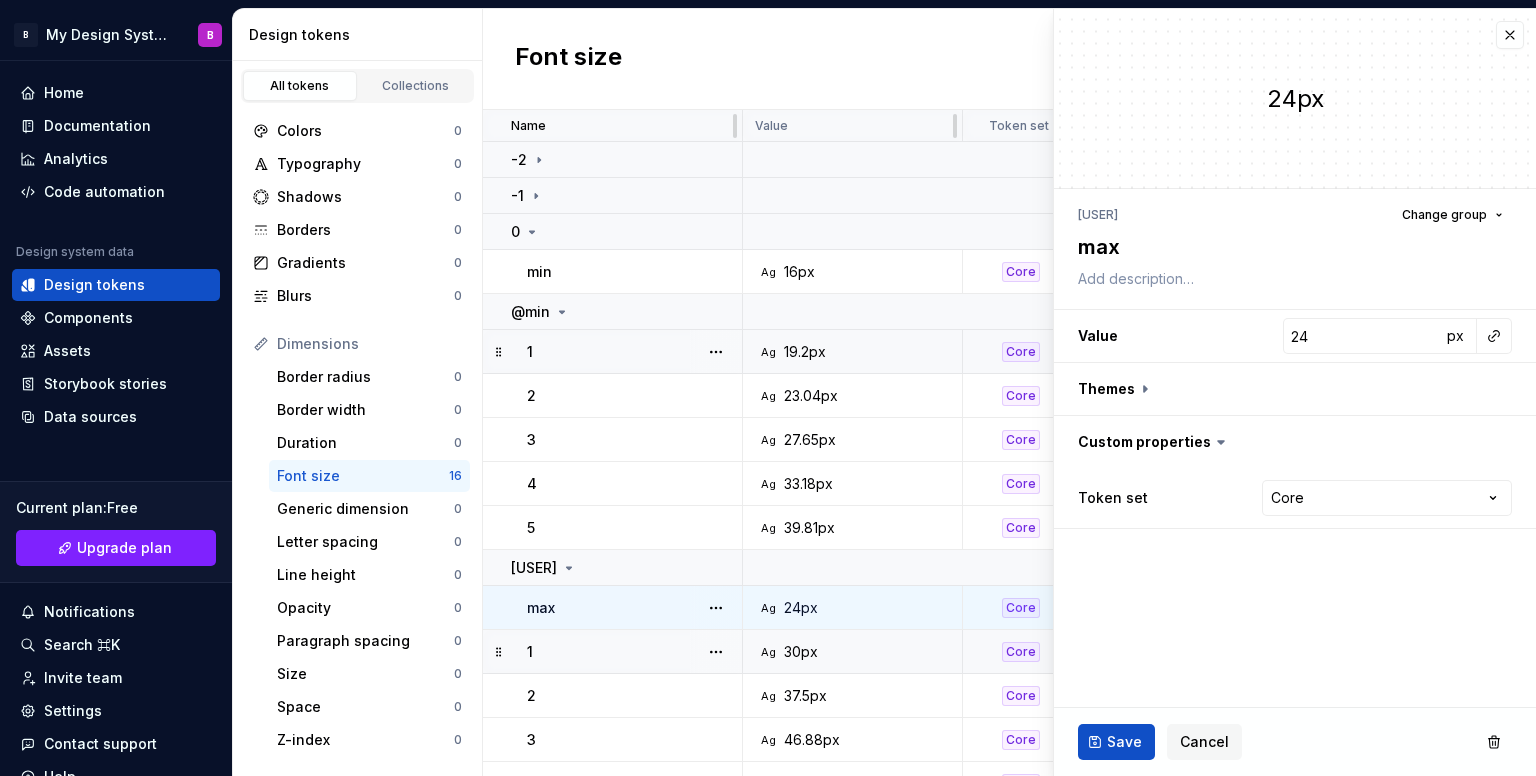 type on "*" 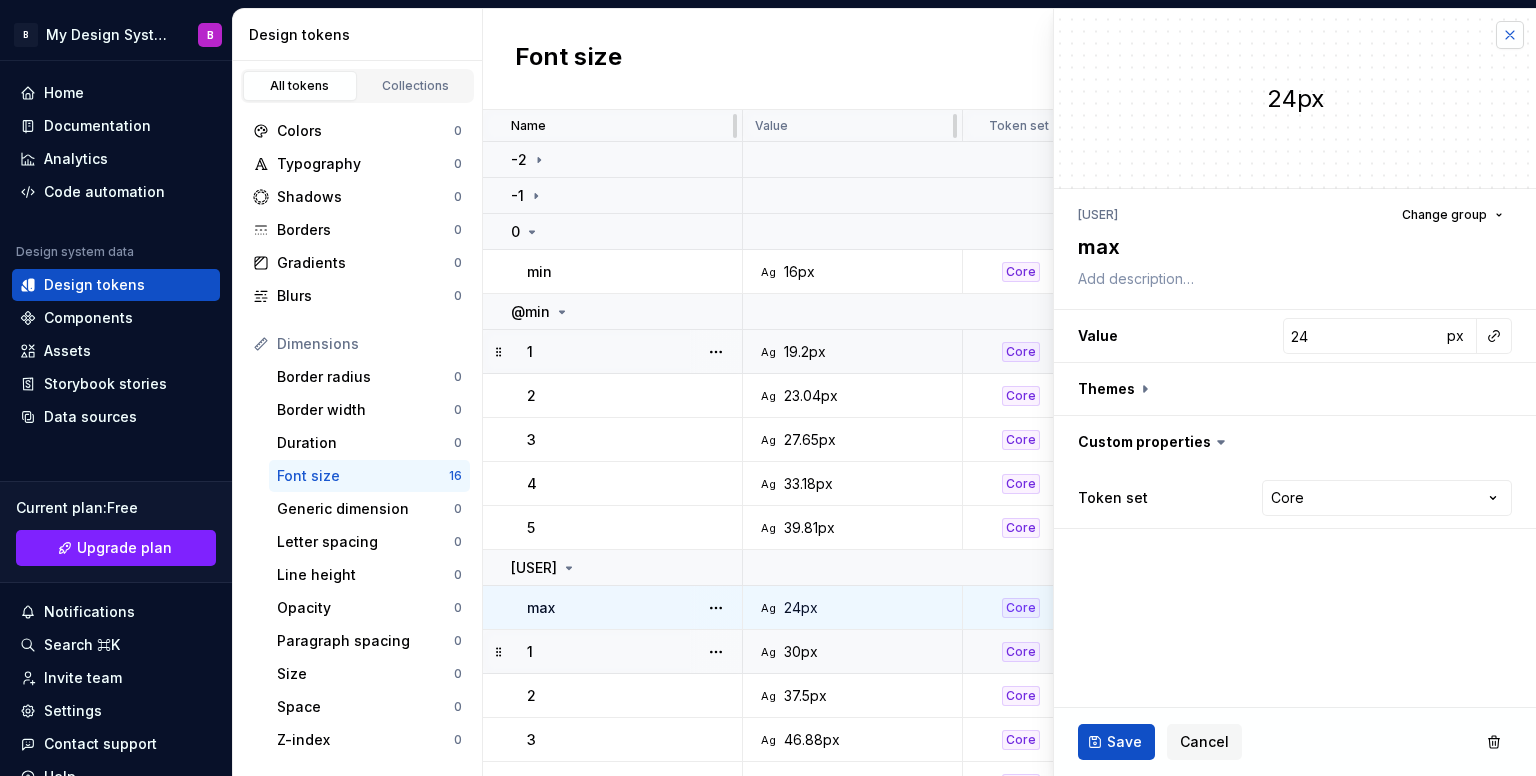 click at bounding box center (1510, 35) 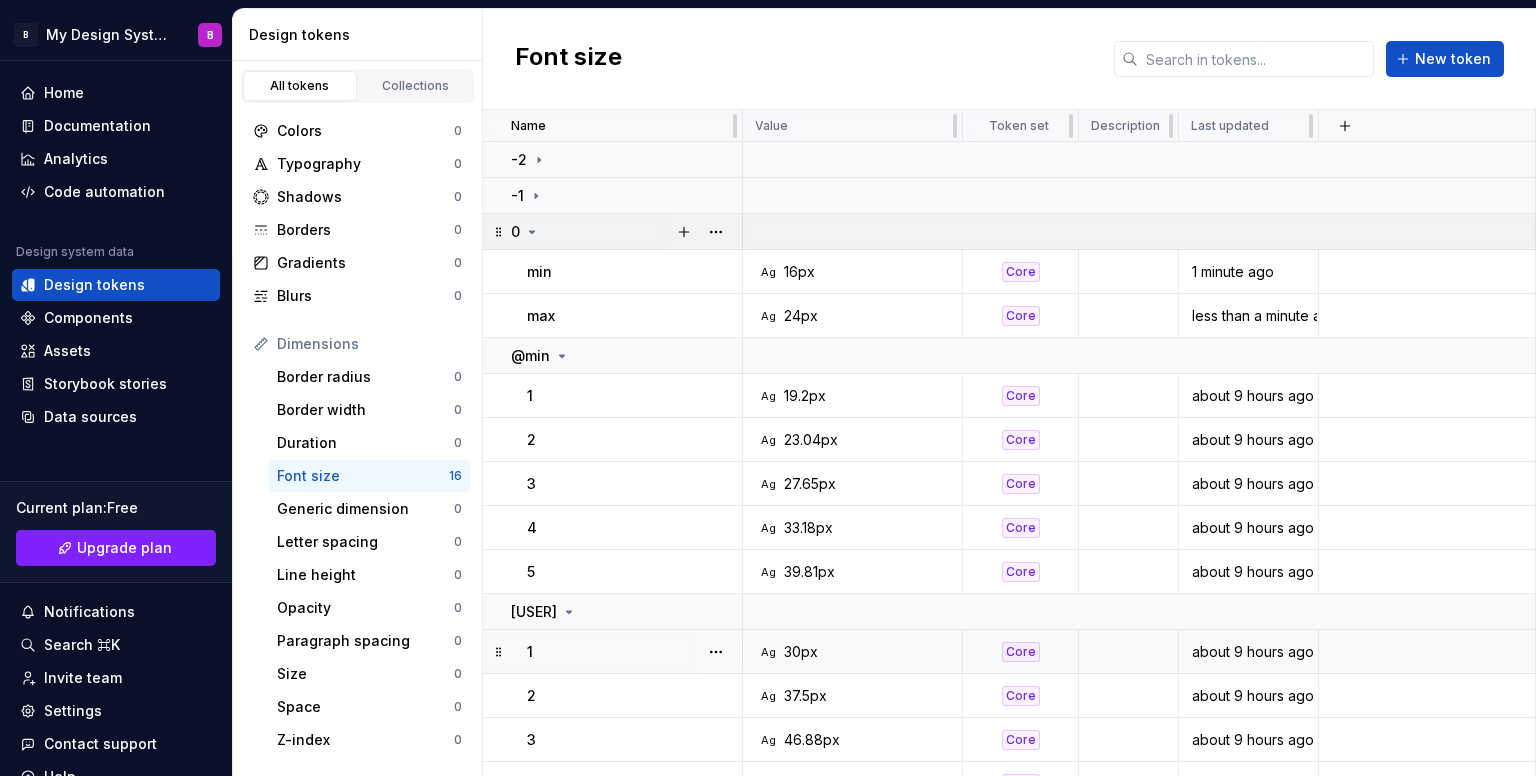 click 